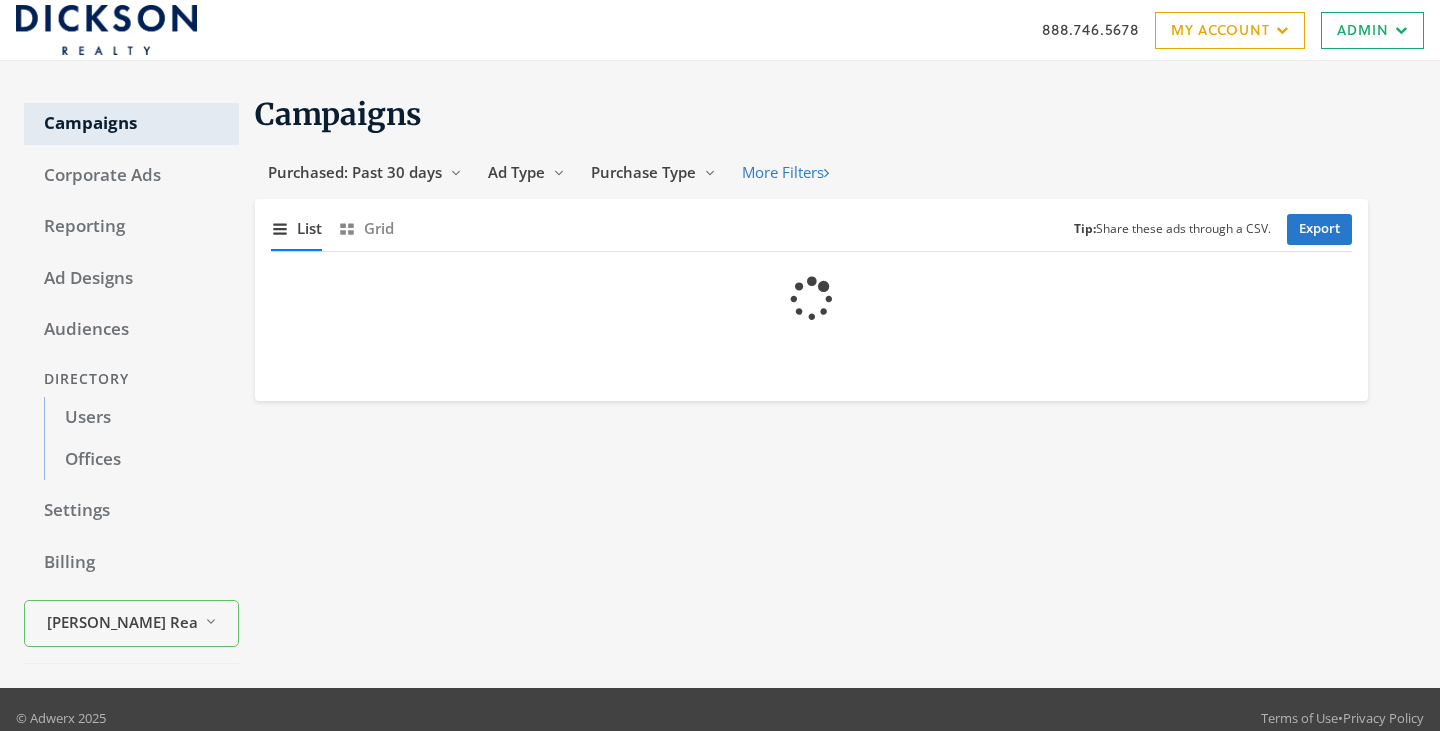 scroll, scrollTop: 0, scrollLeft: 0, axis: both 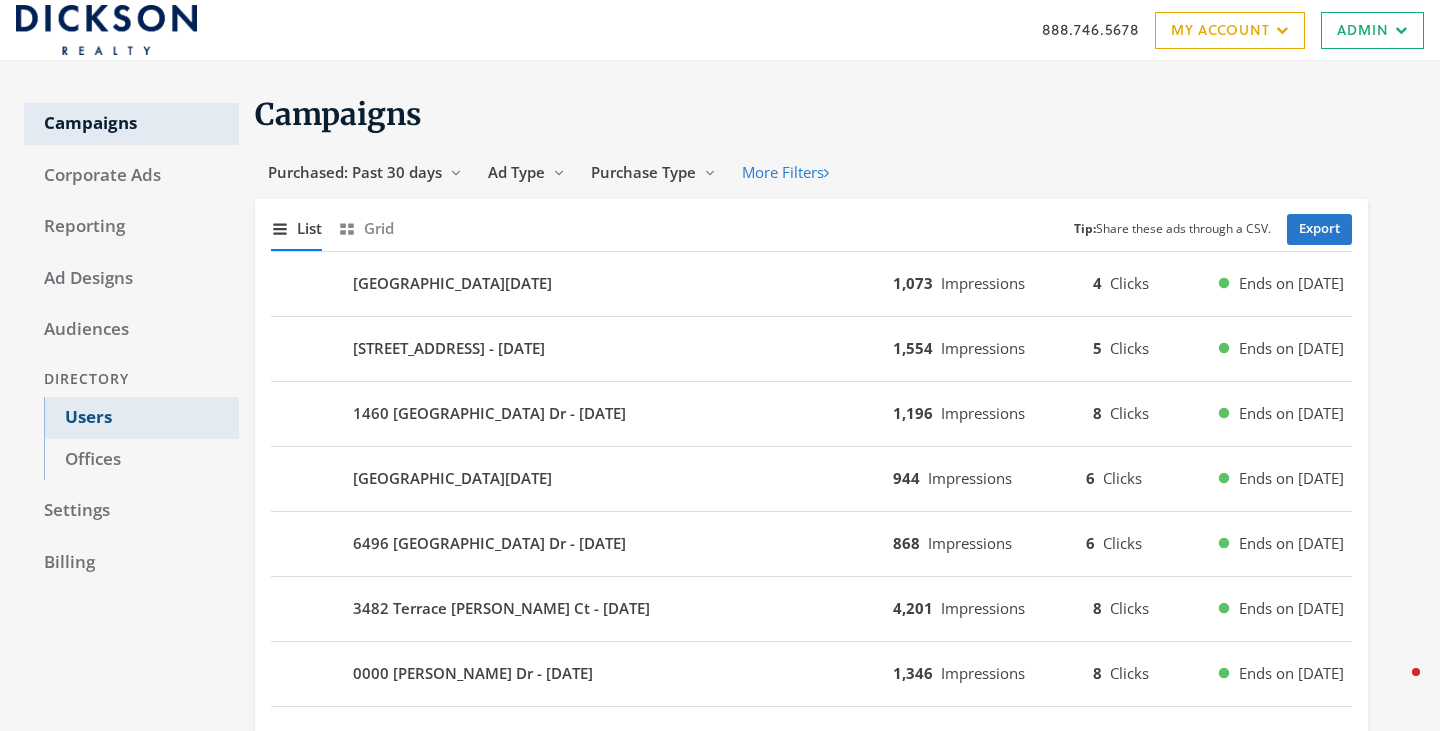 click on "Users" at bounding box center (141, 418) 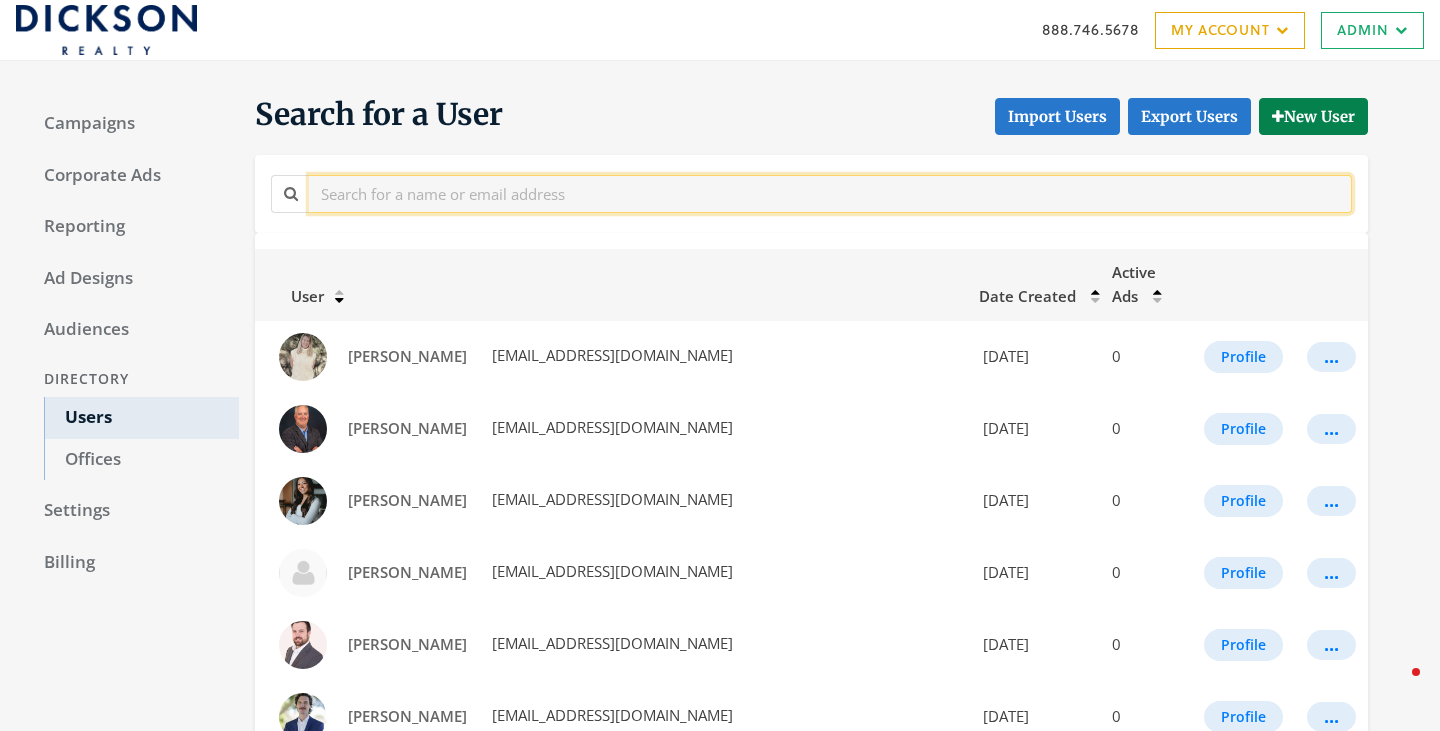 click at bounding box center [830, 193] 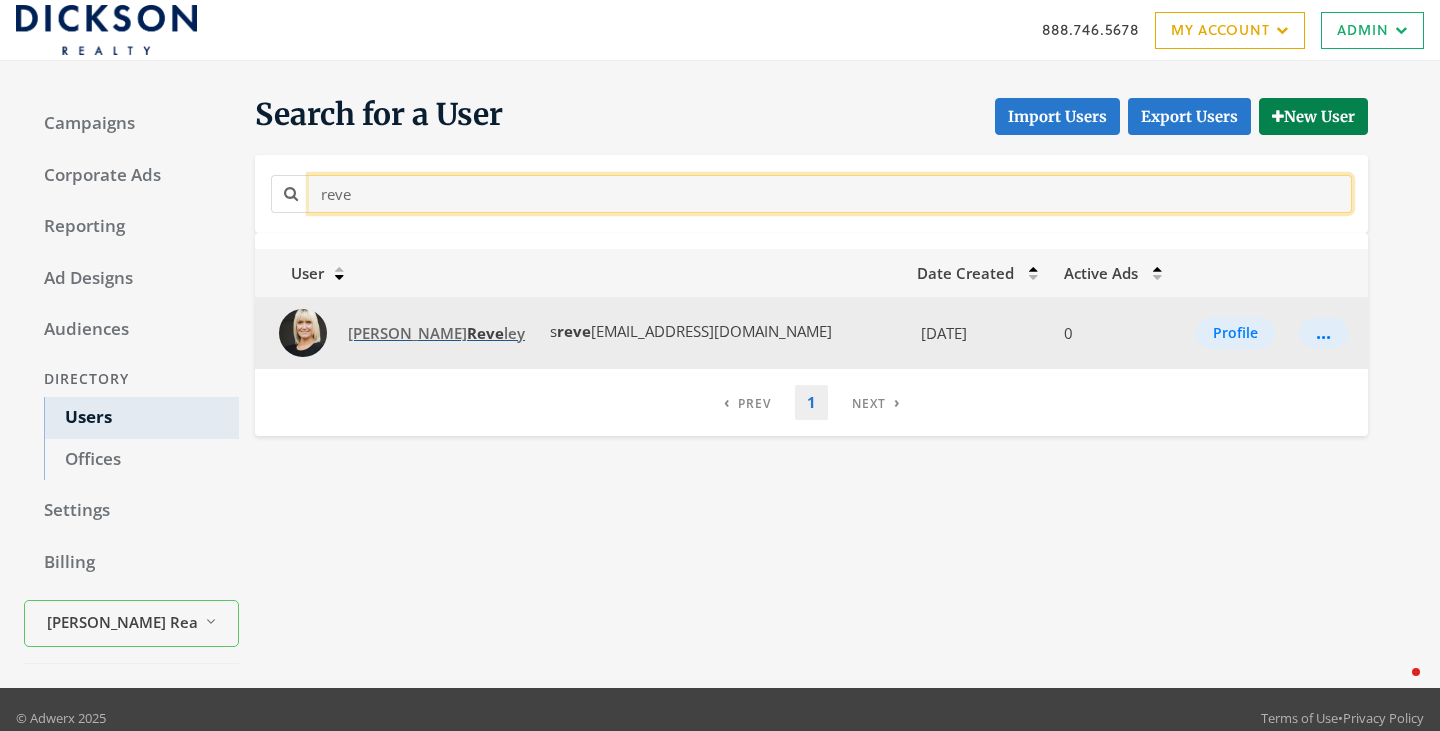 type on "reve" 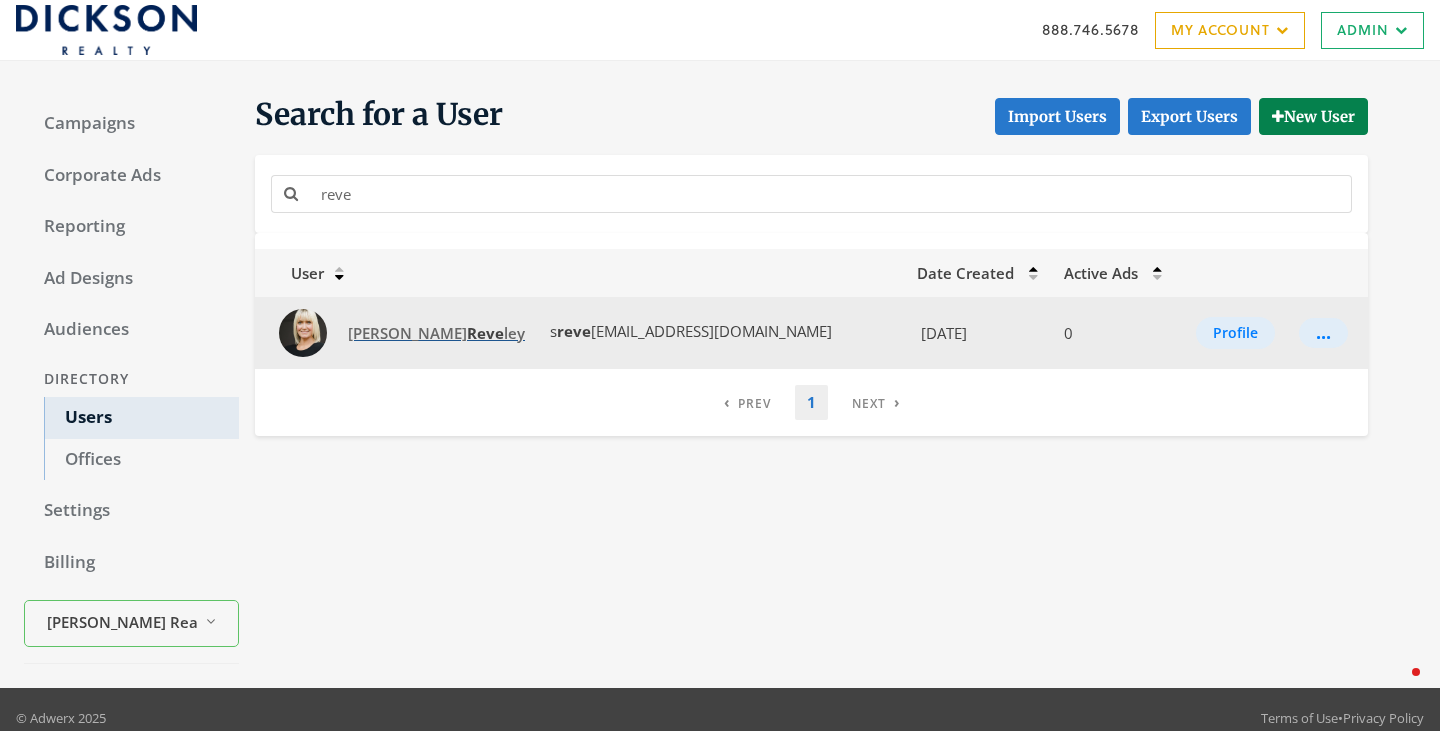 click on "[PERSON_NAME]  Reve [PERSON_NAME]" at bounding box center [436, 333] 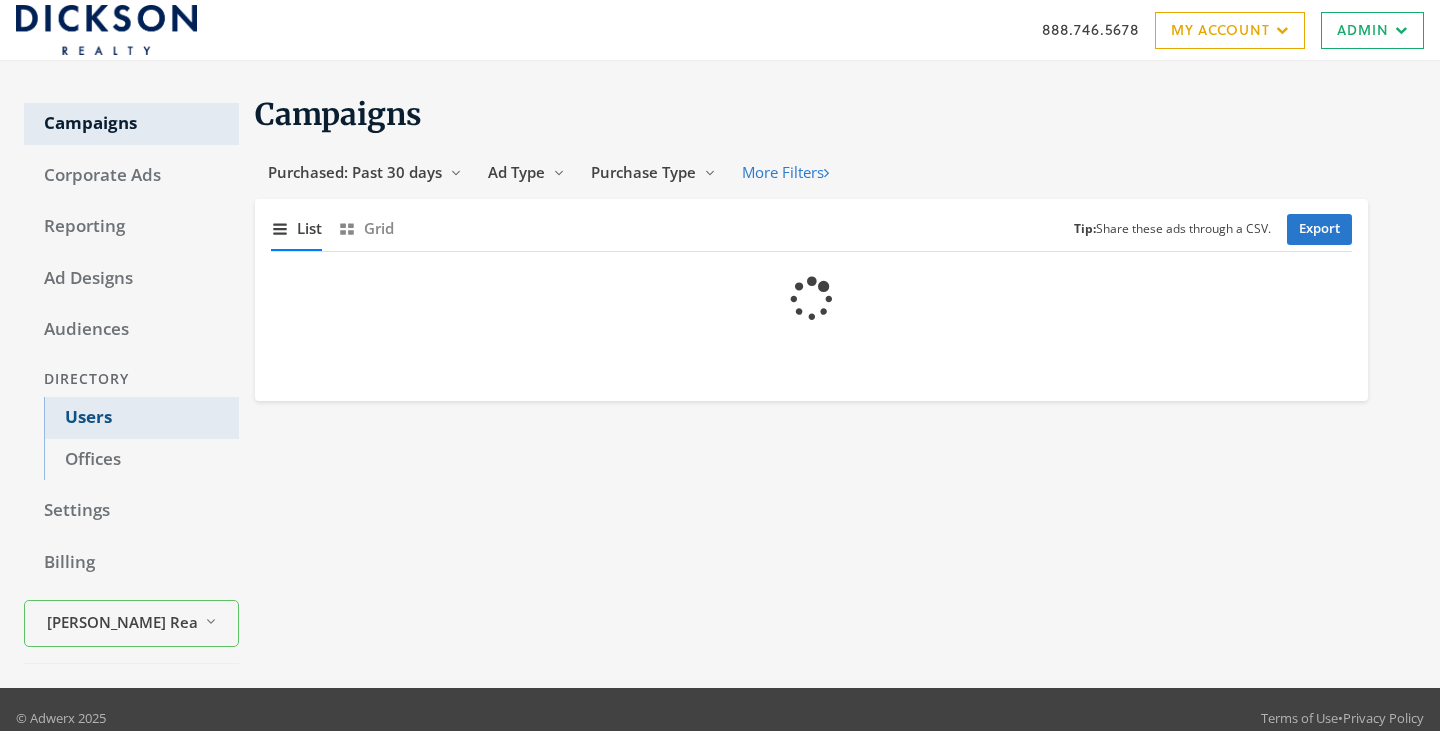 scroll, scrollTop: 0, scrollLeft: 0, axis: both 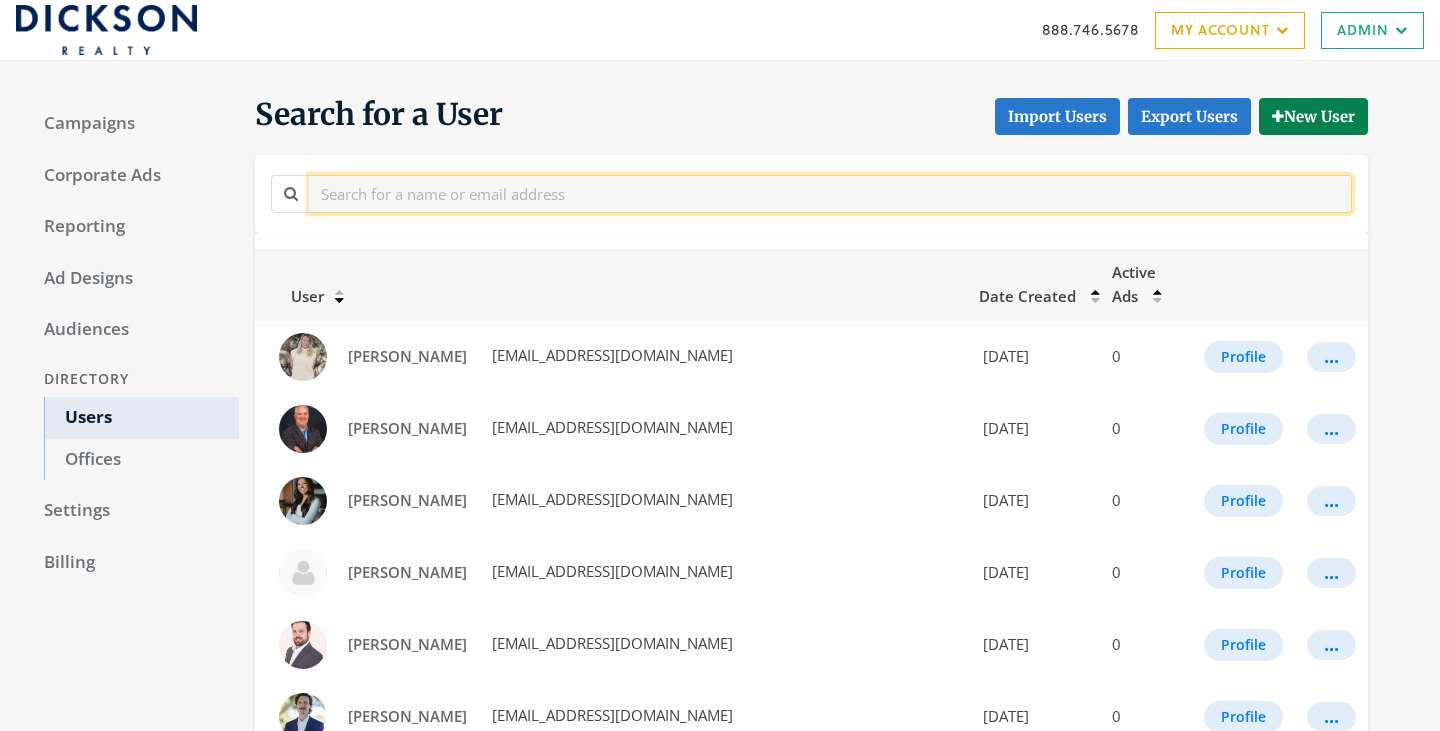 click at bounding box center [830, 193] 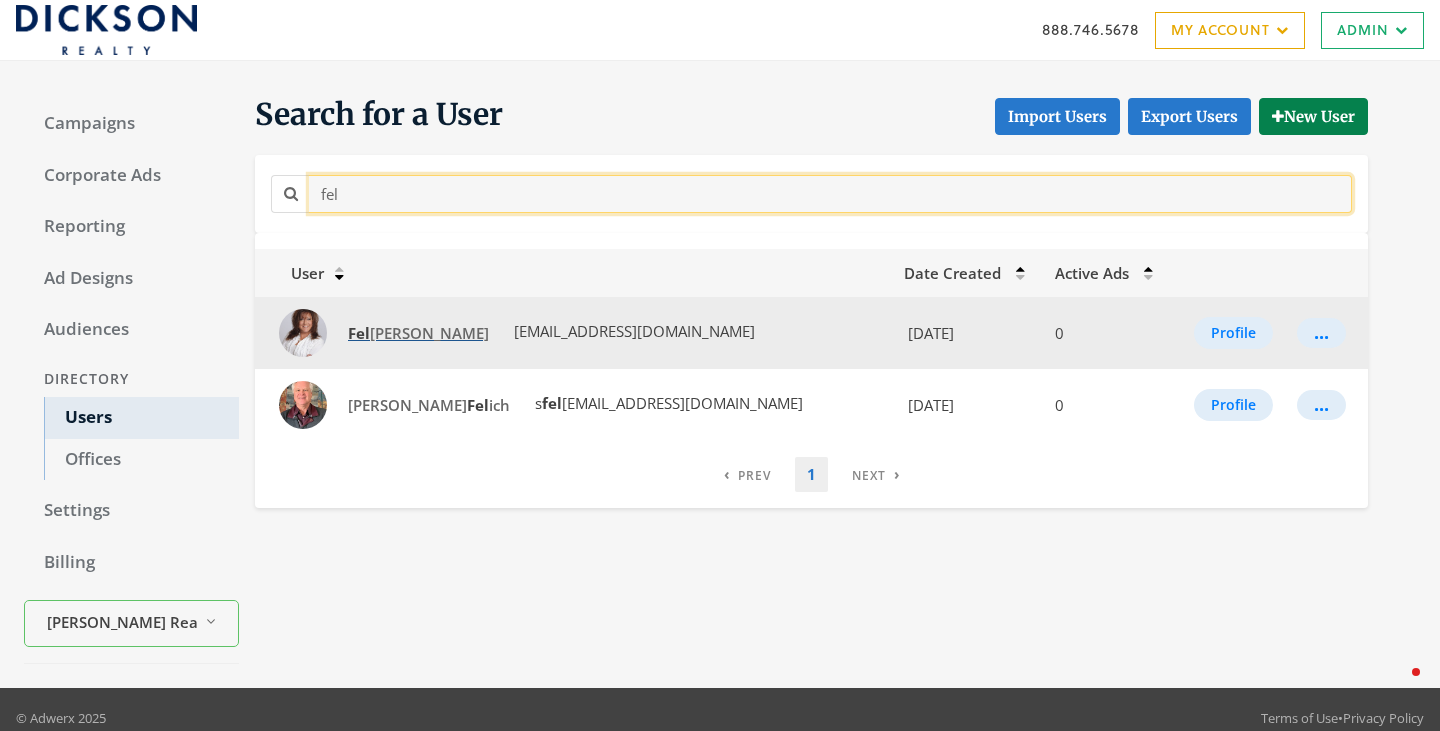 type on "fel" 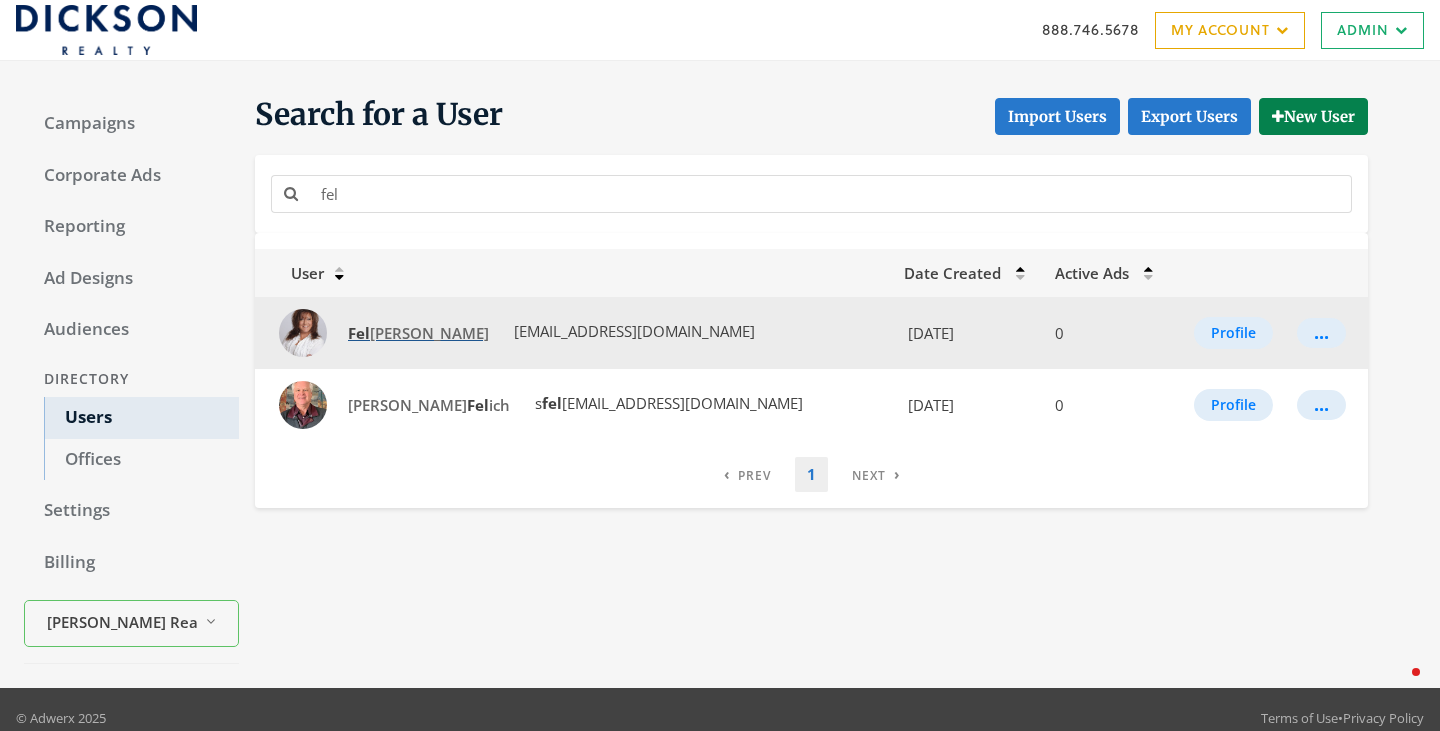 click on "Fel isa Cusimano-Martin" at bounding box center [418, 333] 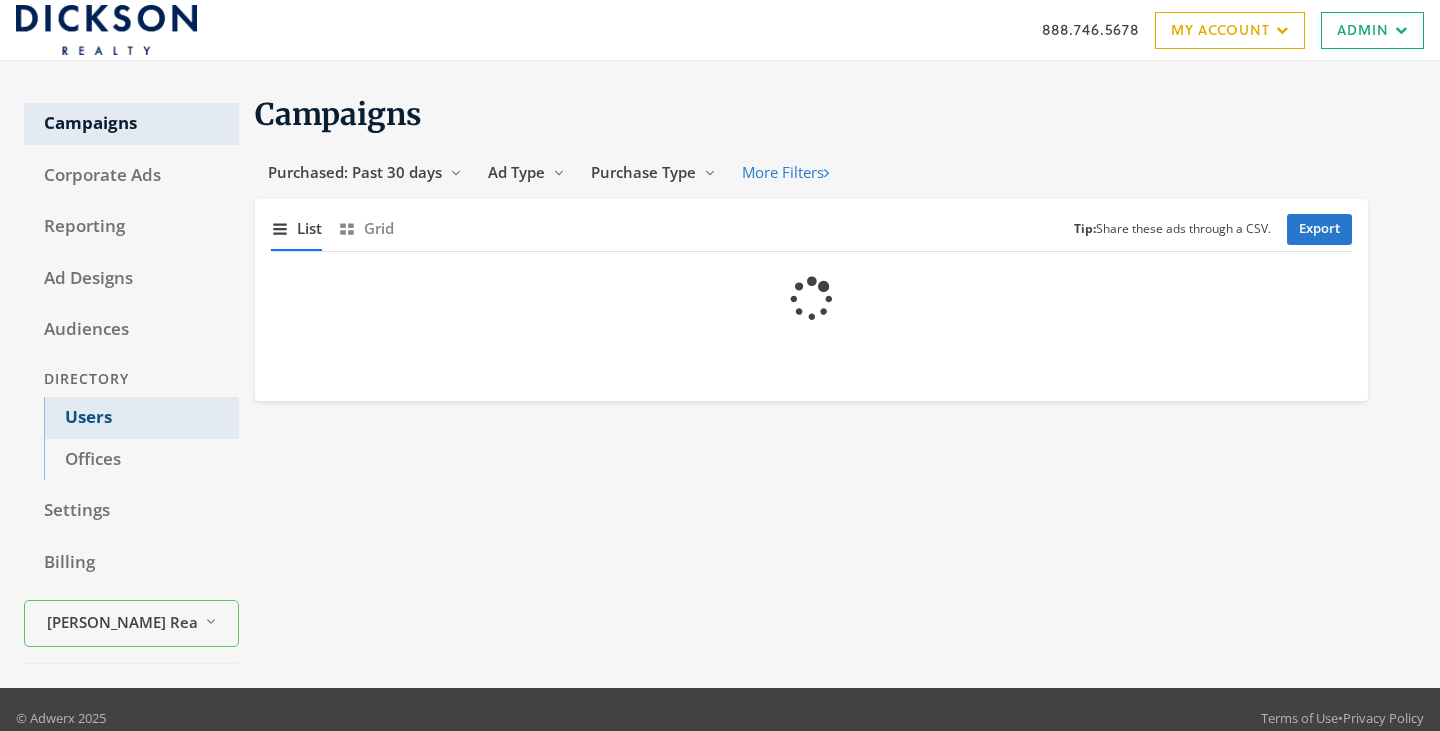 scroll, scrollTop: 0, scrollLeft: 0, axis: both 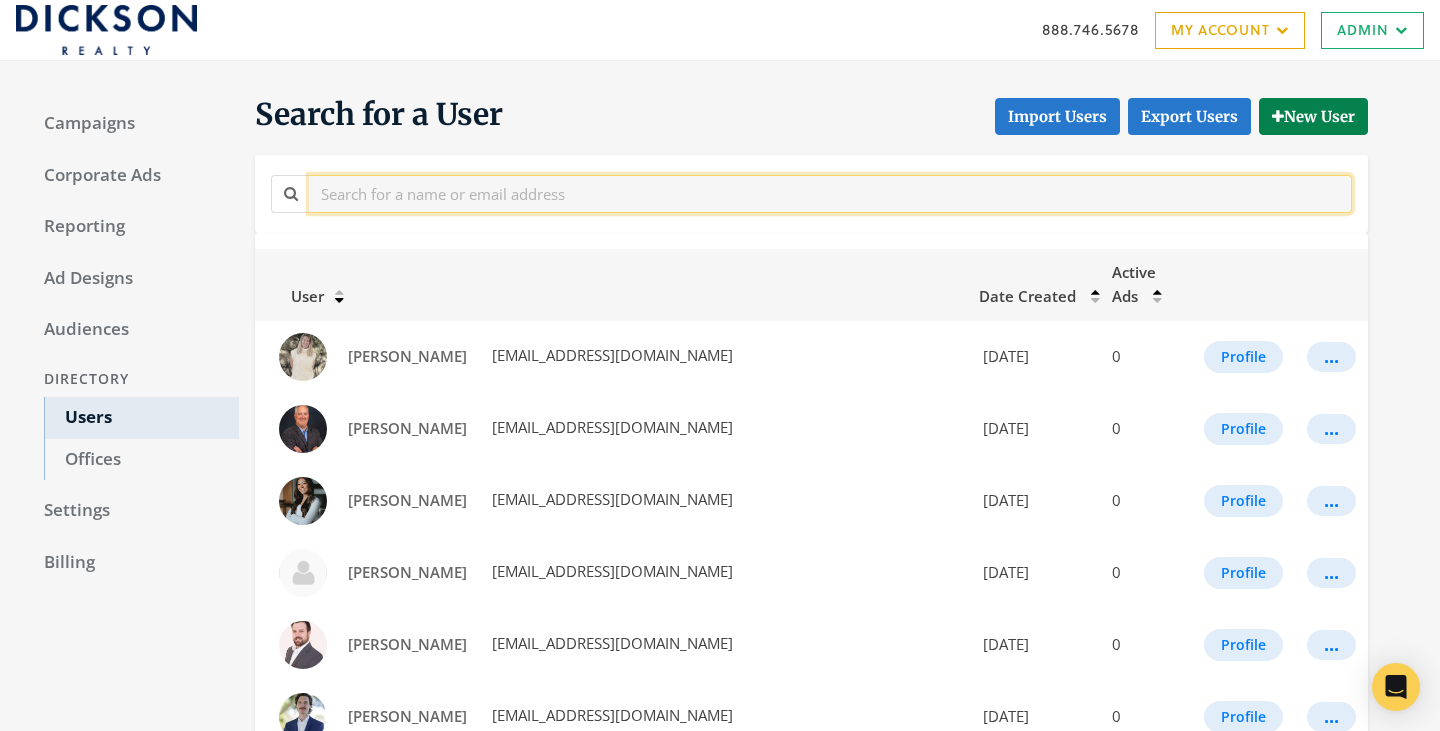 click at bounding box center [830, 193] 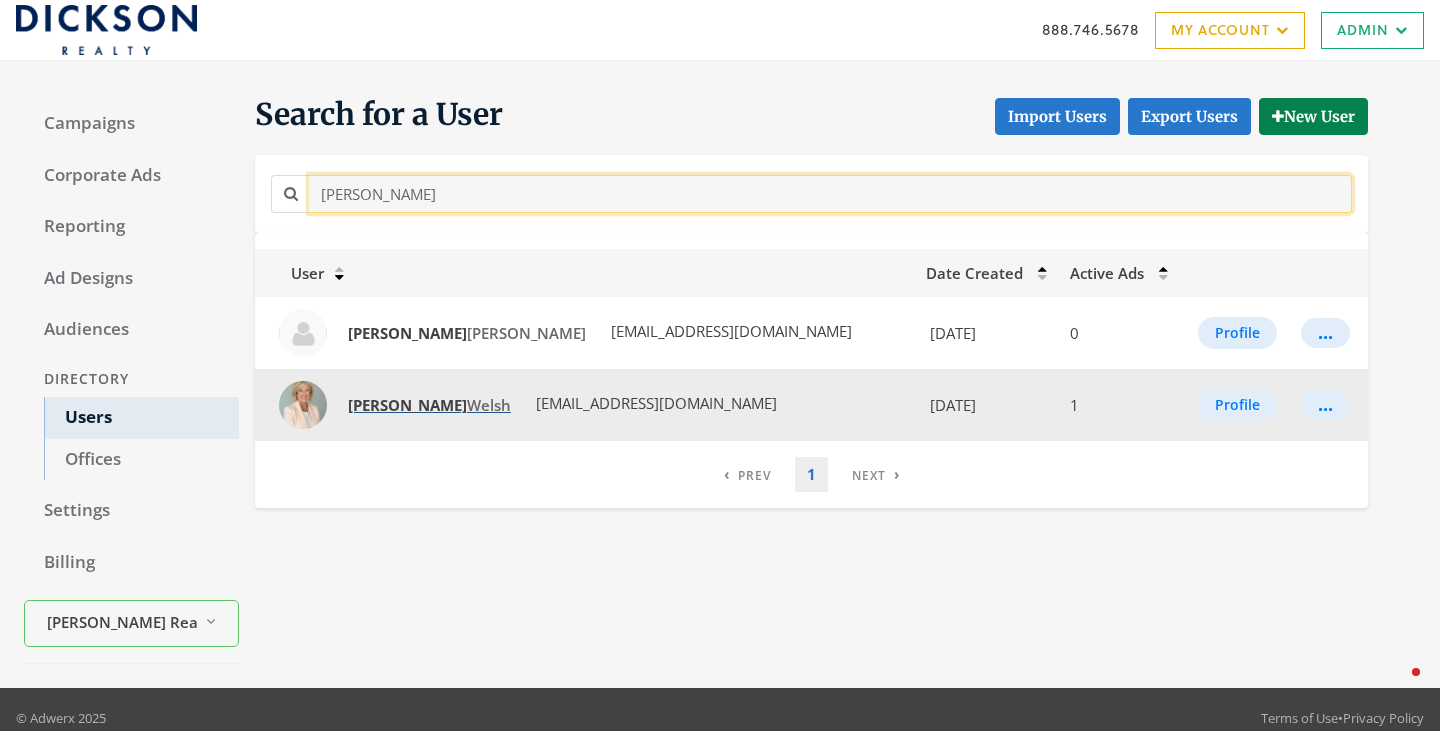 type on "lori" 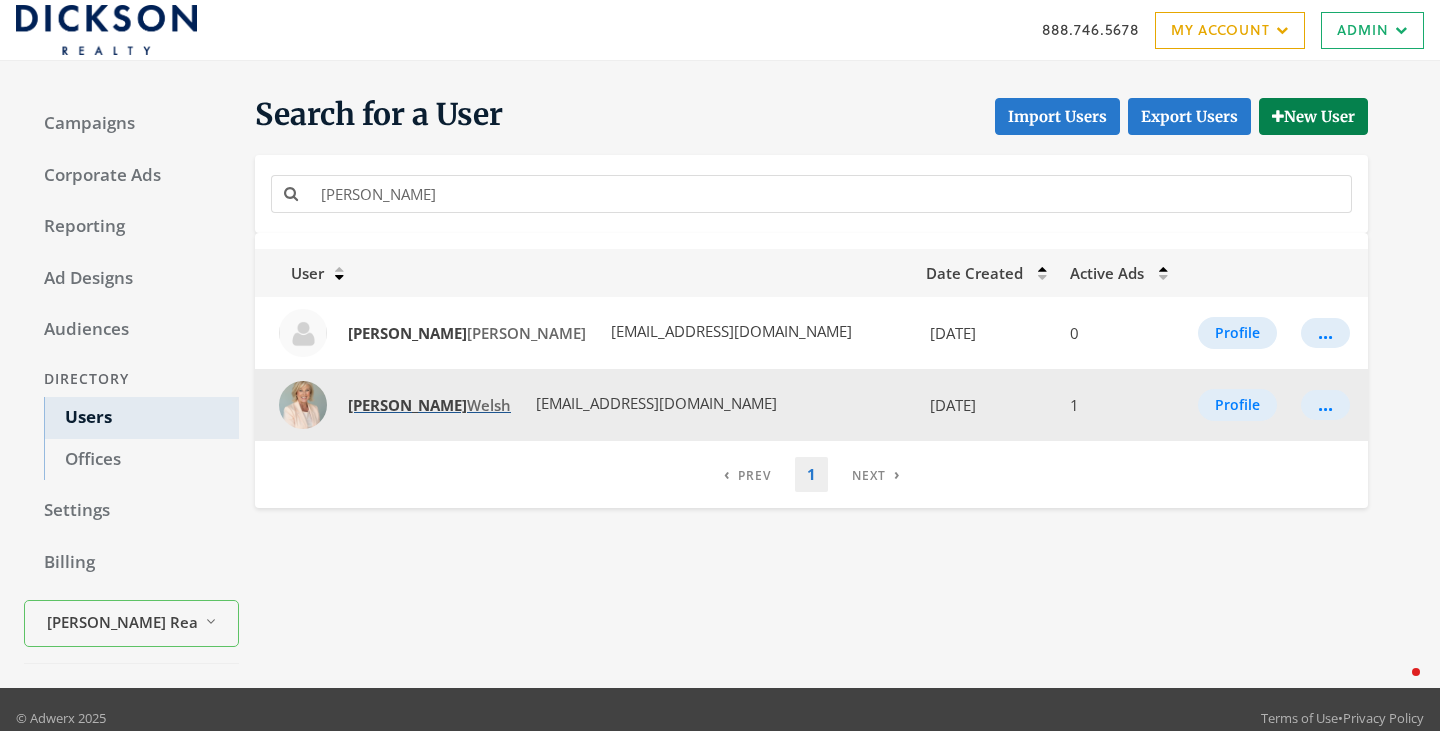 click on "Lori" 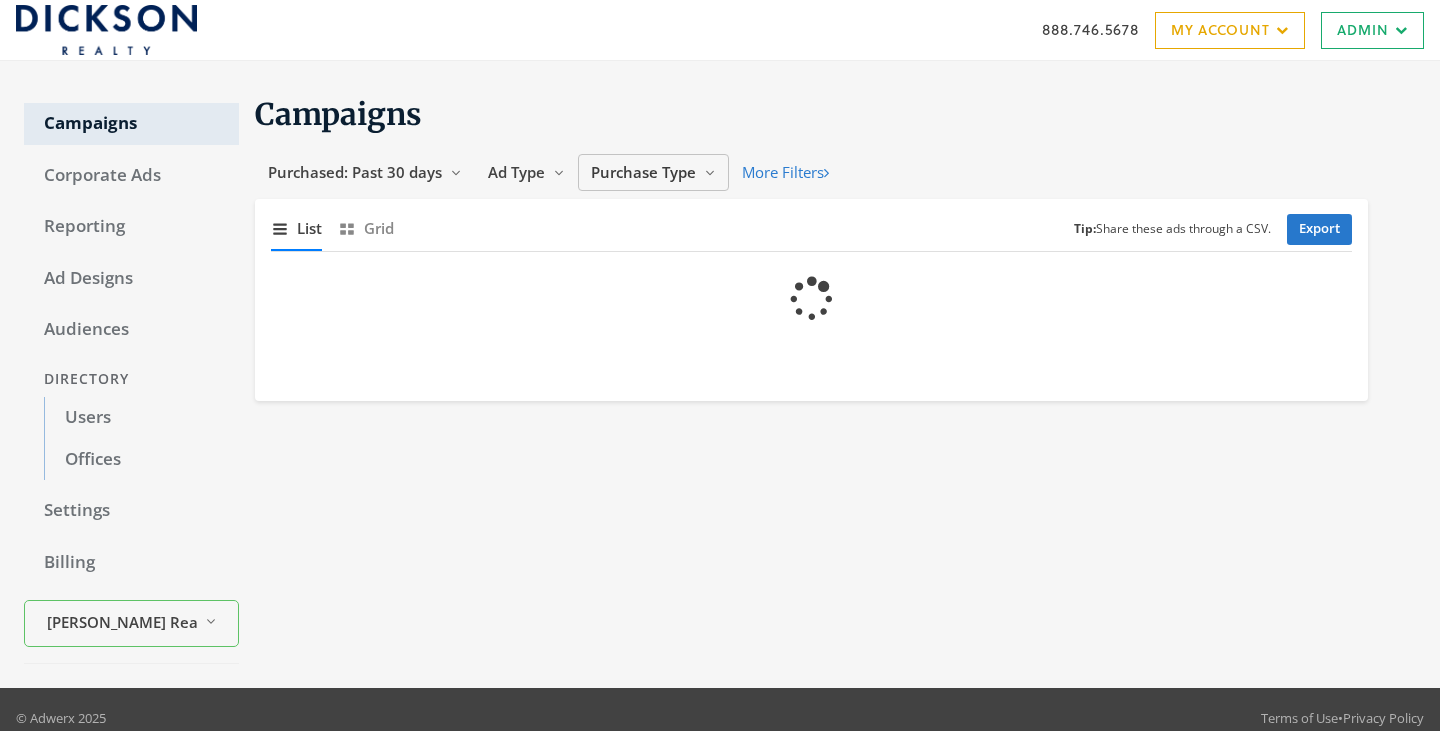 scroll, scrollTop: 0, scrollLeft: 0, axis: both 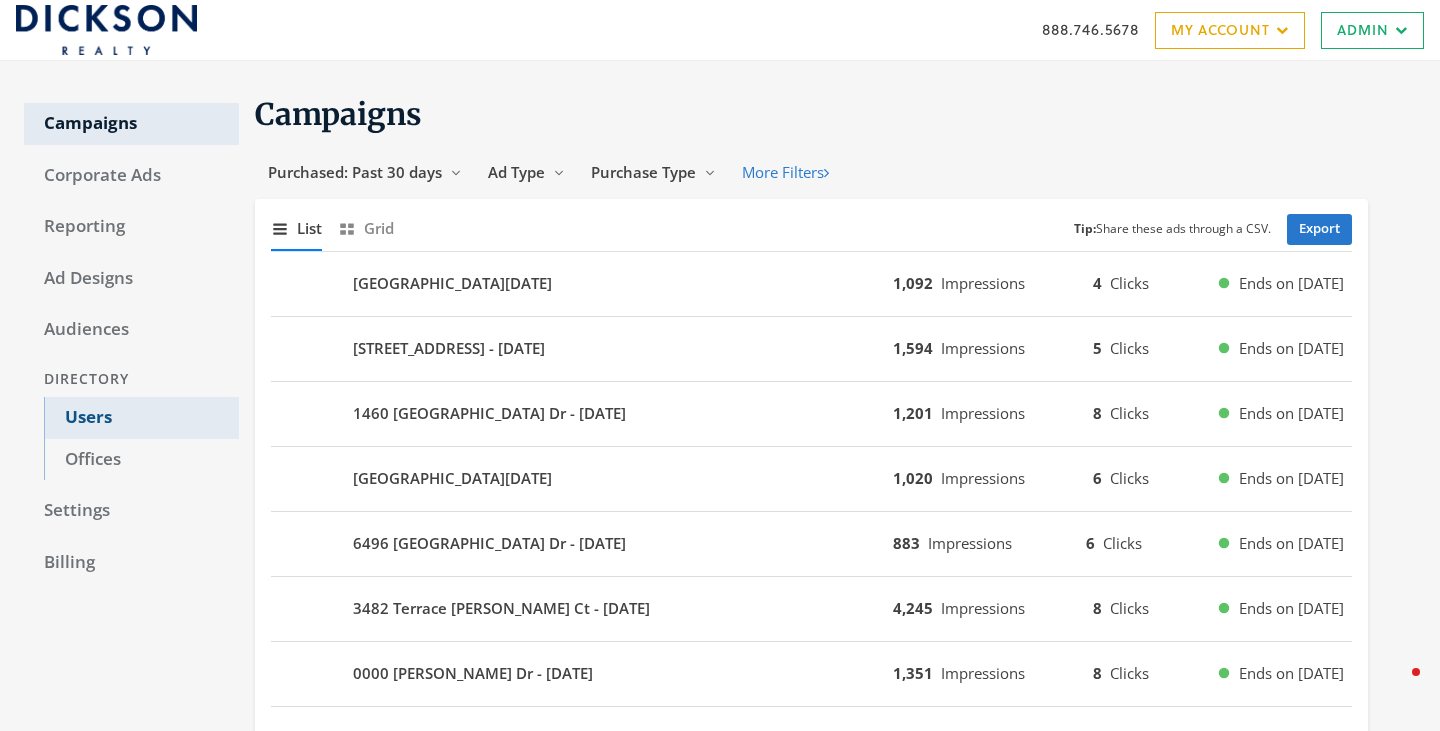 click on "Users" at bounding box center [141, 418] 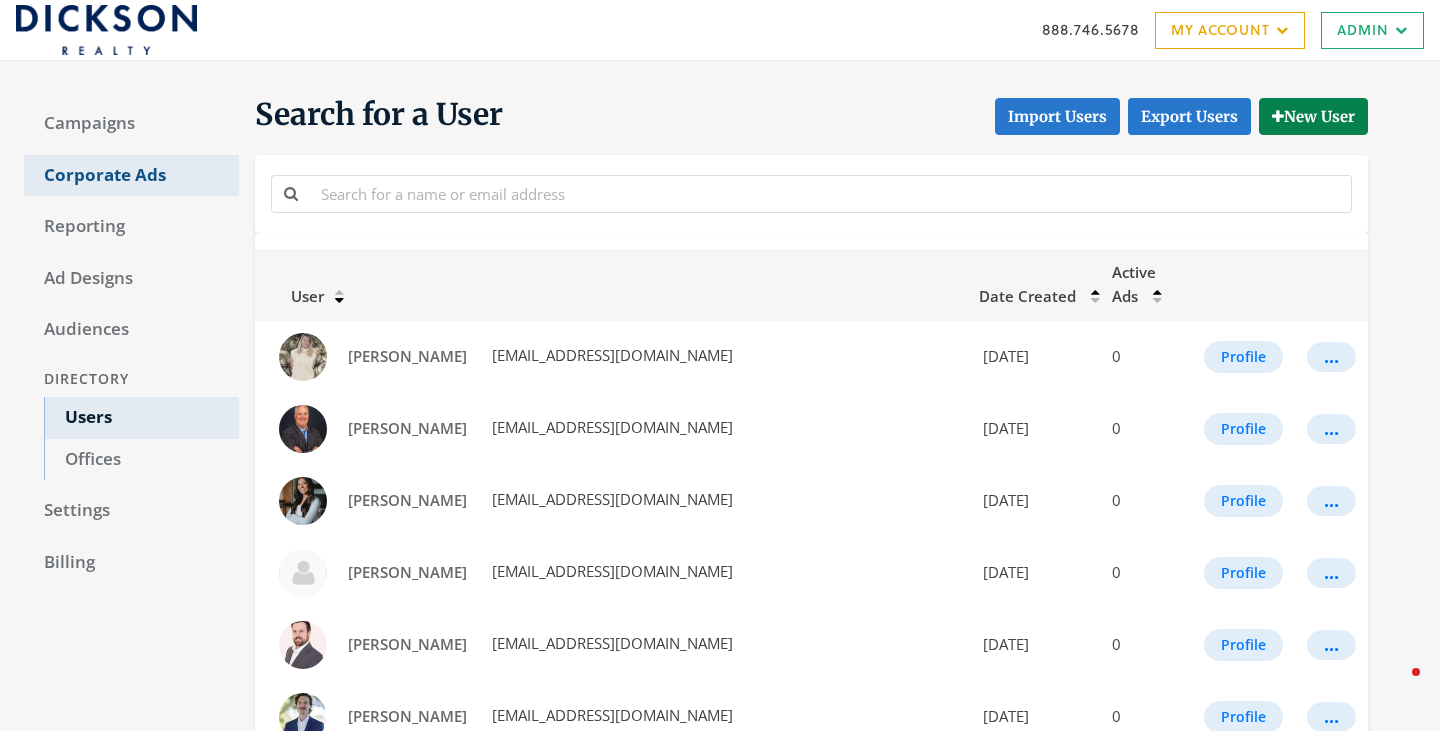 click on "Corporate Ads" at bounding box center (131, 176) 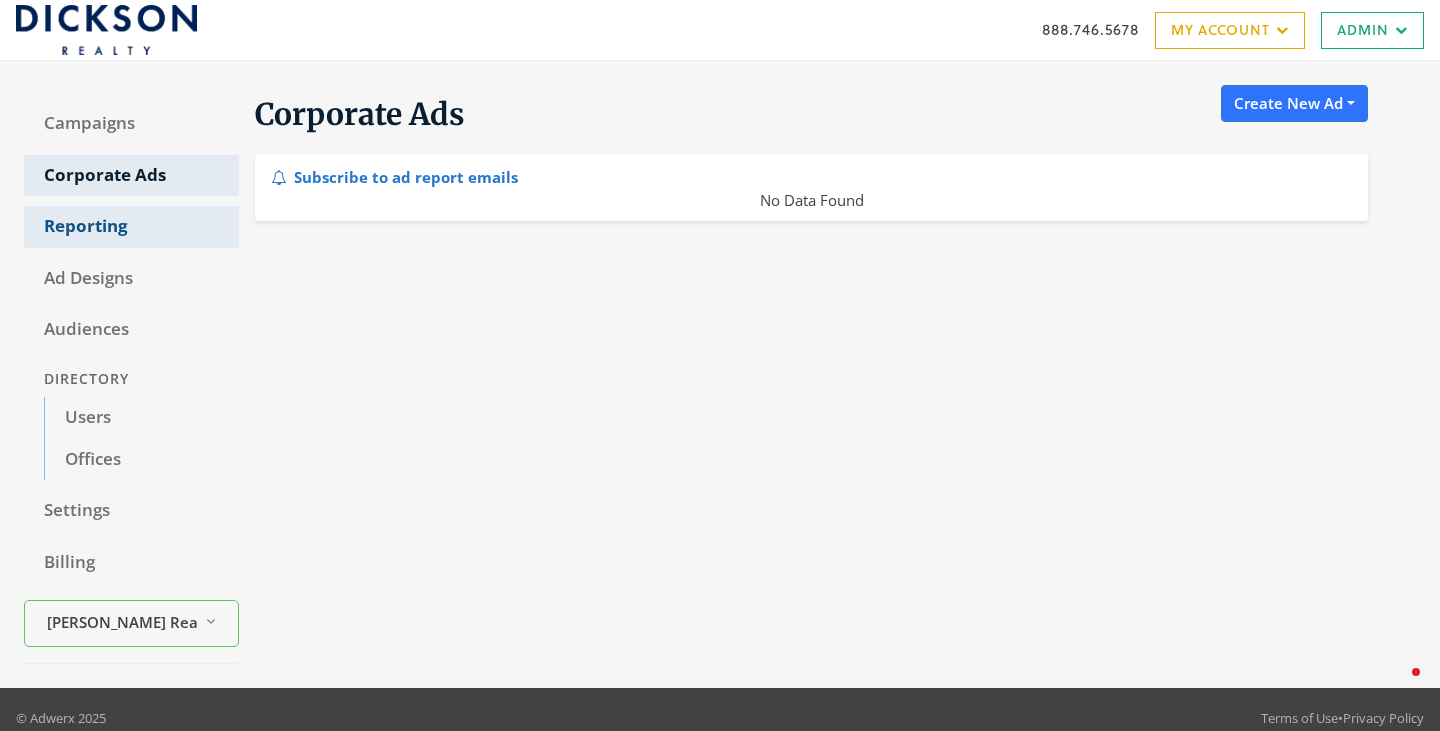 click on "Reporting" at bounding box center (131, 227) 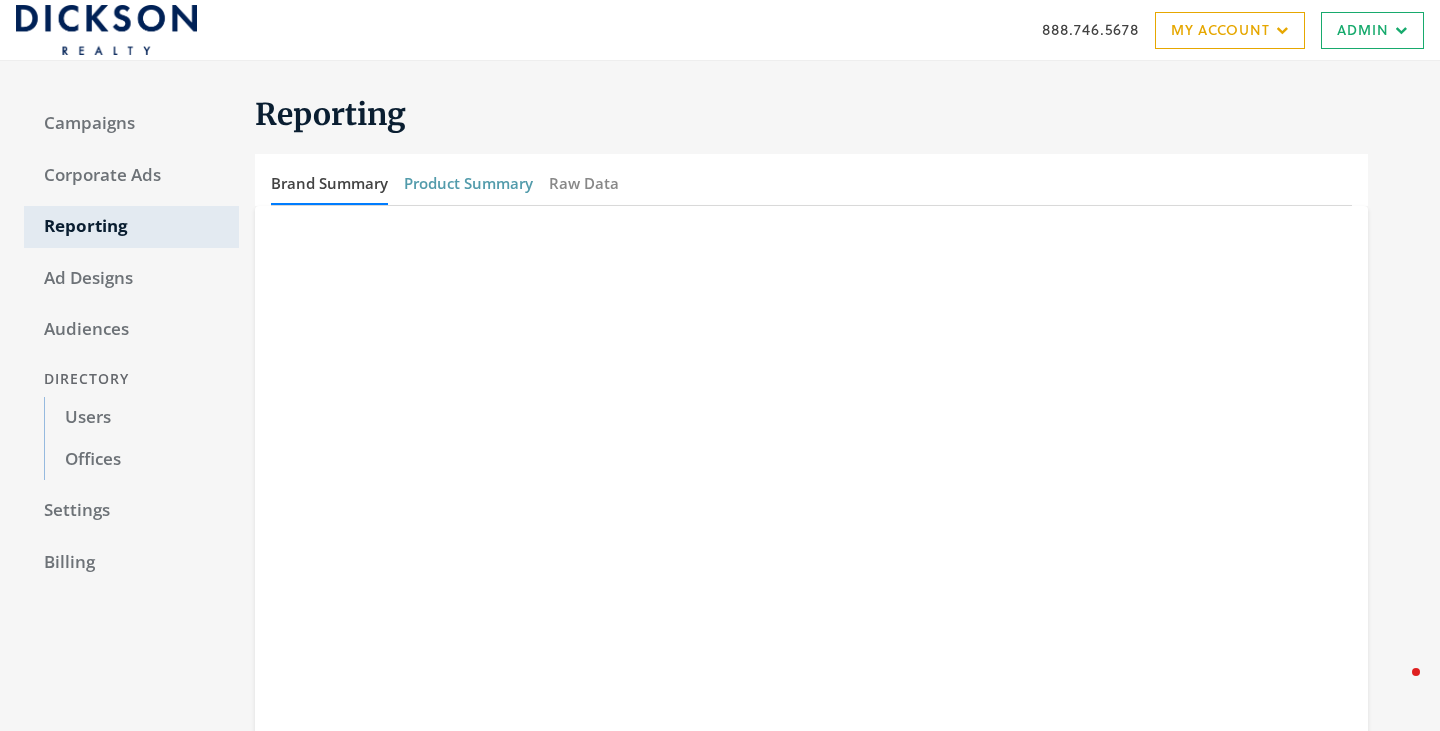 click on "Product Summary" at bounding box center (468, 183) 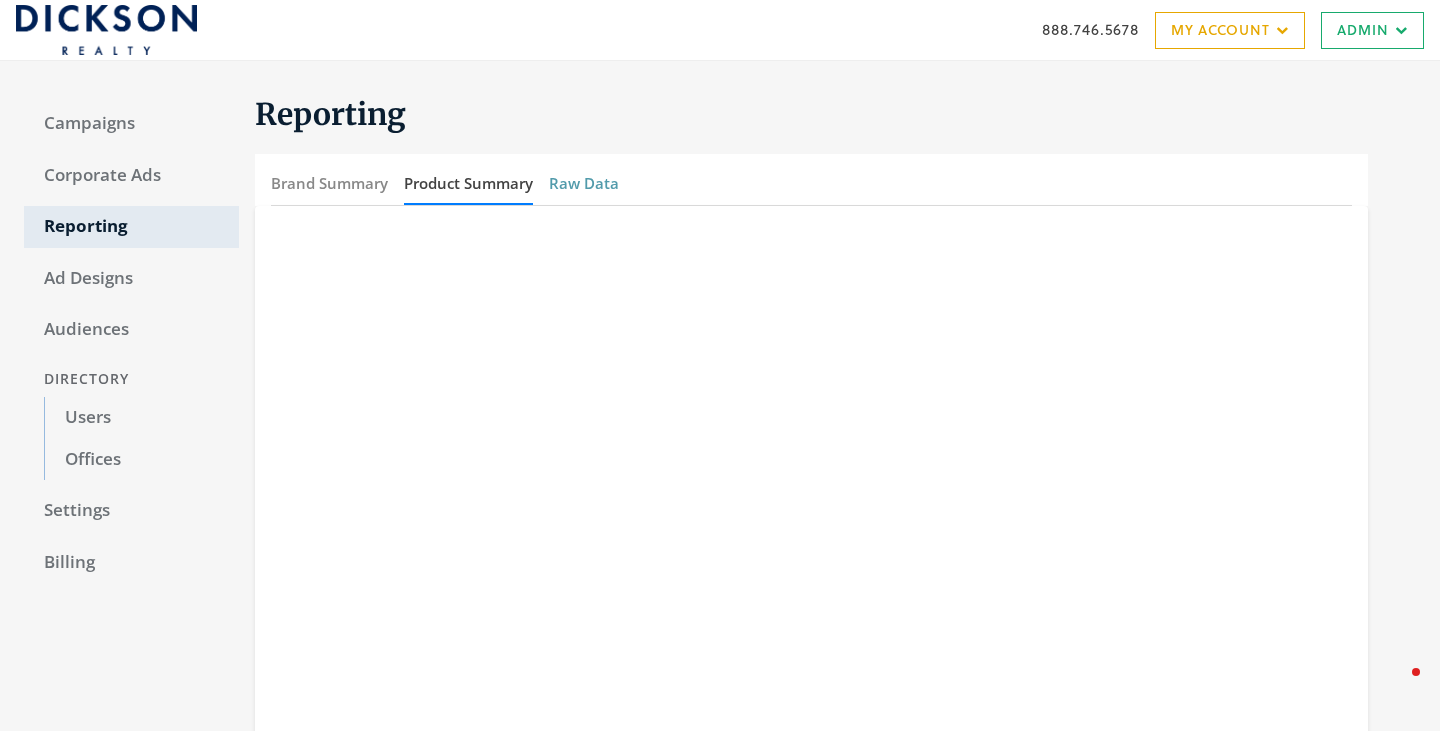click on "Raw Data" at bounding box center (584, 183) 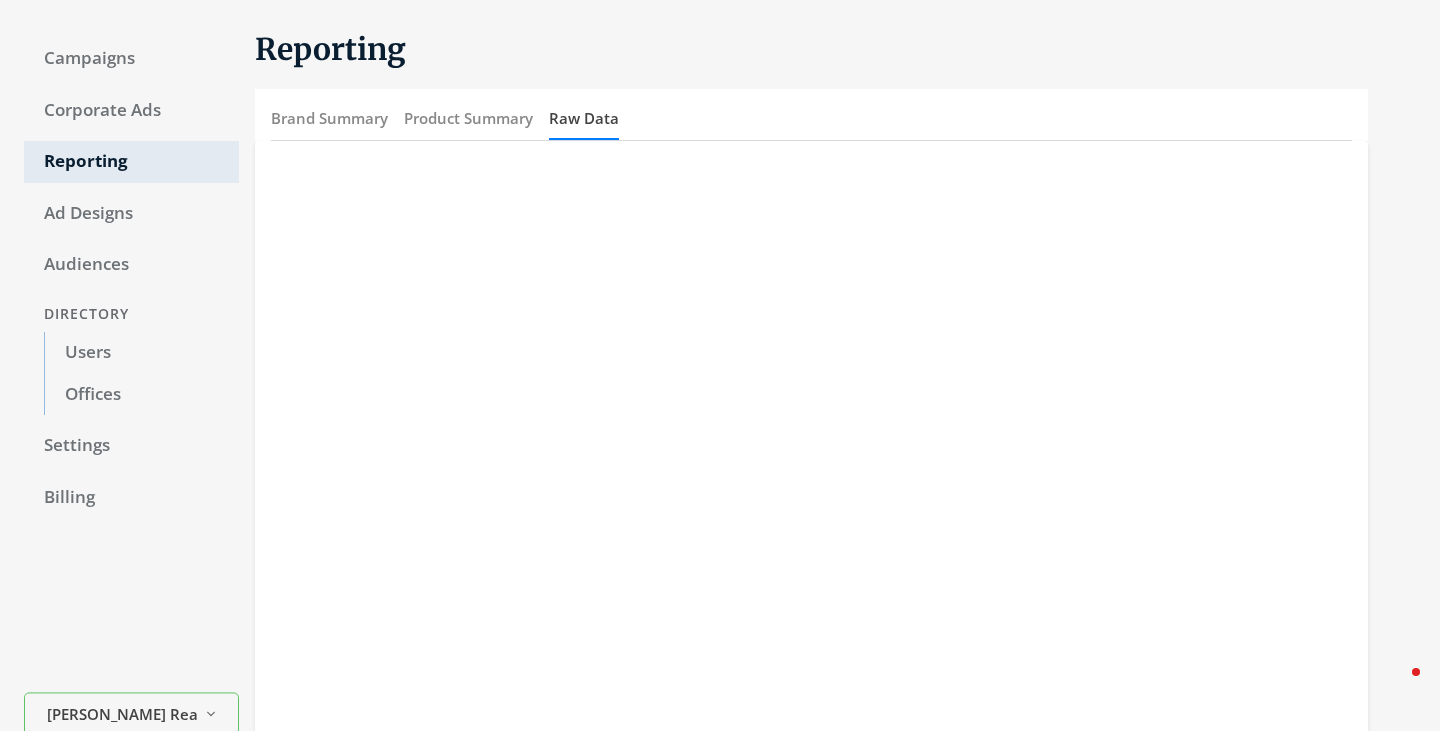 scroll, scrollTop: 0, scrollLeft: 0, axis: both 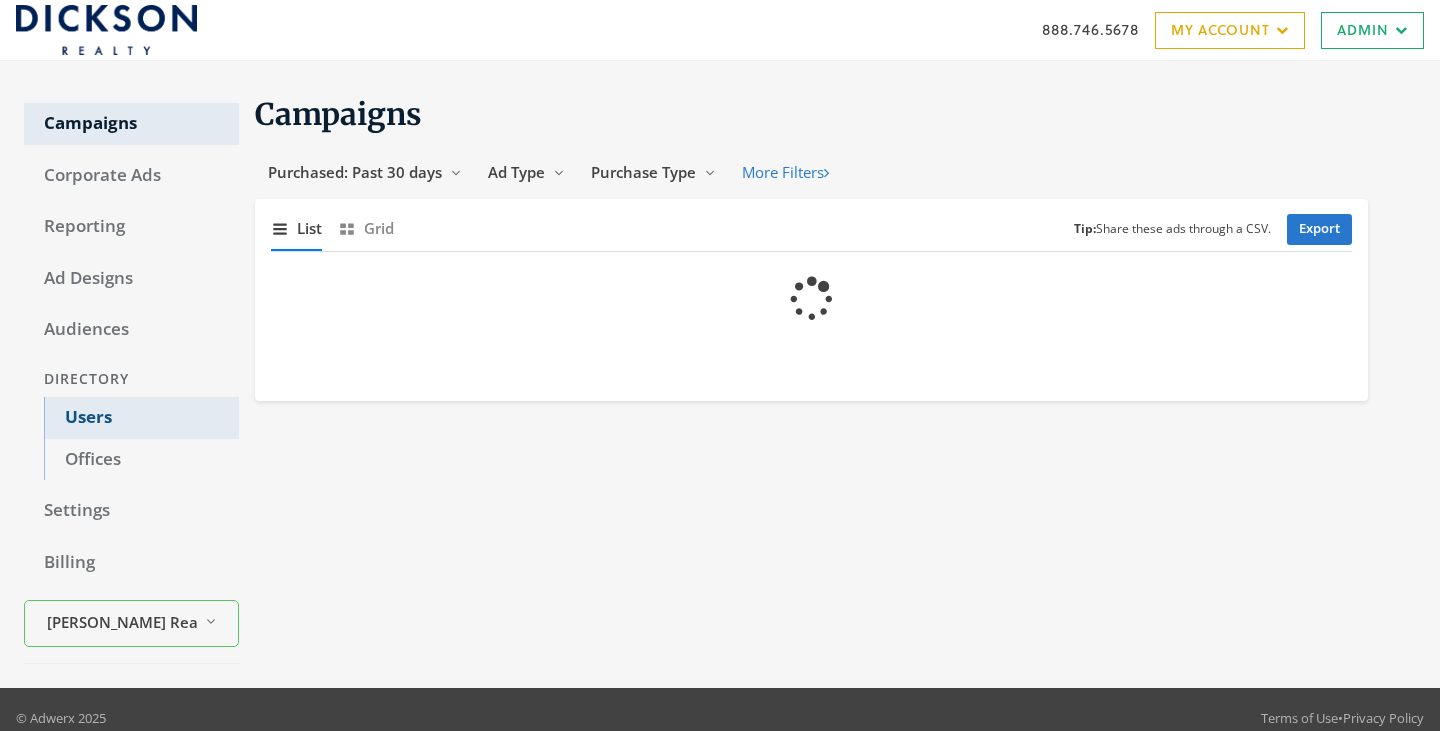 click on "Users" at bounding box center [141, 418] 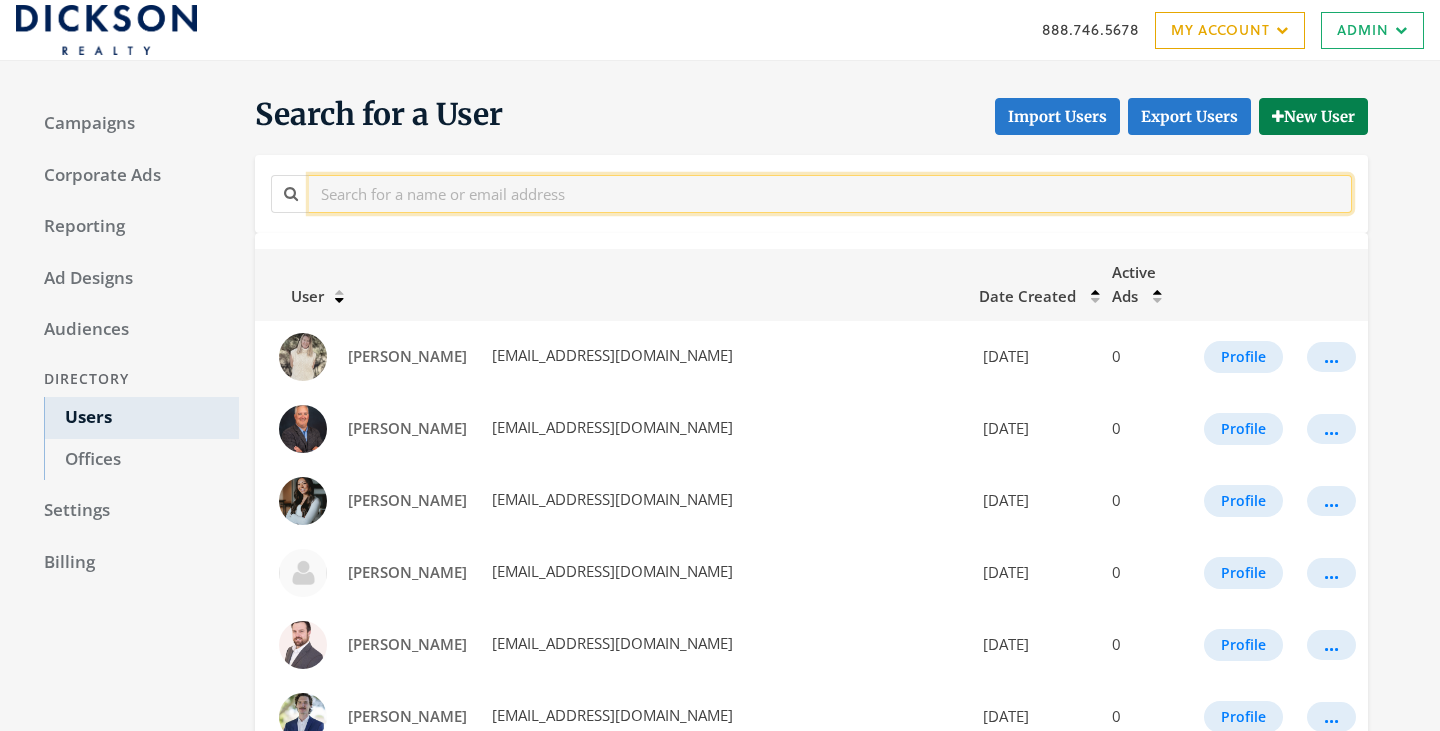 click at bounding box center (830, 193) 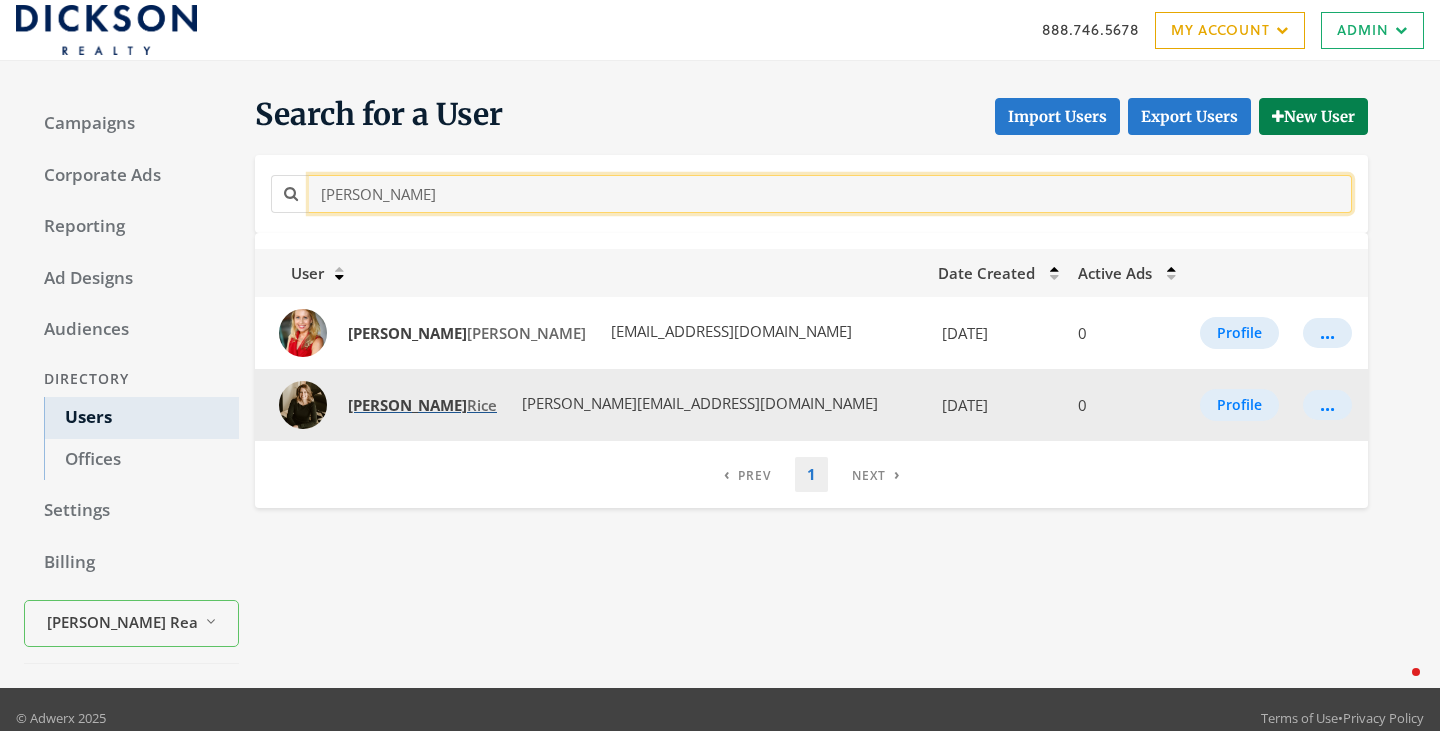 type on "christina" 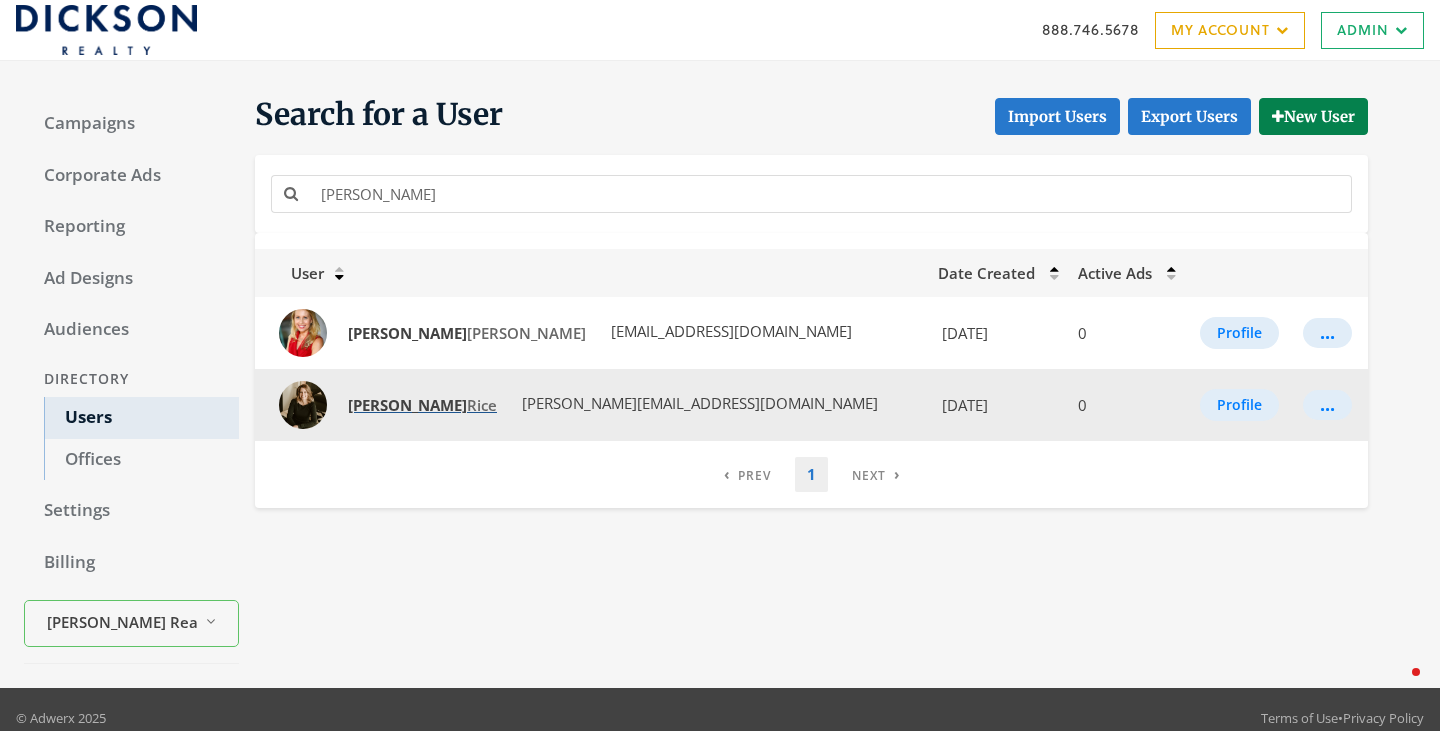 click on "Christina" 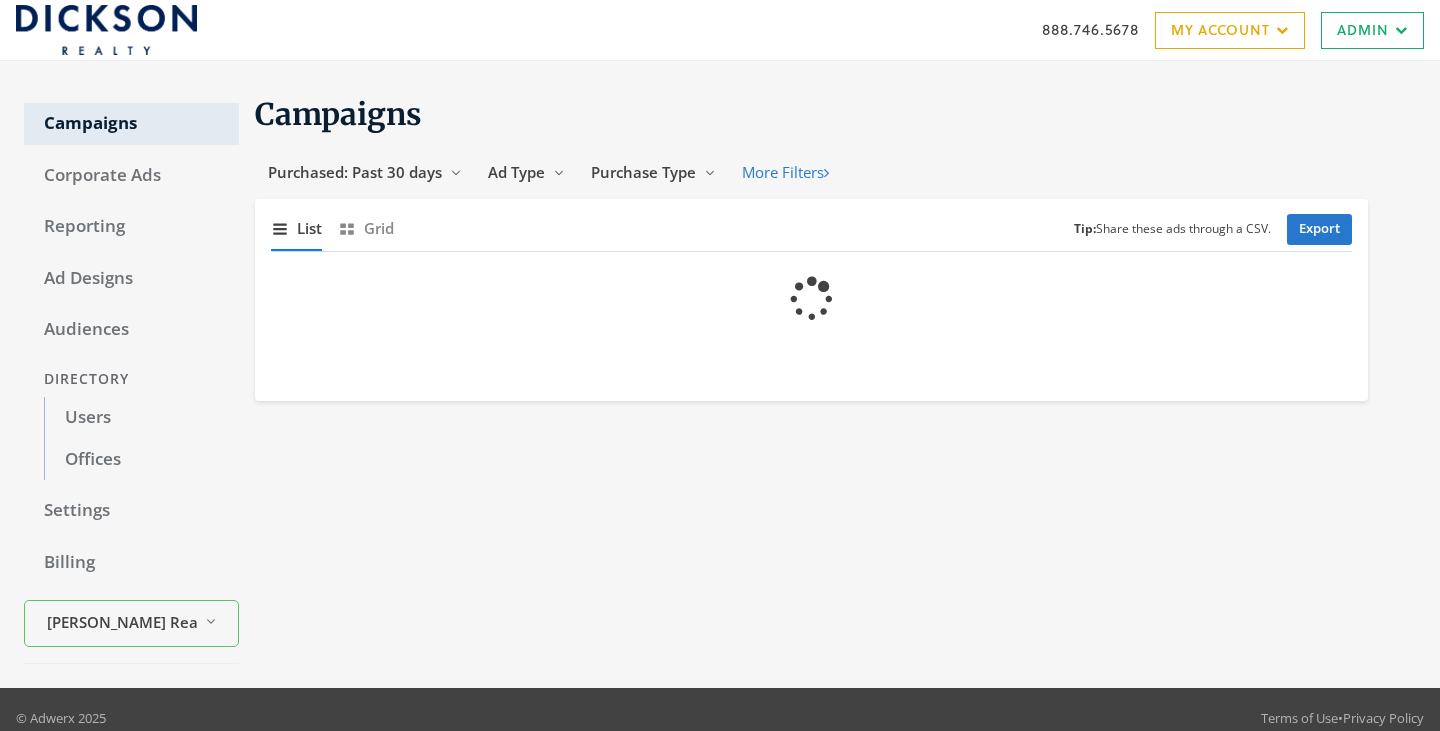 scroll, scrollTop: 0, scrollLeft: 0, axis: both 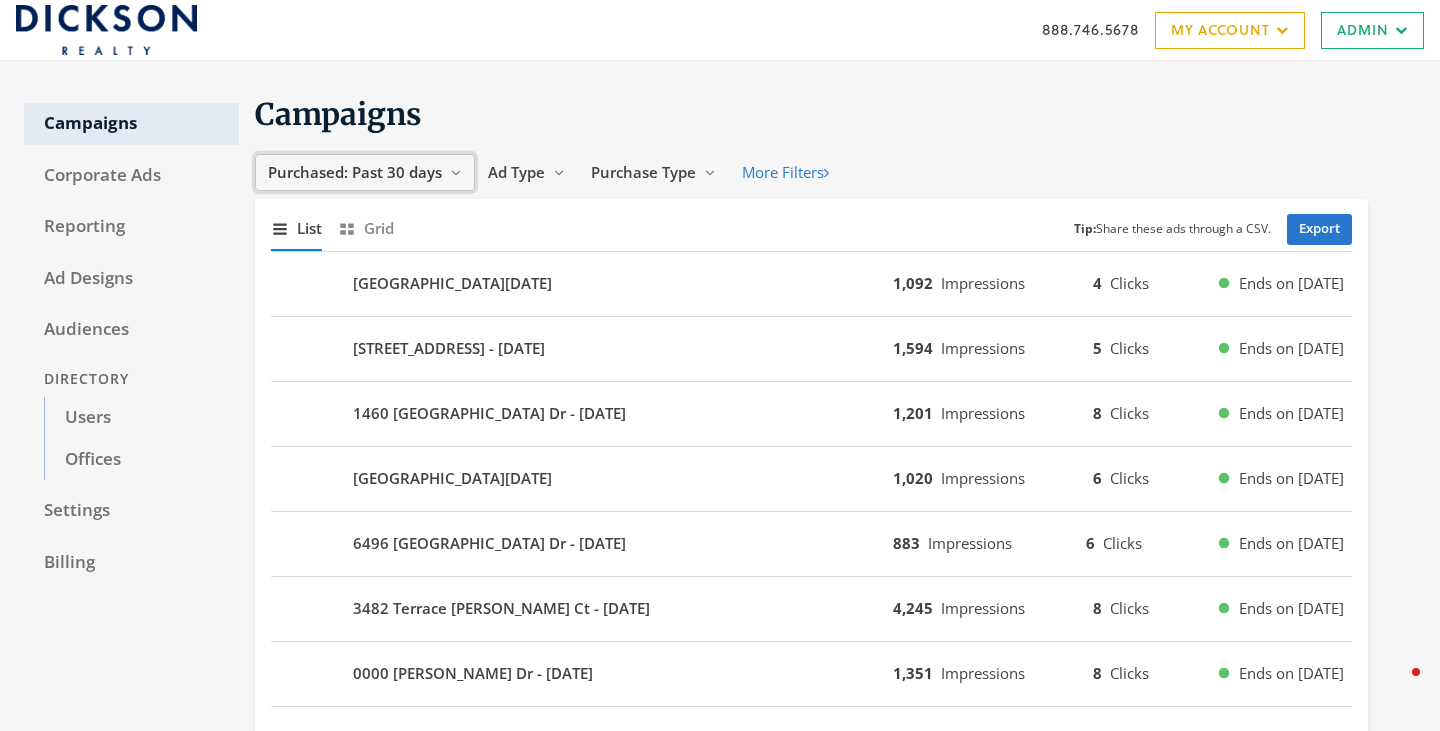 click on "Purchased: Past 30 days" at bounding box center (355, 172) 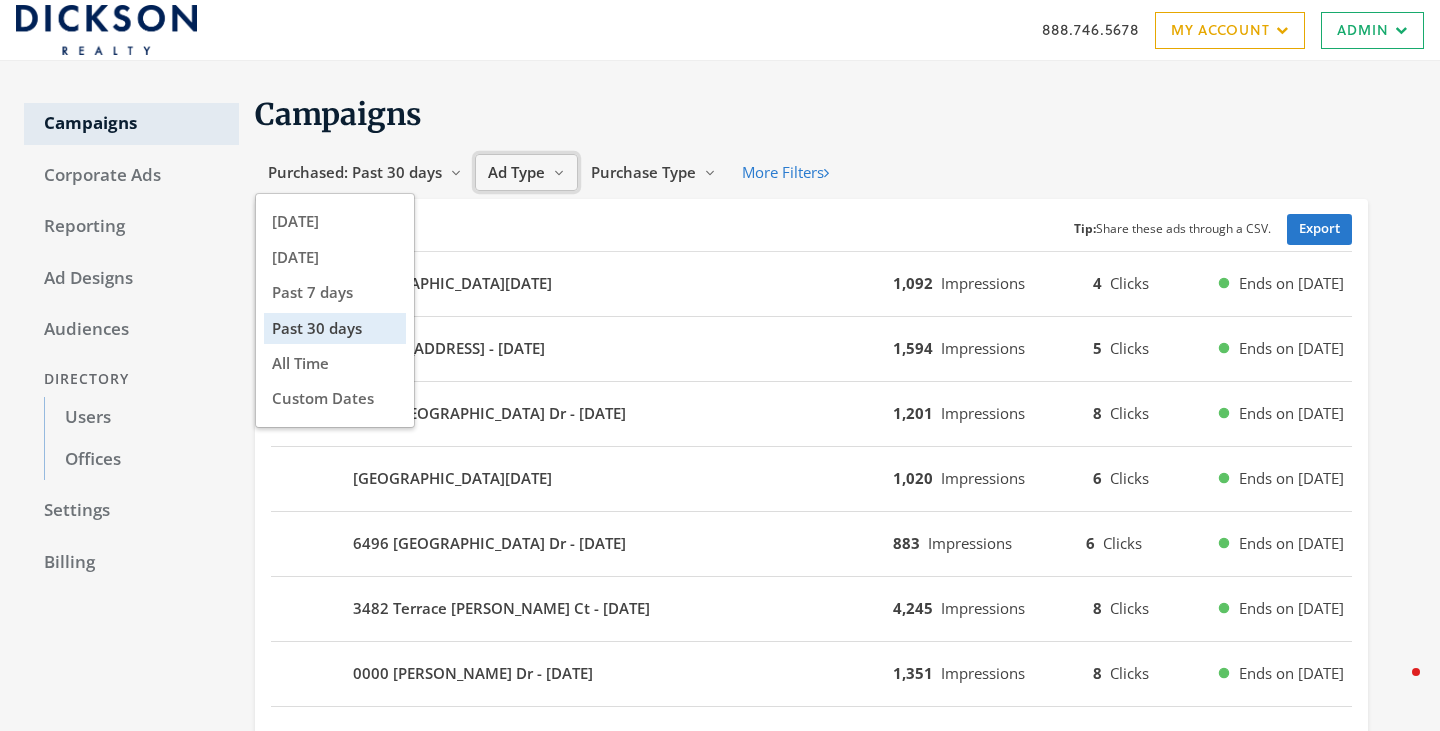 click on "Ad Type" at bounding box center (516, 172) 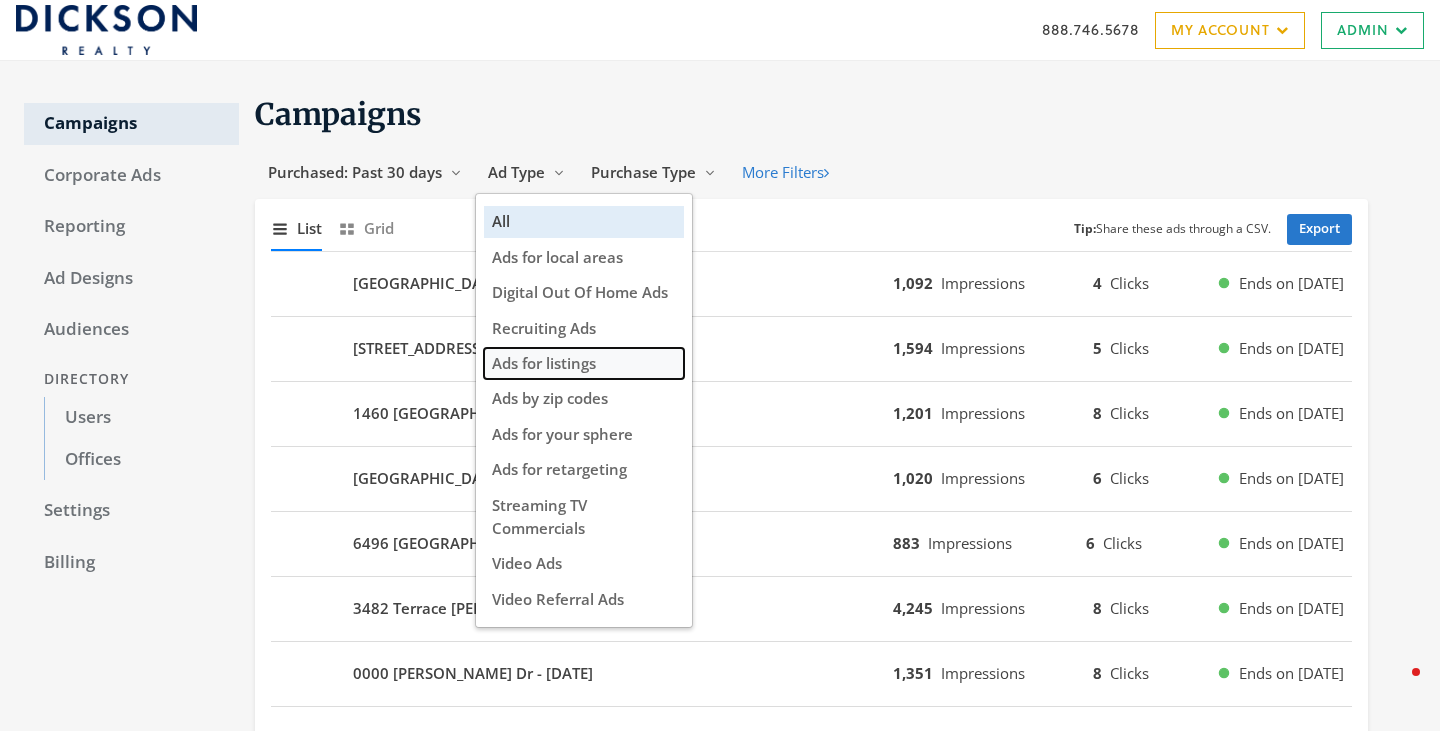 click on "Ads for listings" at bounding box center (544, 363) 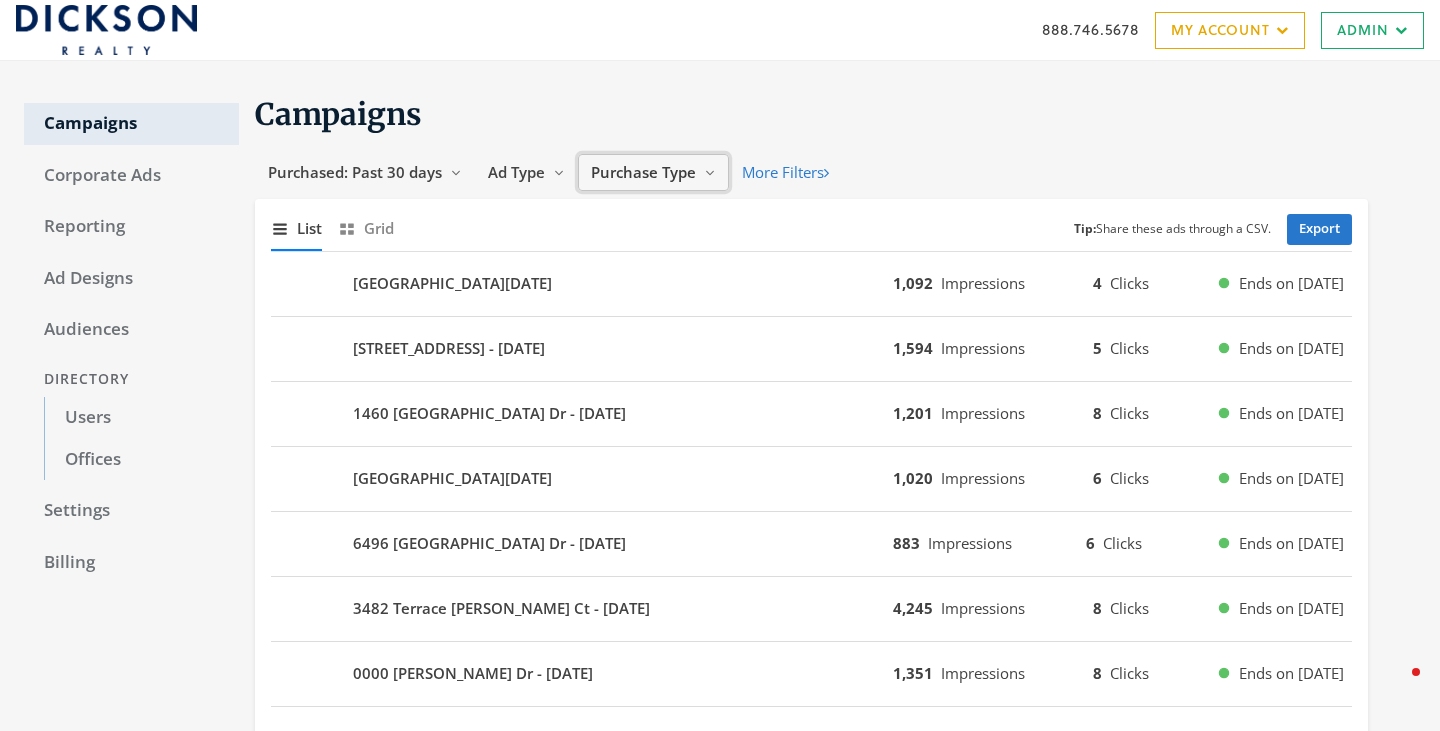 click on "Purchase Type" at bounding box center (643, 172) 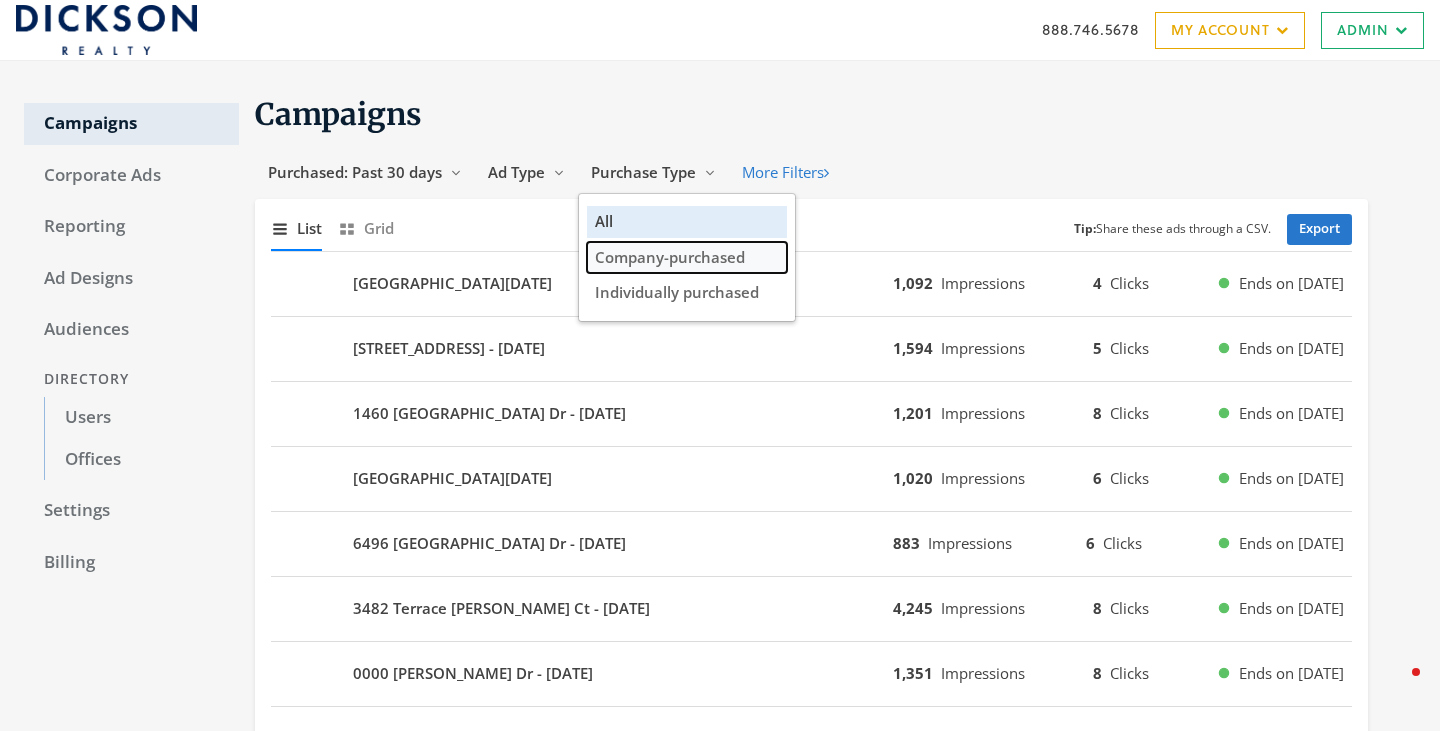 click on "Company-purchased" at bounding box center [670, 257] 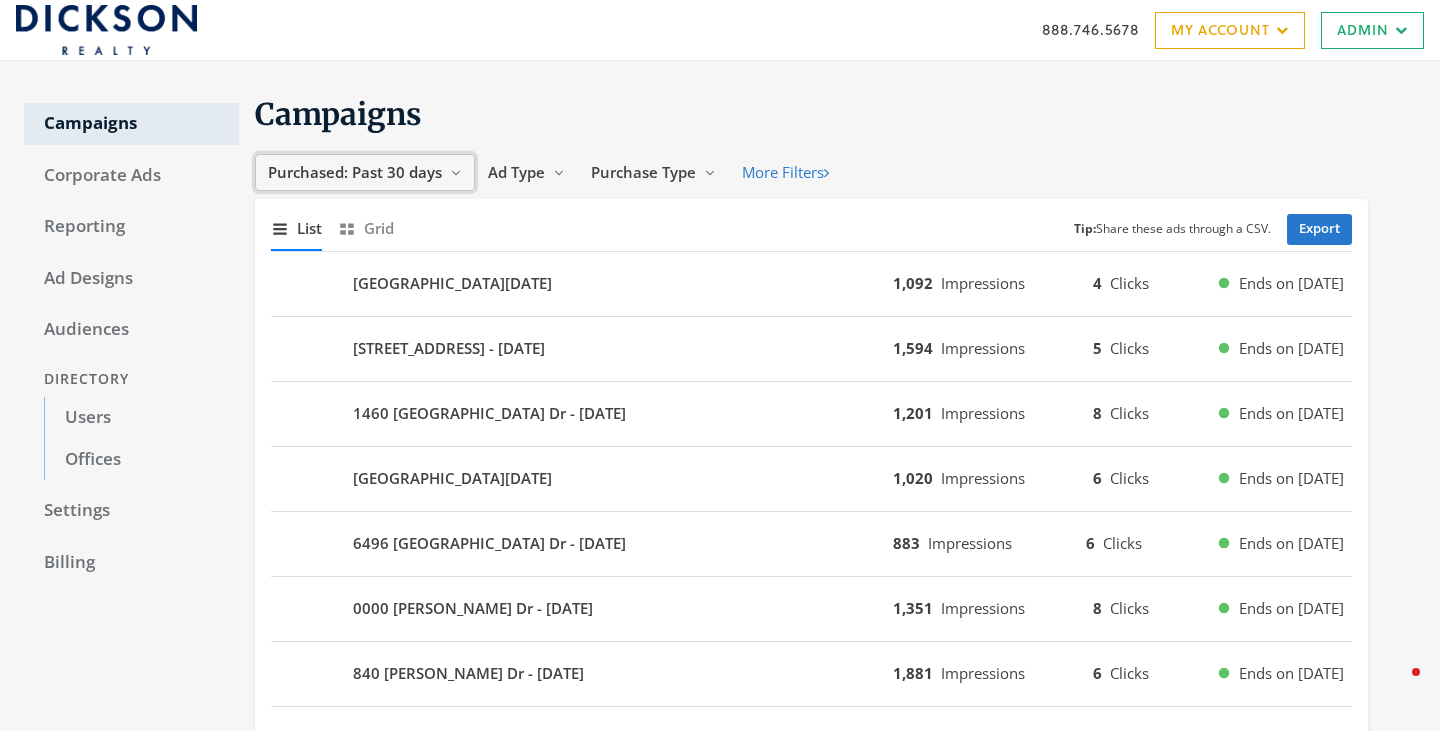 click on "Purchased: Past 30 days" at bounding box center (355, 172) 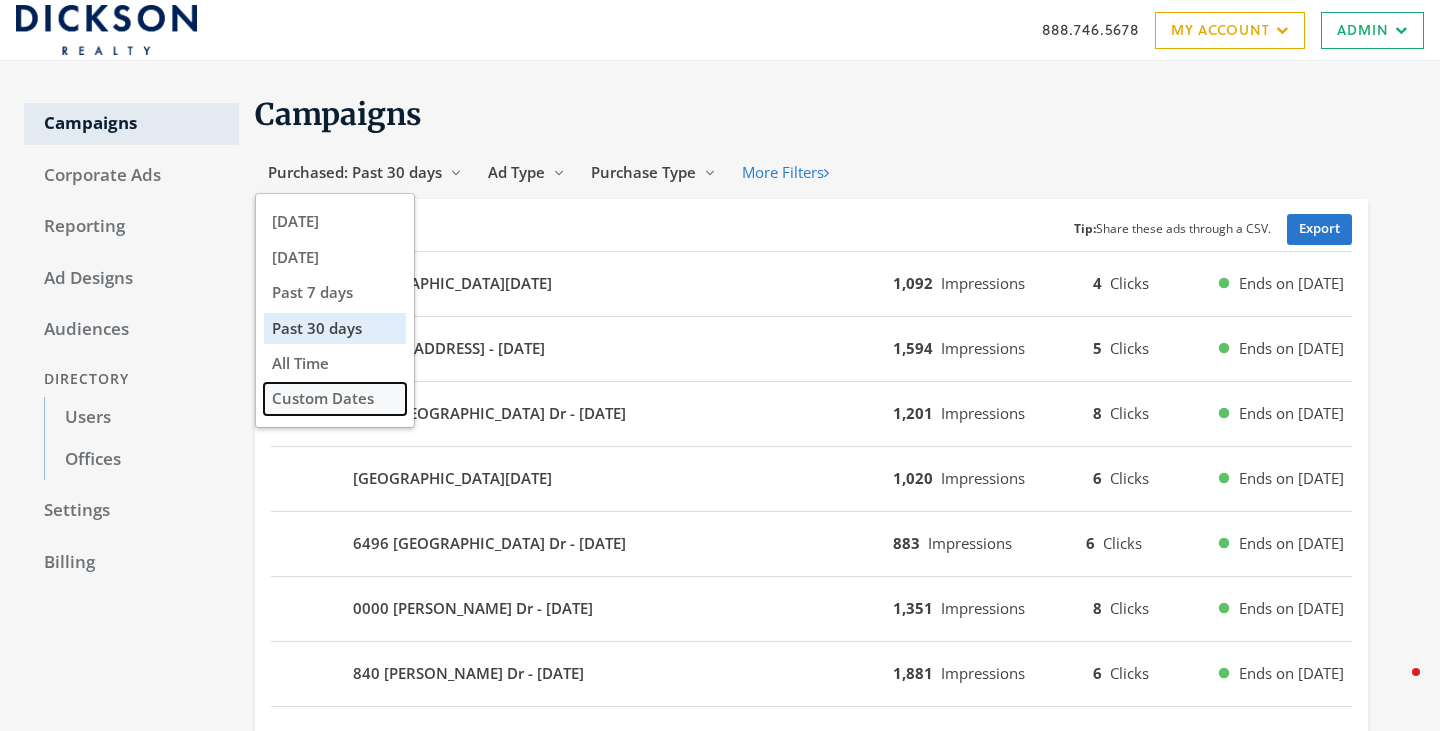 click on "Custom Dates" at bounding box center [335, 398] 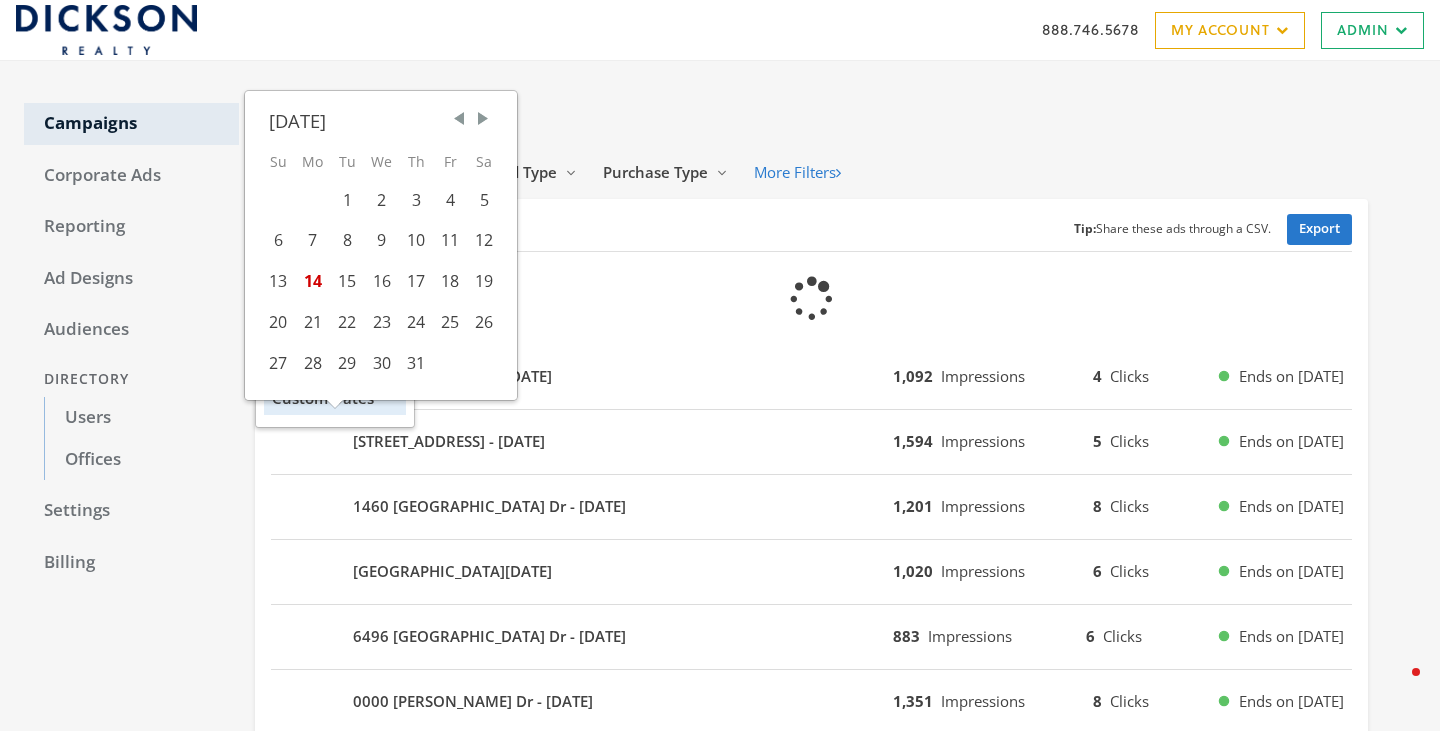 click at bounding box center (459, 119) 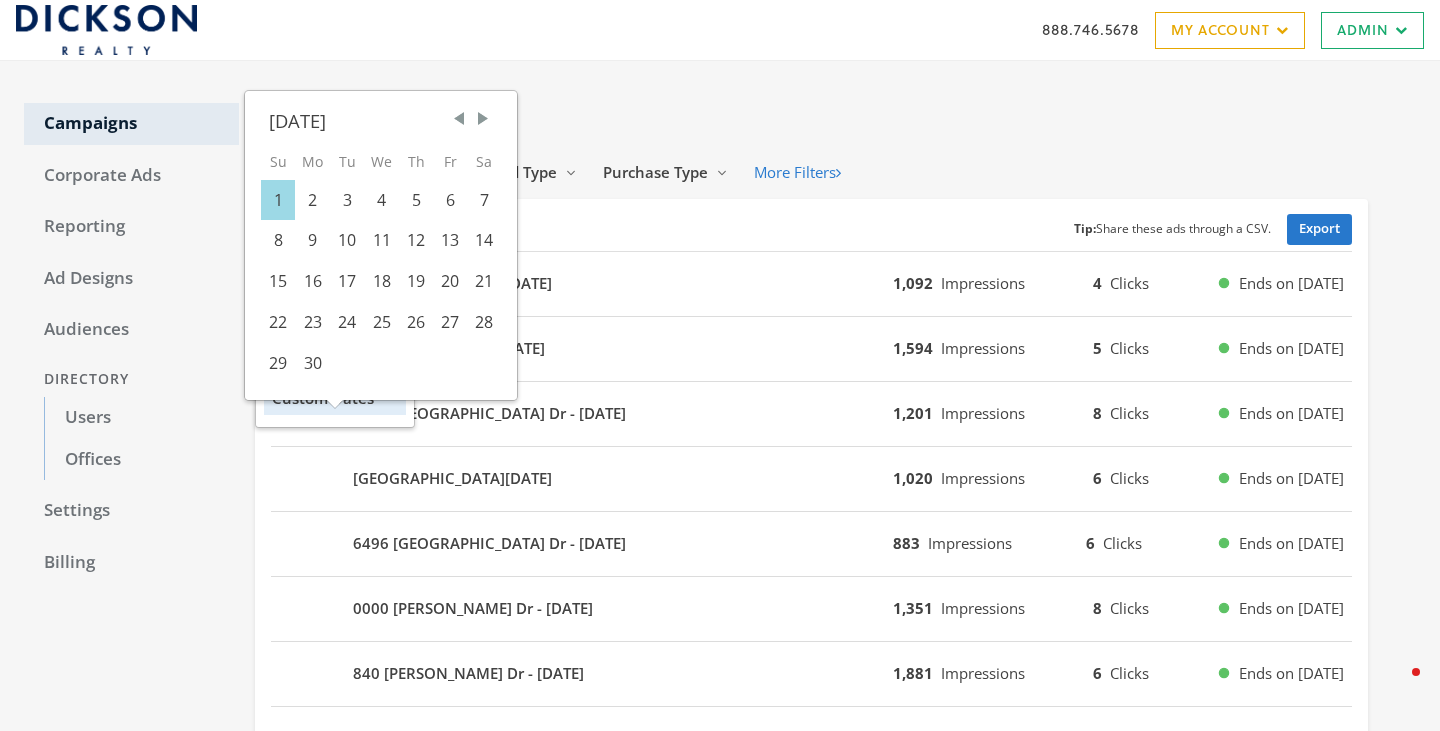 click on "1" at bounding box center [278, 200] 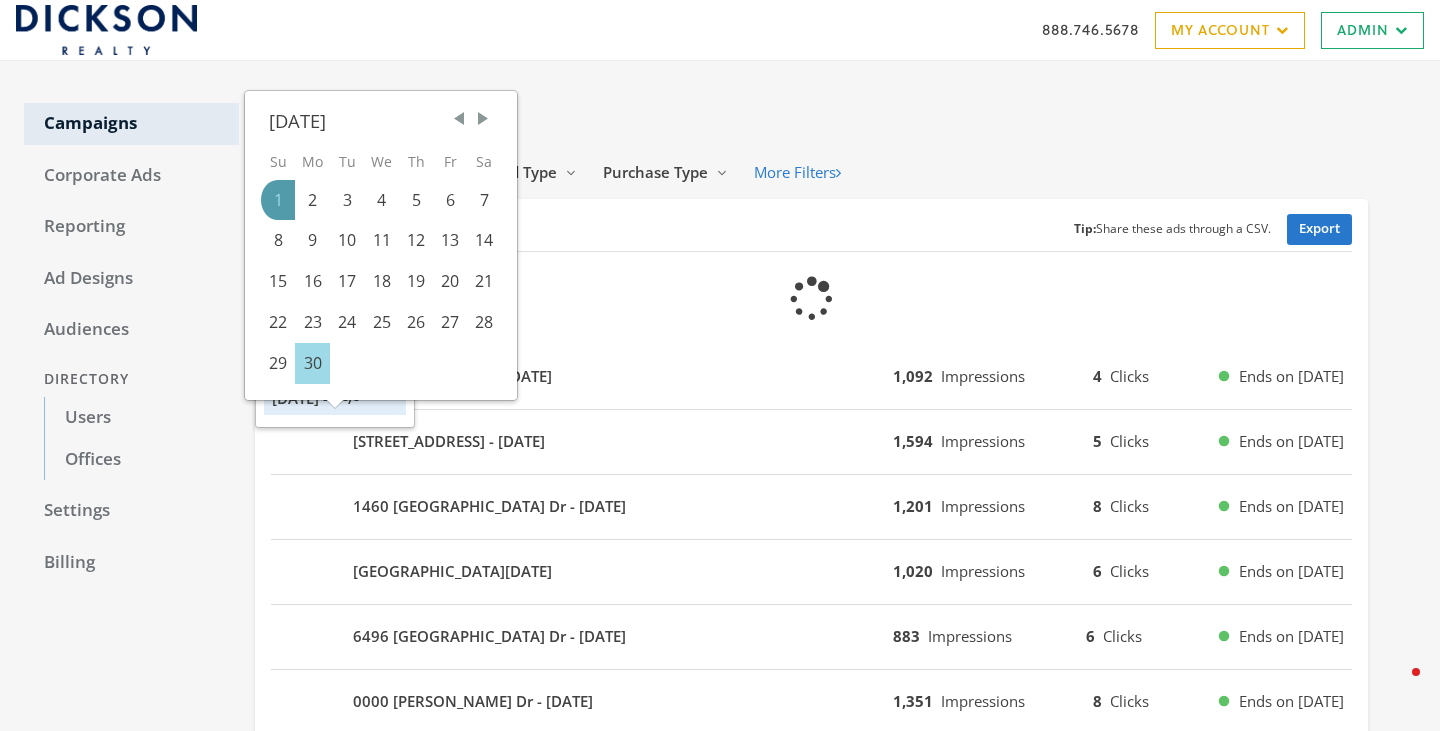 click on "30" at bounding box center [312, 363] 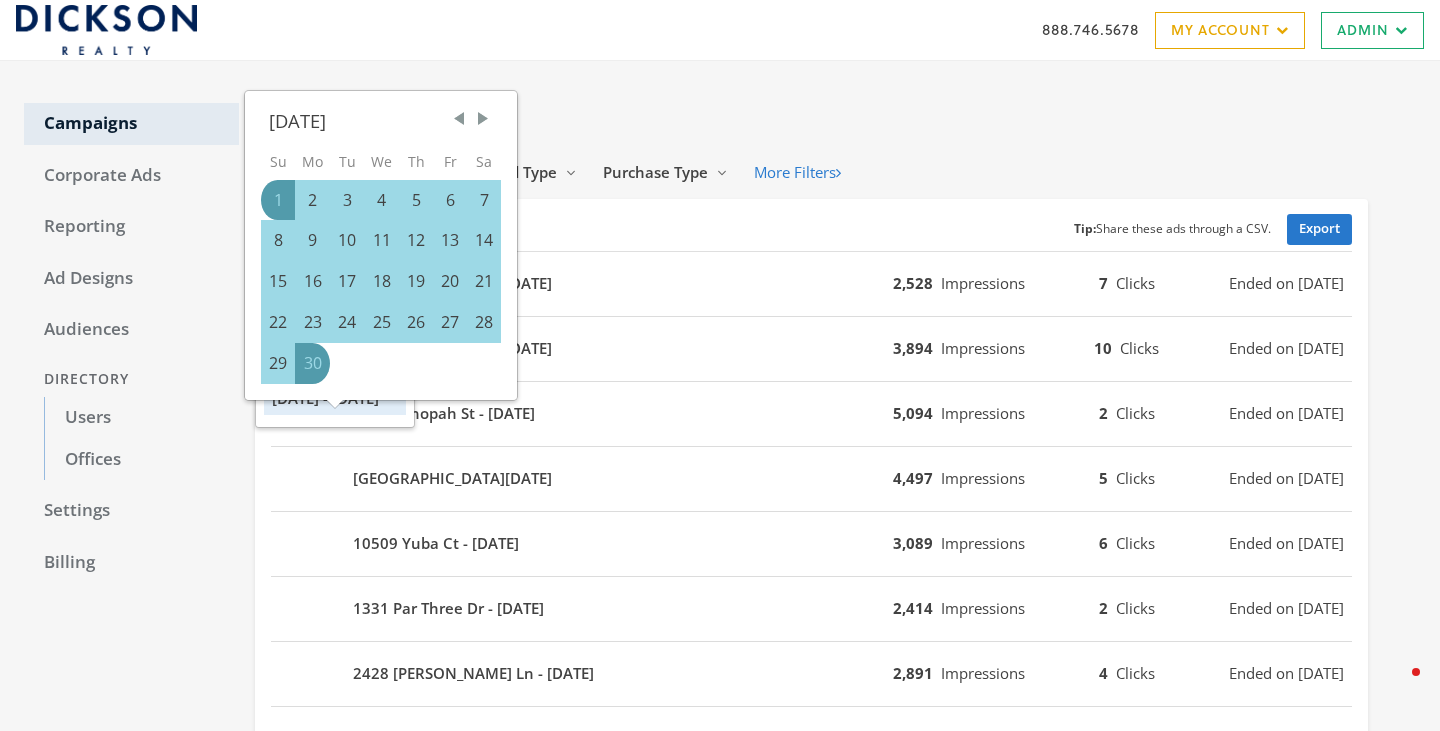 click on "Campaigns Corporate Ads Reporting Ad Designs Audiences Directory Users Offices Settings Billing Dickson Realty Reveal list of Dickson Realty Campaigns Purchased: Custom Dates Reveal list of Purchased: Custom Dates Today Yesterday Past 7 days Past 30 days All Time 6/1/25 - 6/30/25 Ad Type Reveal list of Ad Type Purchase Type Reveal list of Purchase Type More Filters  Show list of campaigns List Show grid of campaigns Grid Tip:  Share these ads through a CSV. Export 16934 Northwoods Blvd - 2025-06-30 2,528 Impressions 7 Clicks Ended on 7/8/25 5783 N Lake Blvd - 2025-06-28 3,894 Impressions 10 Clicks Ended on 7/6/25 1402 Tonopah St - 2025-06-27 5,094 Impressions 2 Clicks Ended on 7/5/25 50 N Sierra St - 2025-06-27 4,497 Impressions 5 Clicks Ended on 7/4/25 10509 Yuba Ct - 2025-06-25 3,089 Impressions 6 Clicks Ended on 7/3/25 1331 Par Three Dr - 2025-06-20 2,414 Impressions 2 Clicks Ended on 6/28/25 2428 Darby Rose Ln - 2025-06-20 2,891 Impressions 4 Clicks Ended on 6/28/25 182 Commodore Dr - 2025-06-20 3,167 7 7" at bounding box center (720, 994) 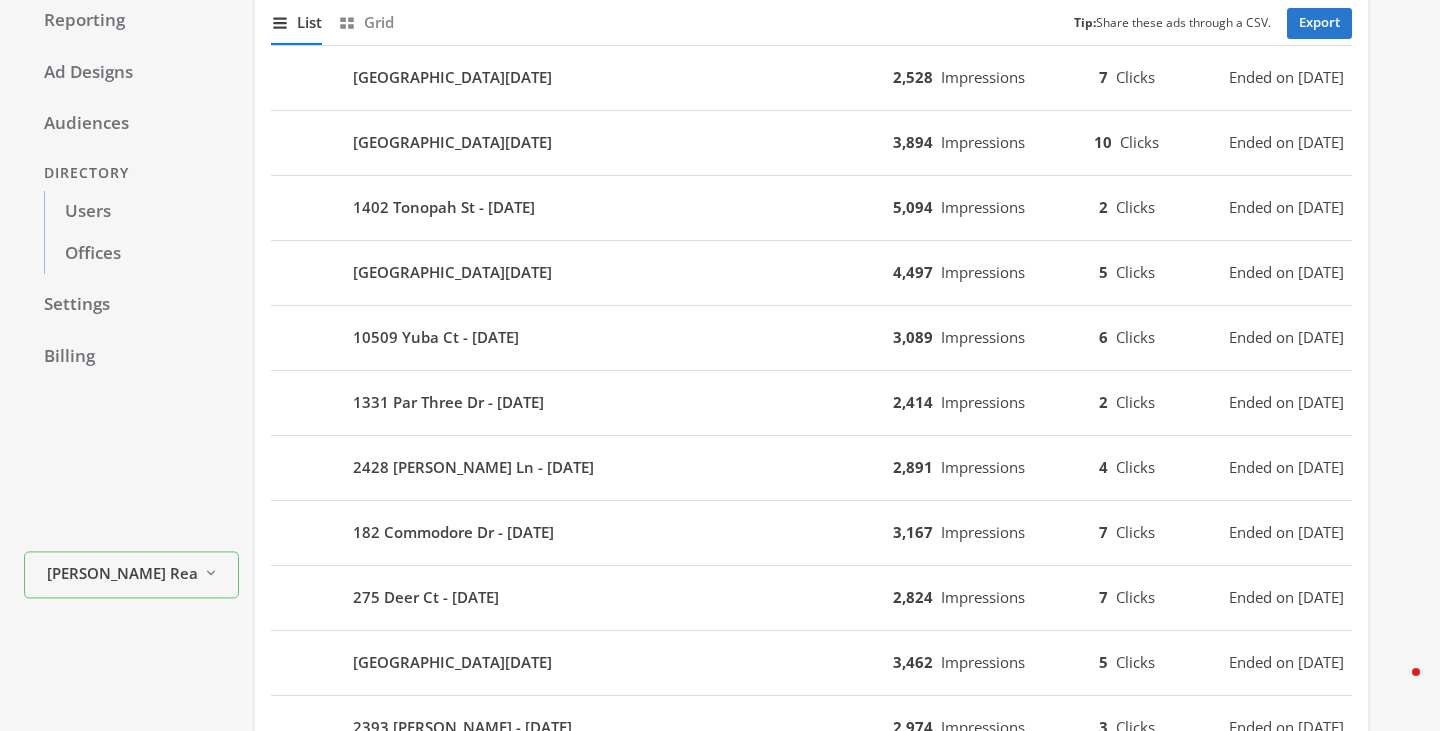 scroll, scrollTop: 0, scrollLeft: 0, axis: both 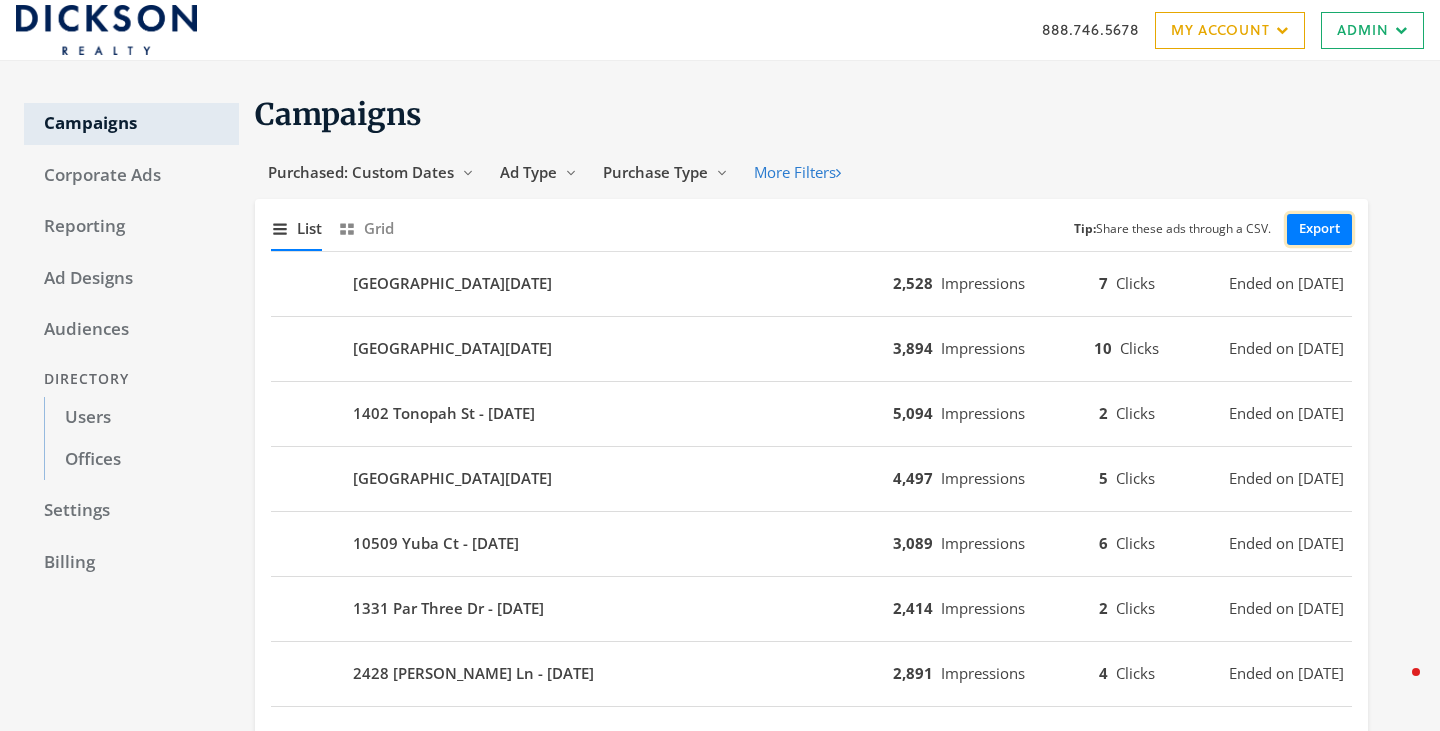 click on "Export" at bounding box center (1319, 229) 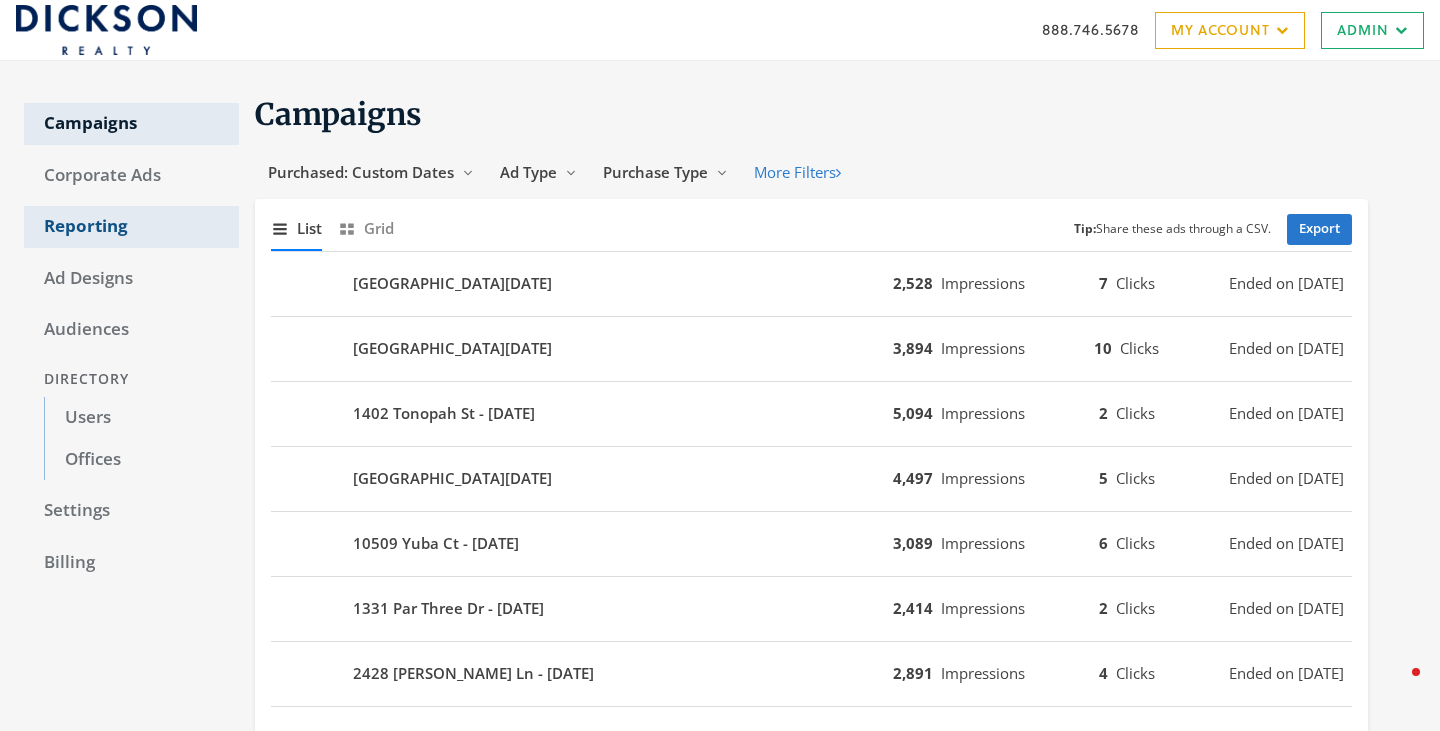 click on "Reporting" at bounding box center (131, 227) 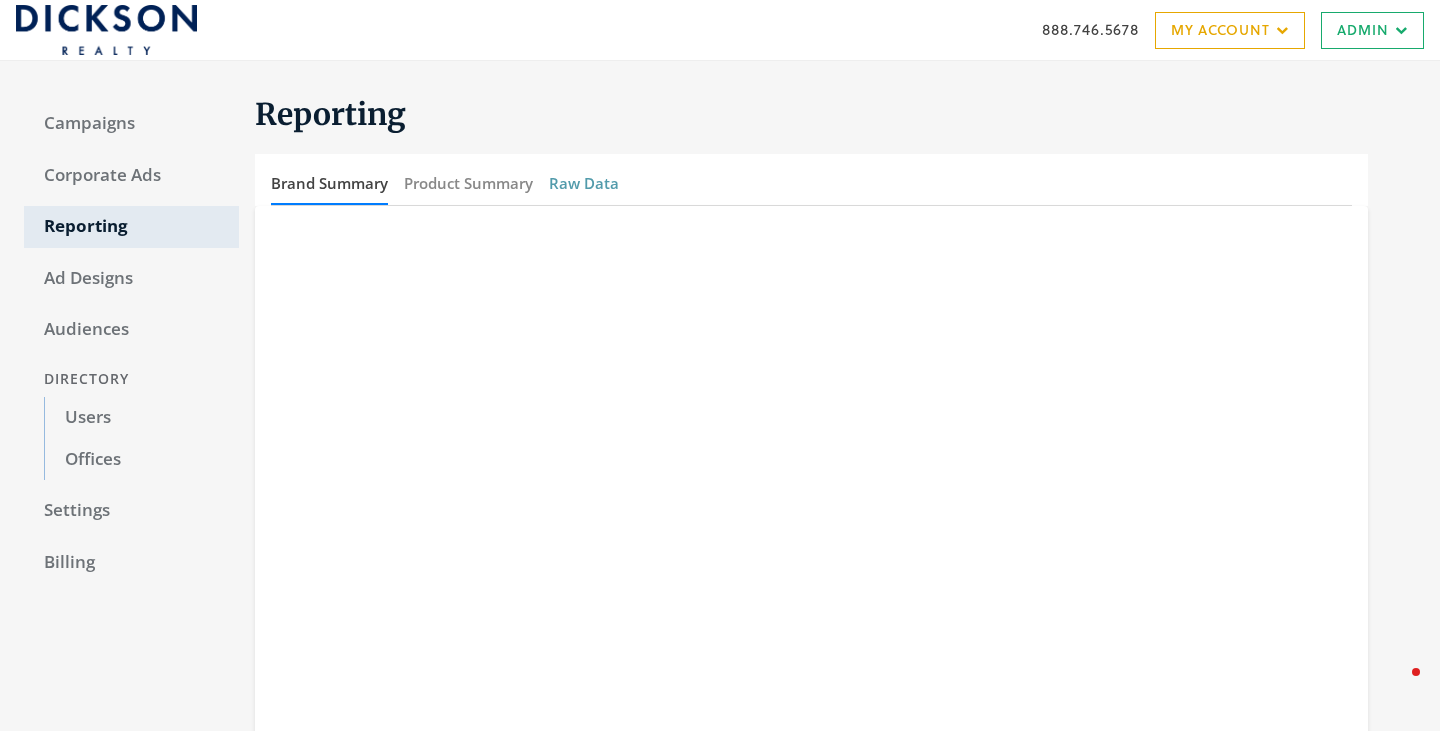 click on "Raw Data" at bounding box center (584, 183) 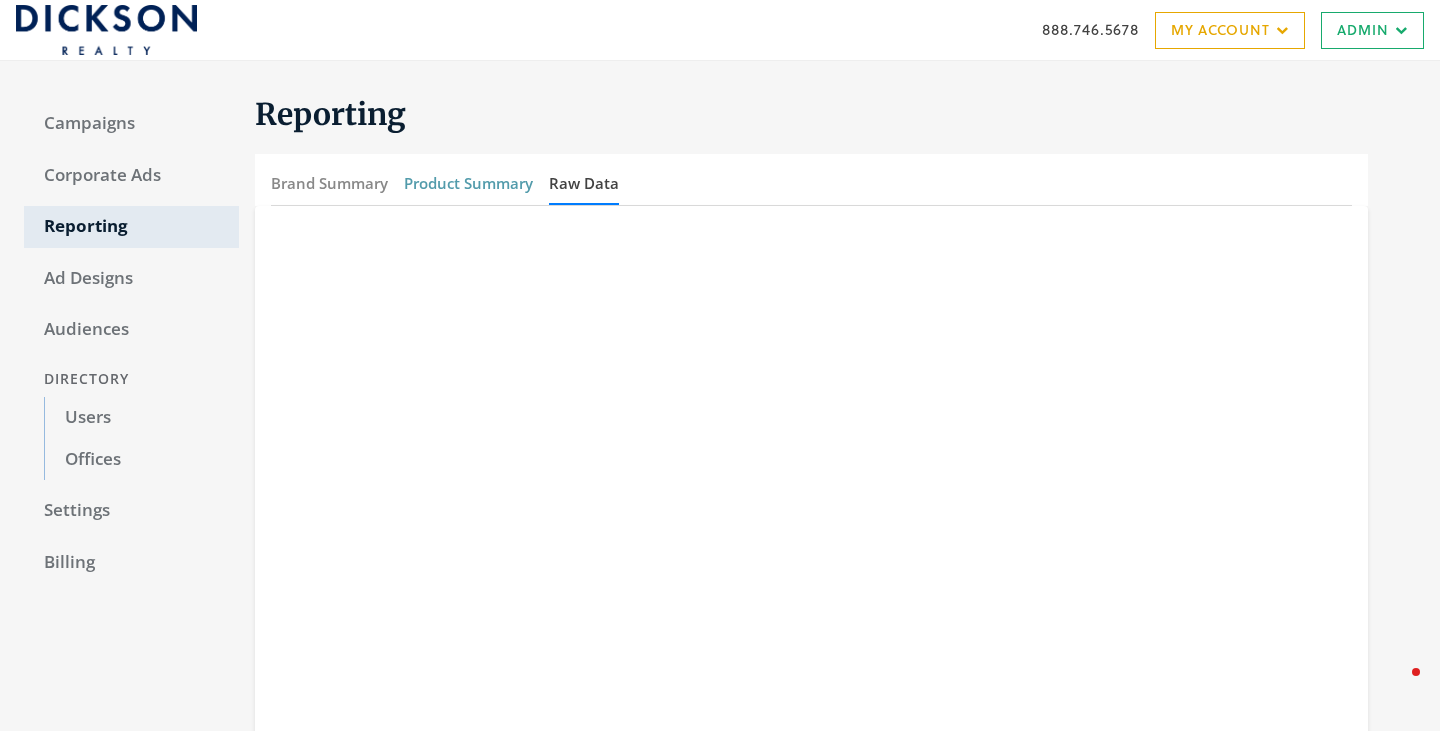click on "Product Summary" at bounding box center [468, 183] 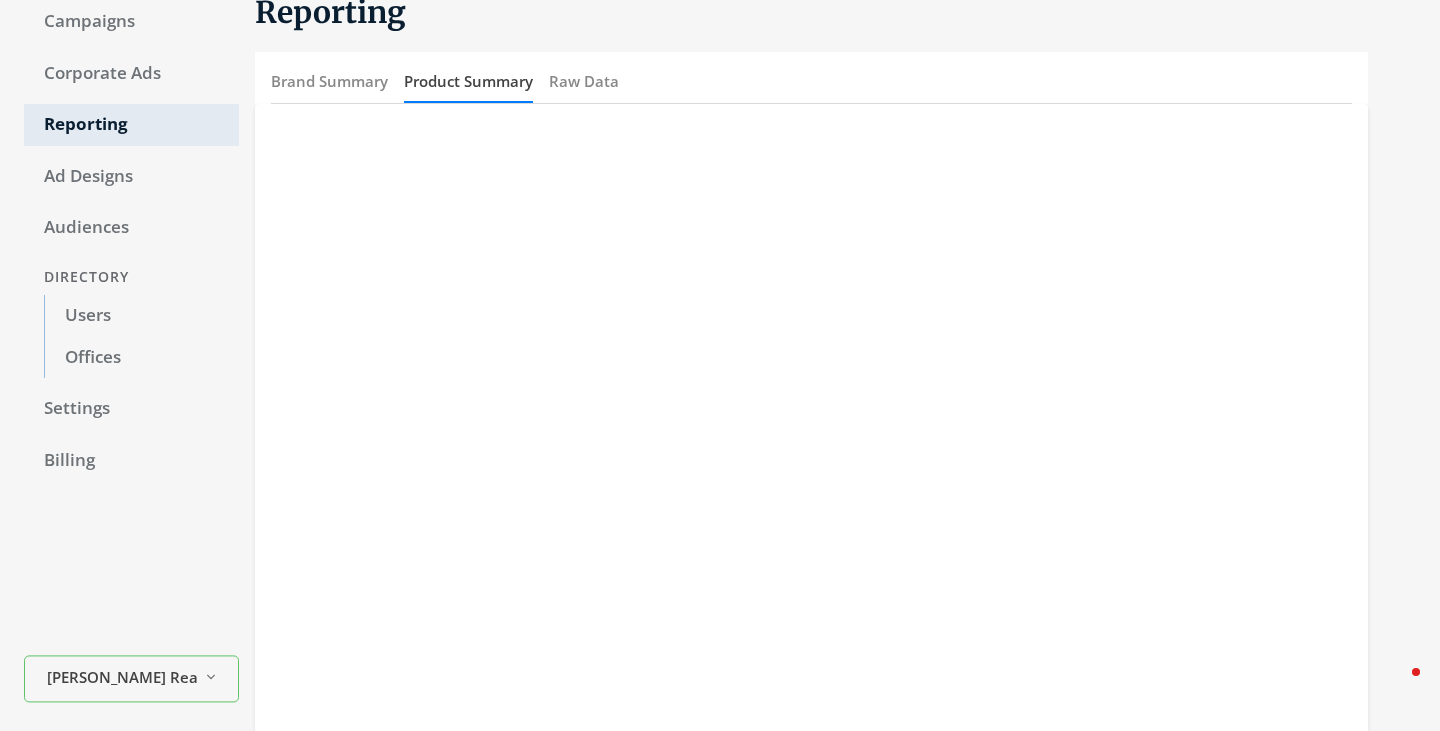 scroll, scrollTop: 0, scrollLeft: 0, axis: both 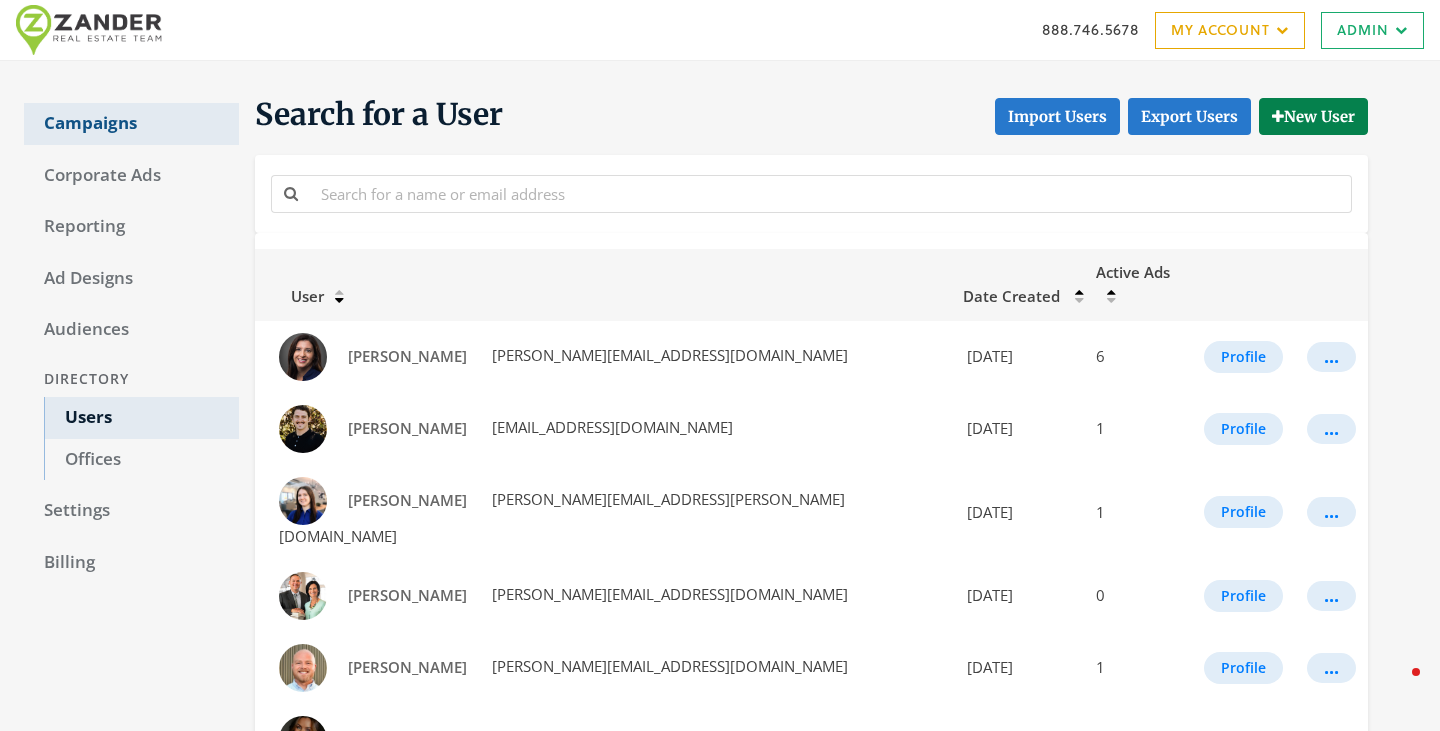click on "Campaigns" at bounding box center (131, 124) 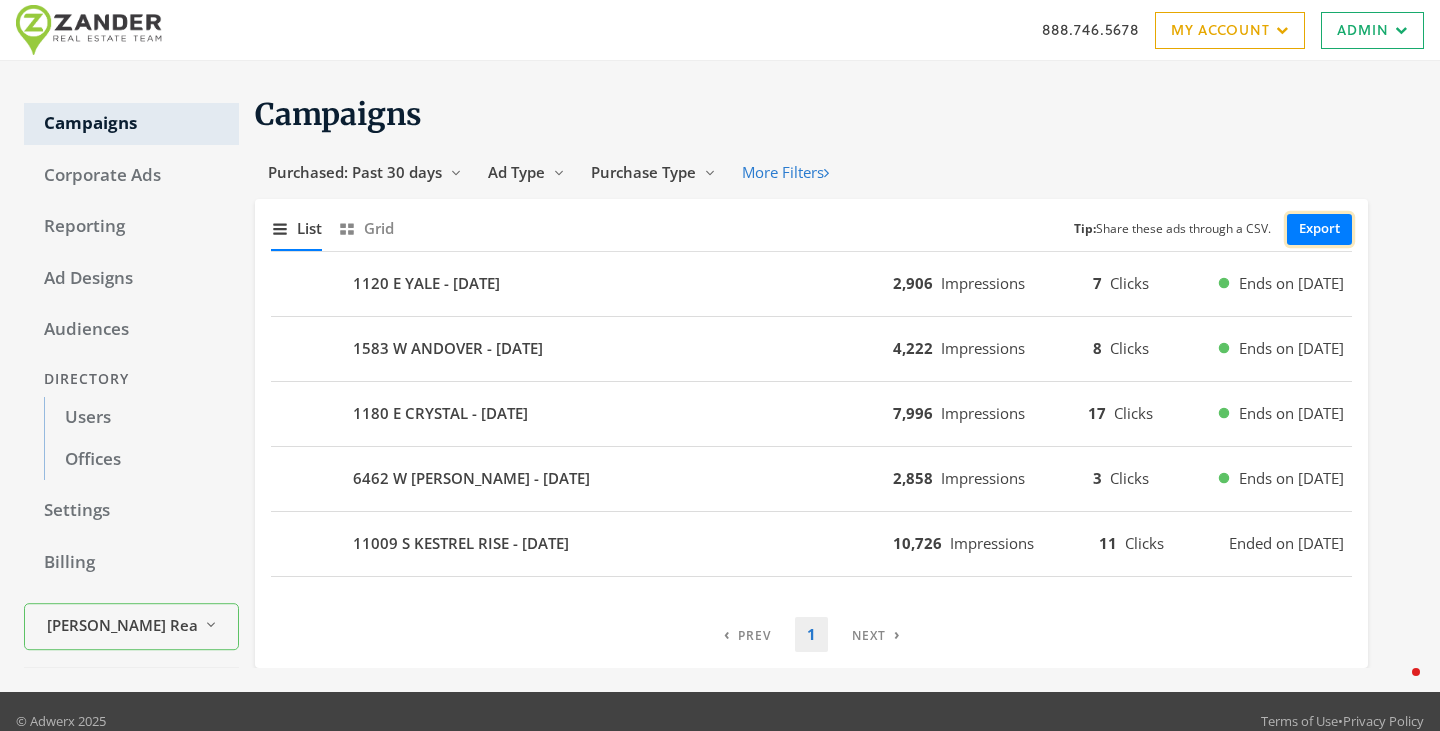 click on "Export" at bounding box center [1319, 229] 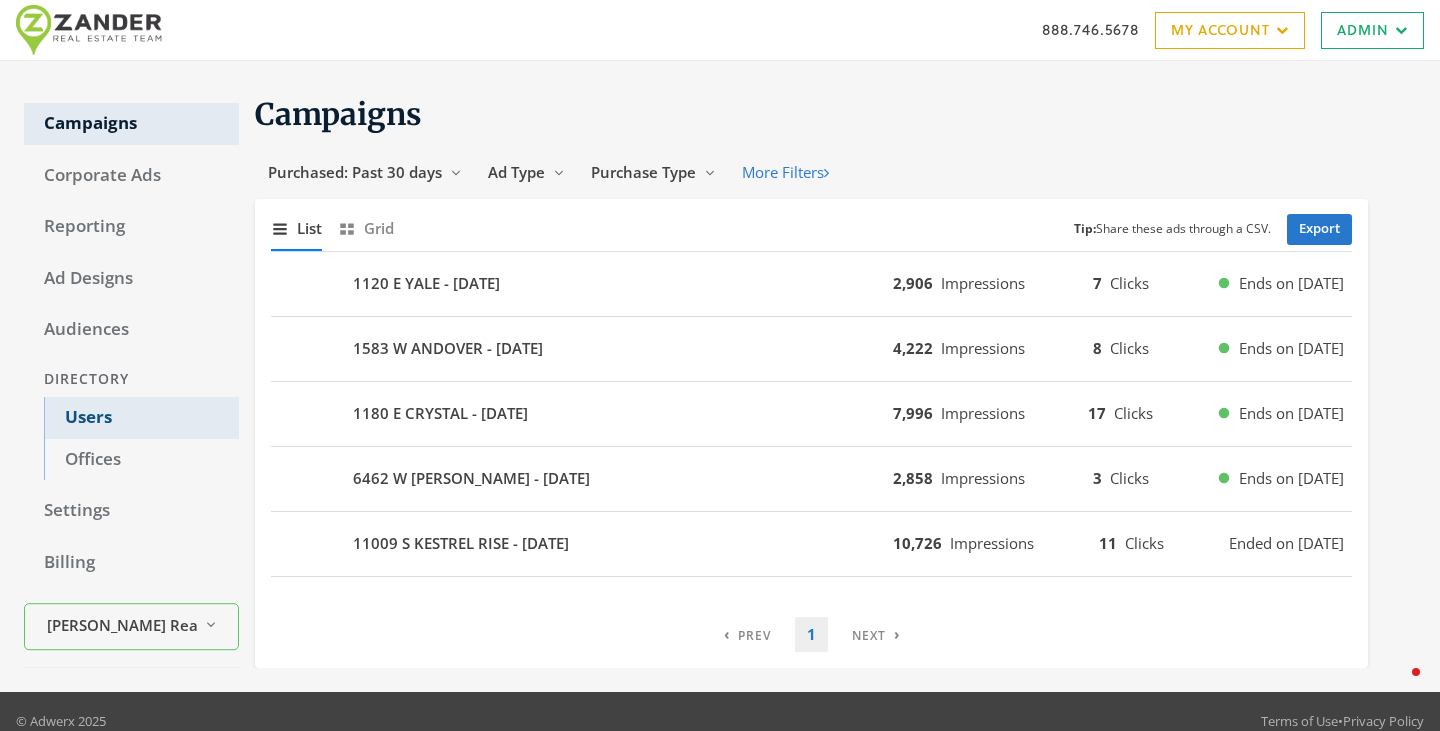 click on "Users" at bounding box center [141, 418] 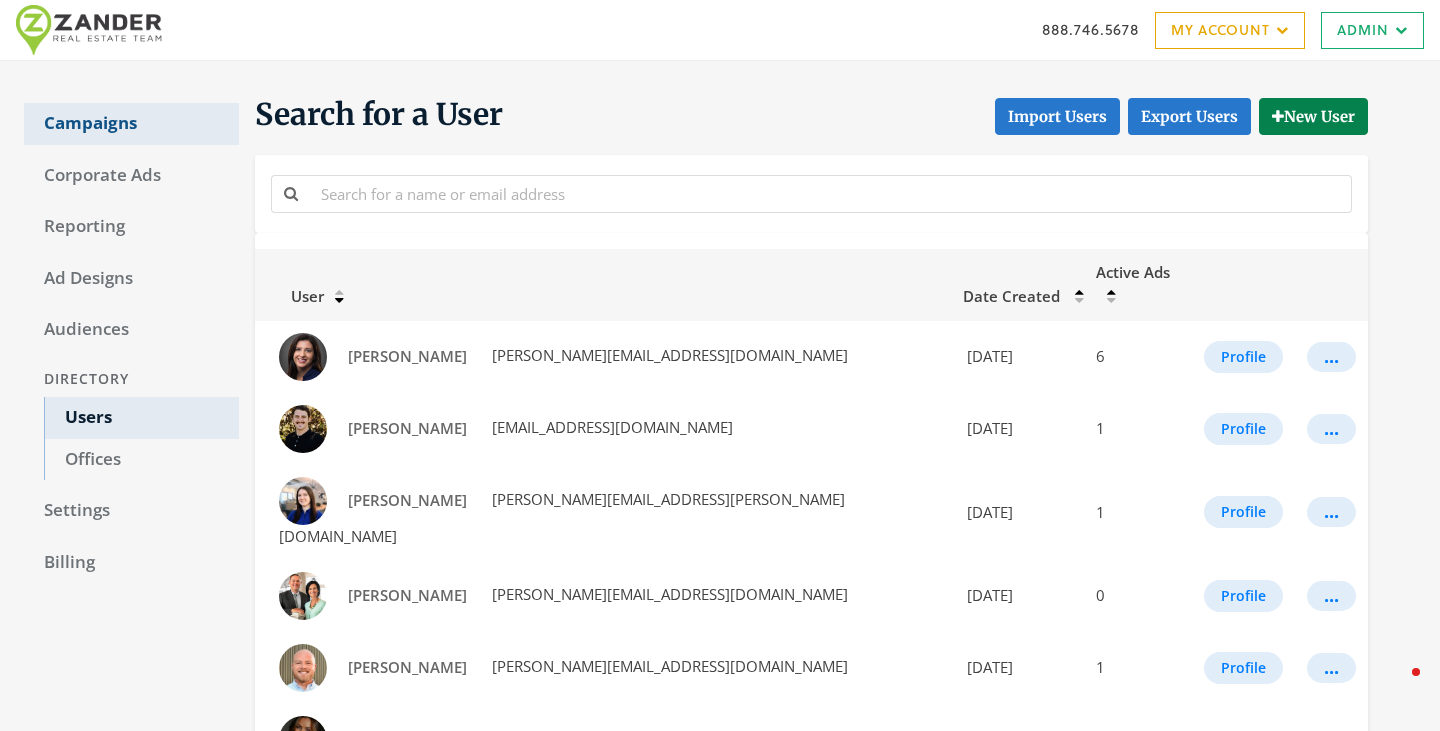 click on "Campaigns" at bounding box center [131, 124] 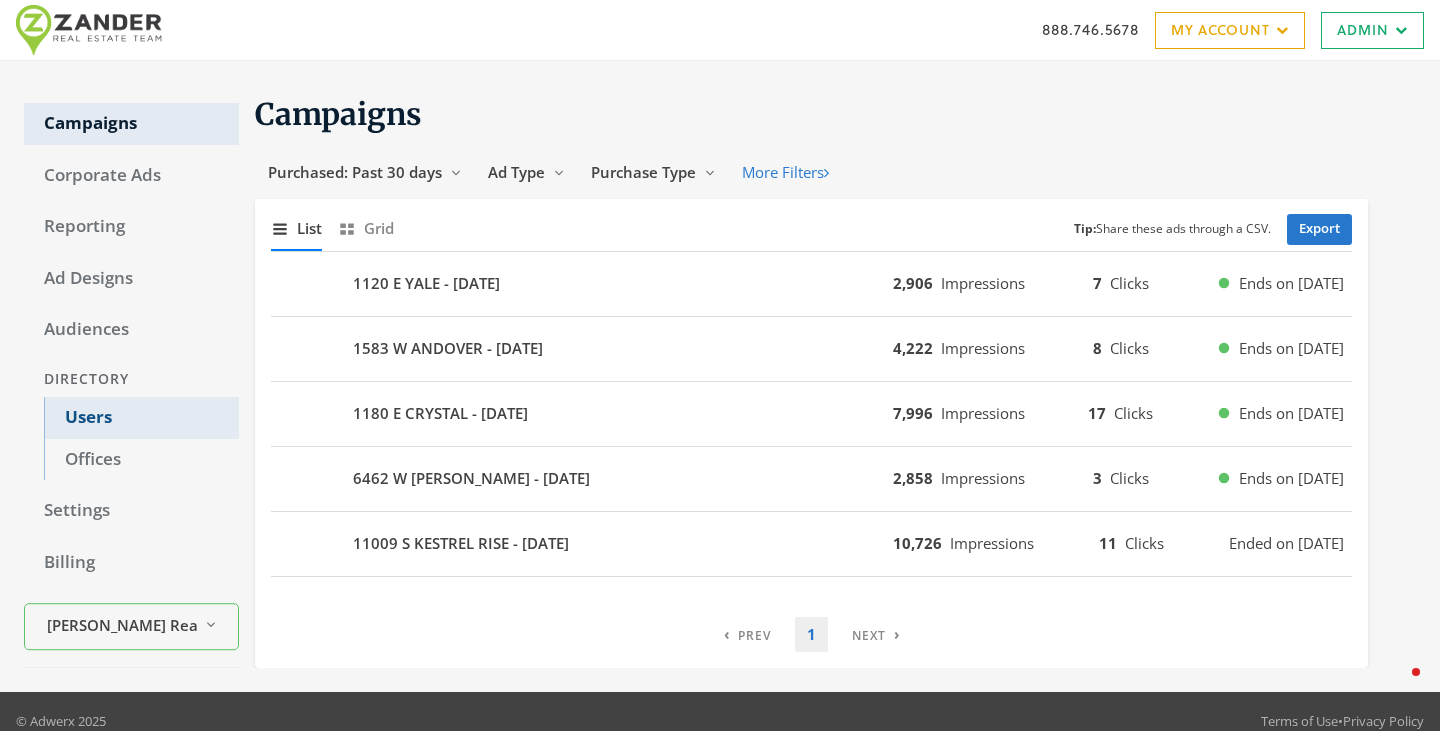 click on "Users" at bounding box center (141, 418) 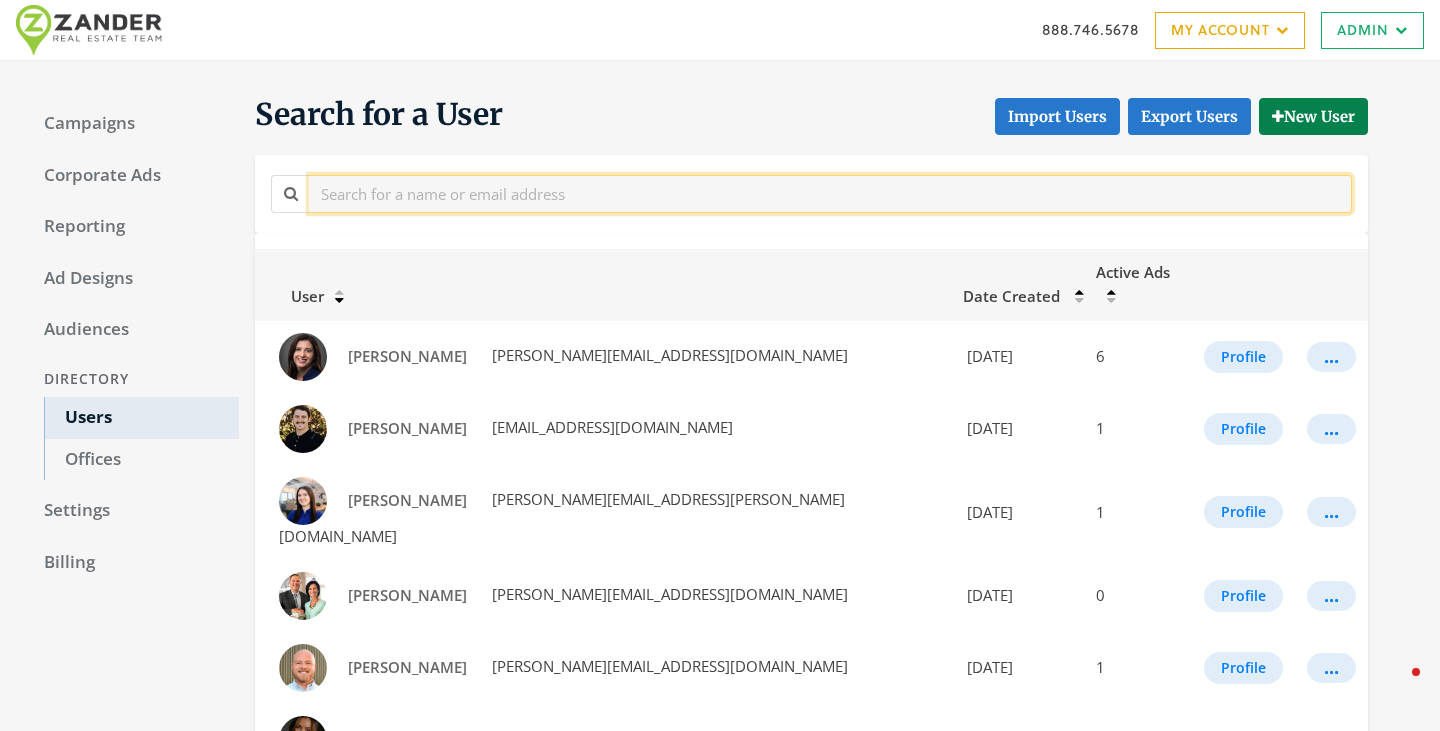 click at bounding box center [830, 193] 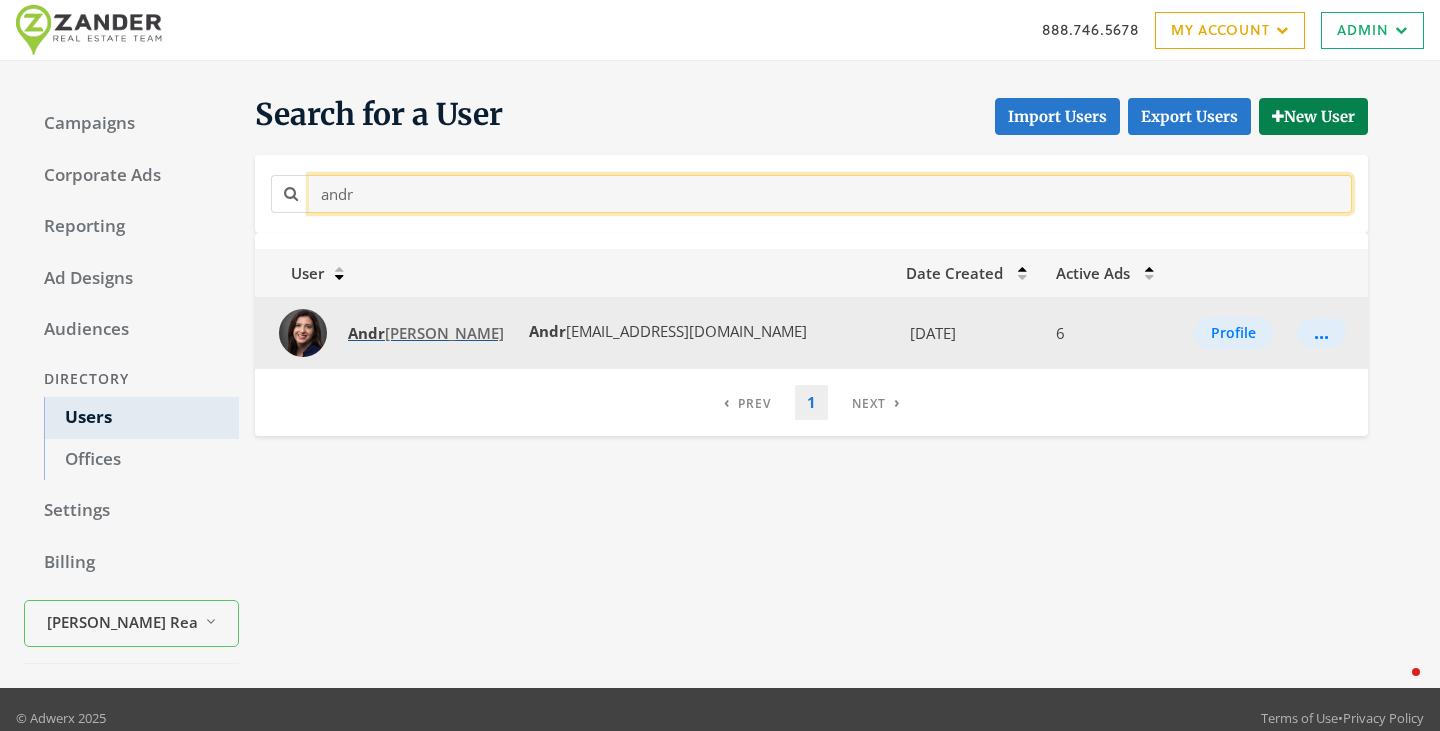 type on "andr" 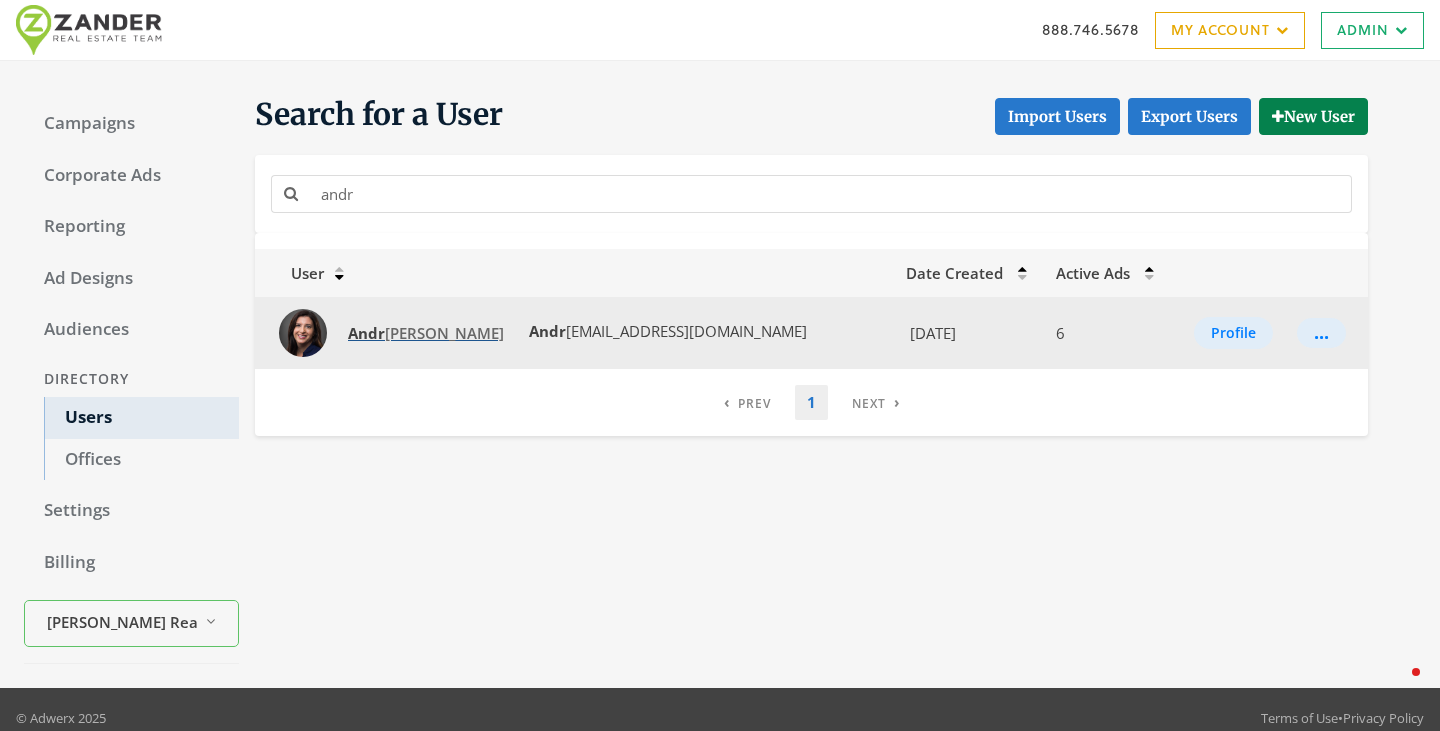 click on "Andr ea Newby" at bounding box center [426, 333] 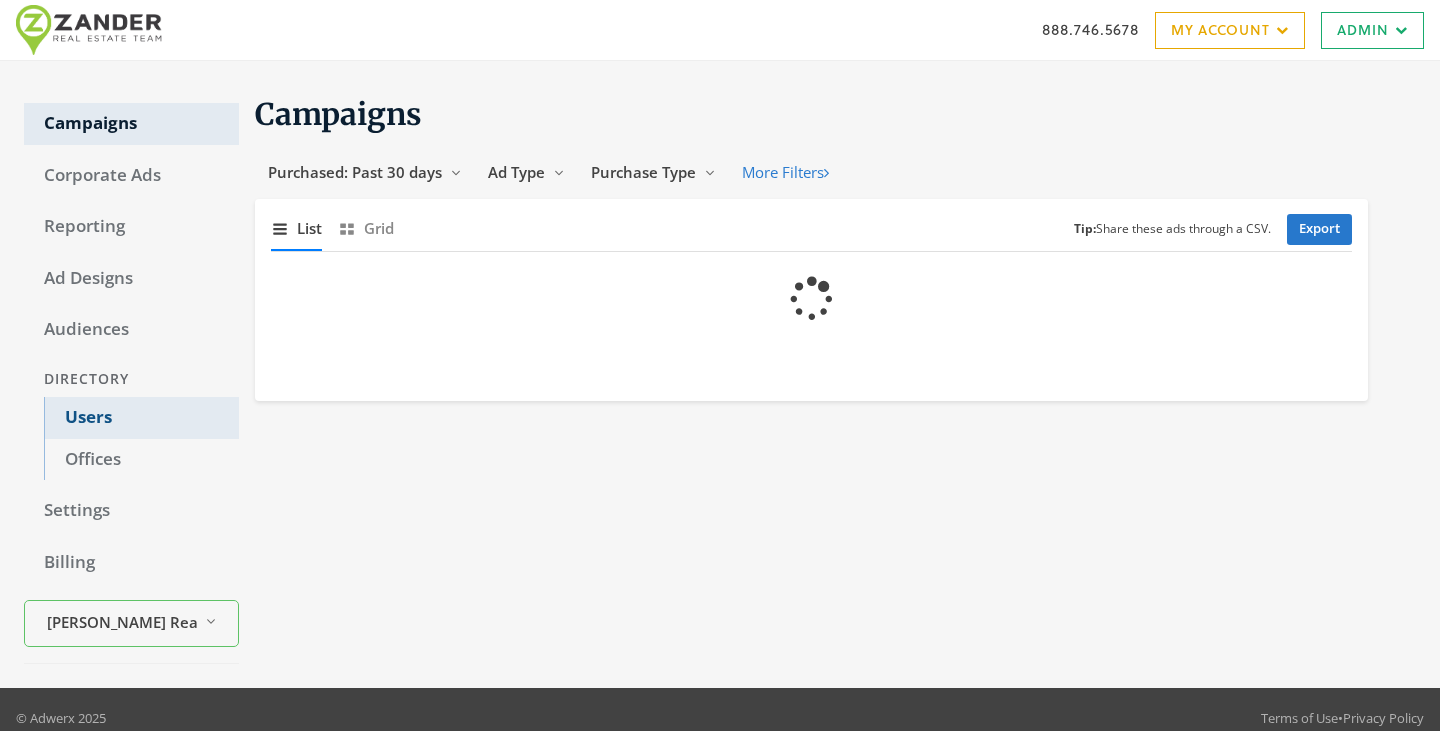 scroll, scrollTop: 0, scrollLeft: 0, axis: both 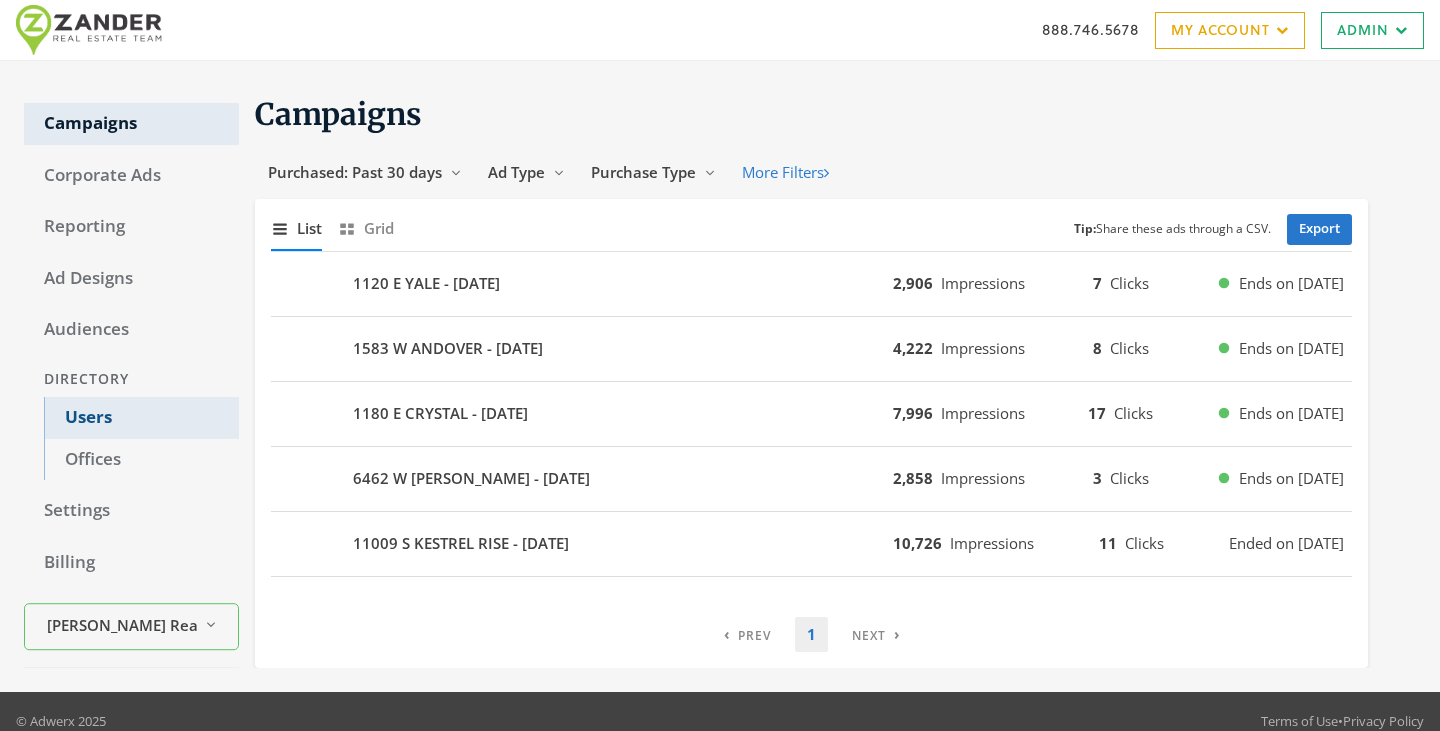 click on "Users" at bounding box center (141, 418) 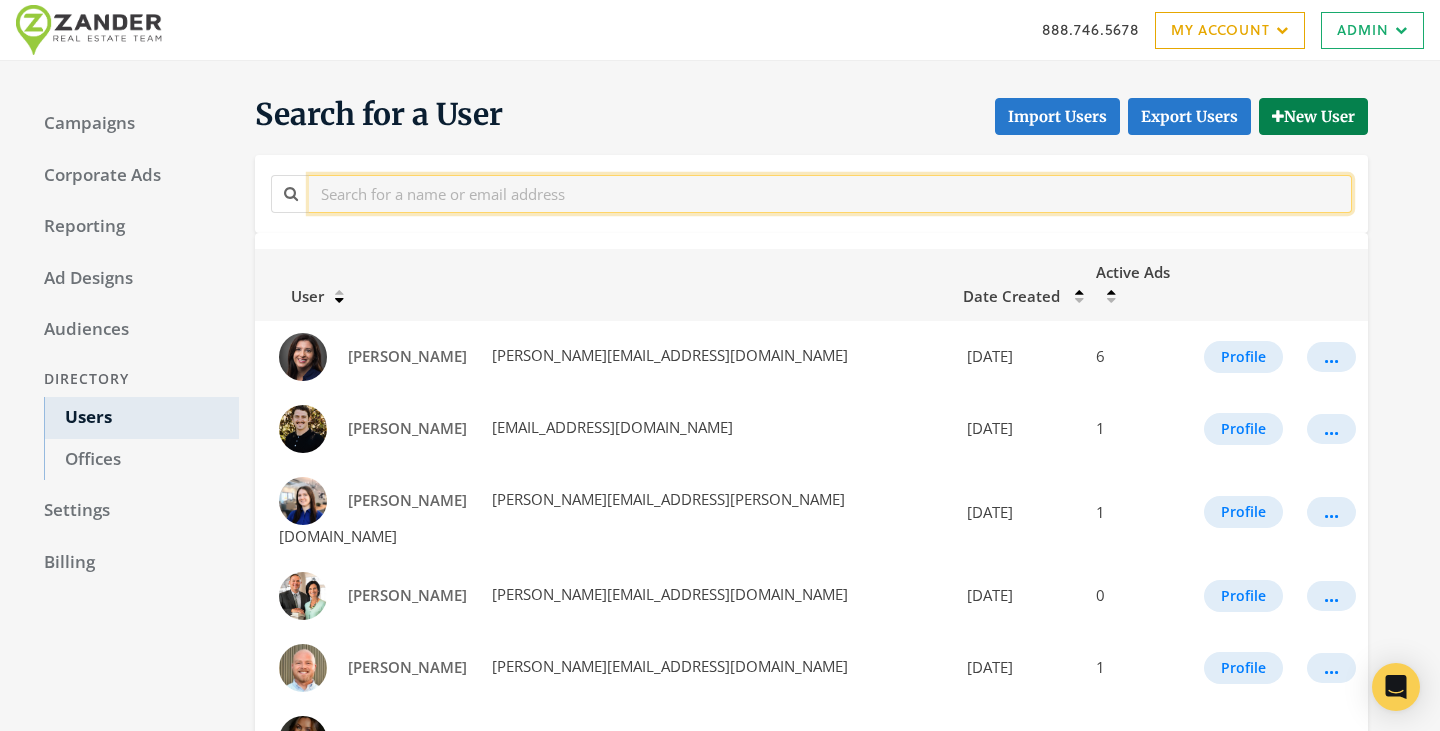 click at bounding box center (830, 193) 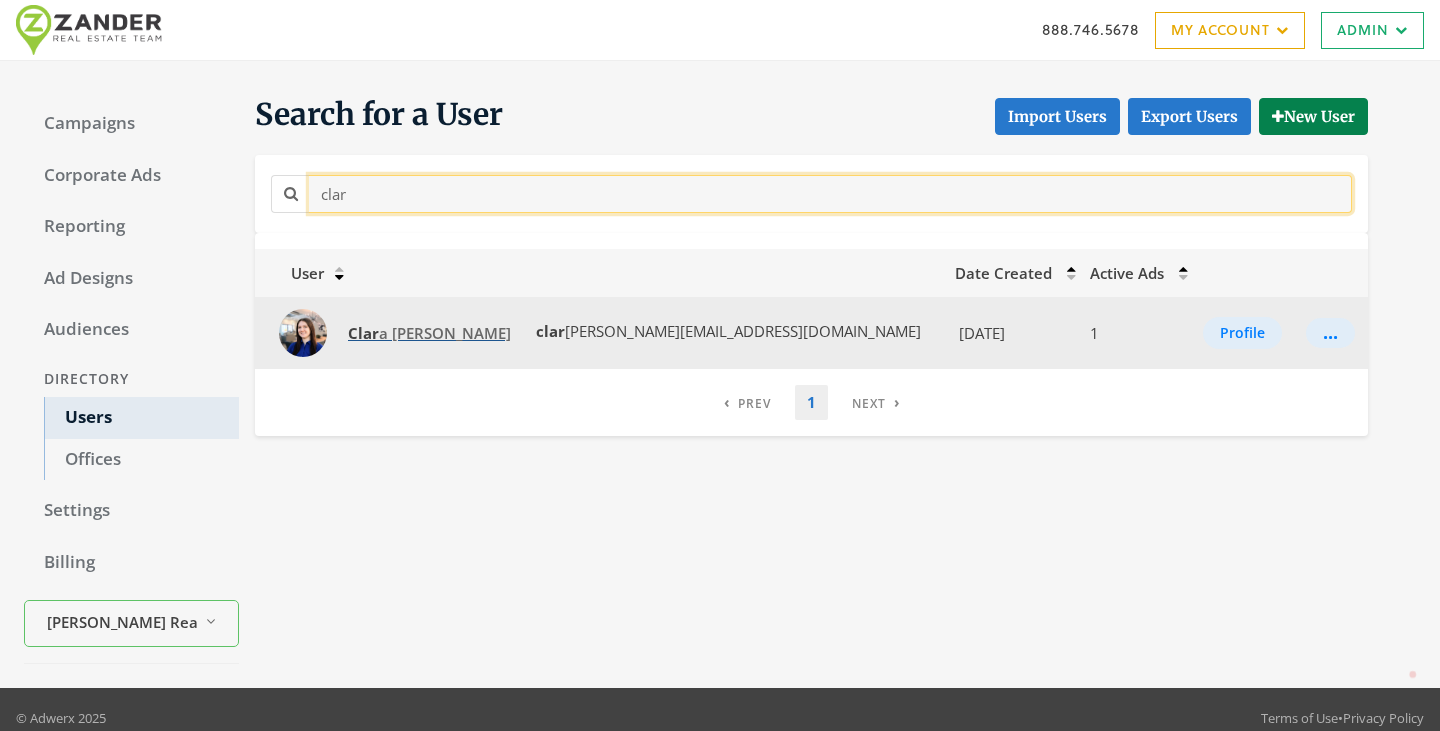 type on "clar" 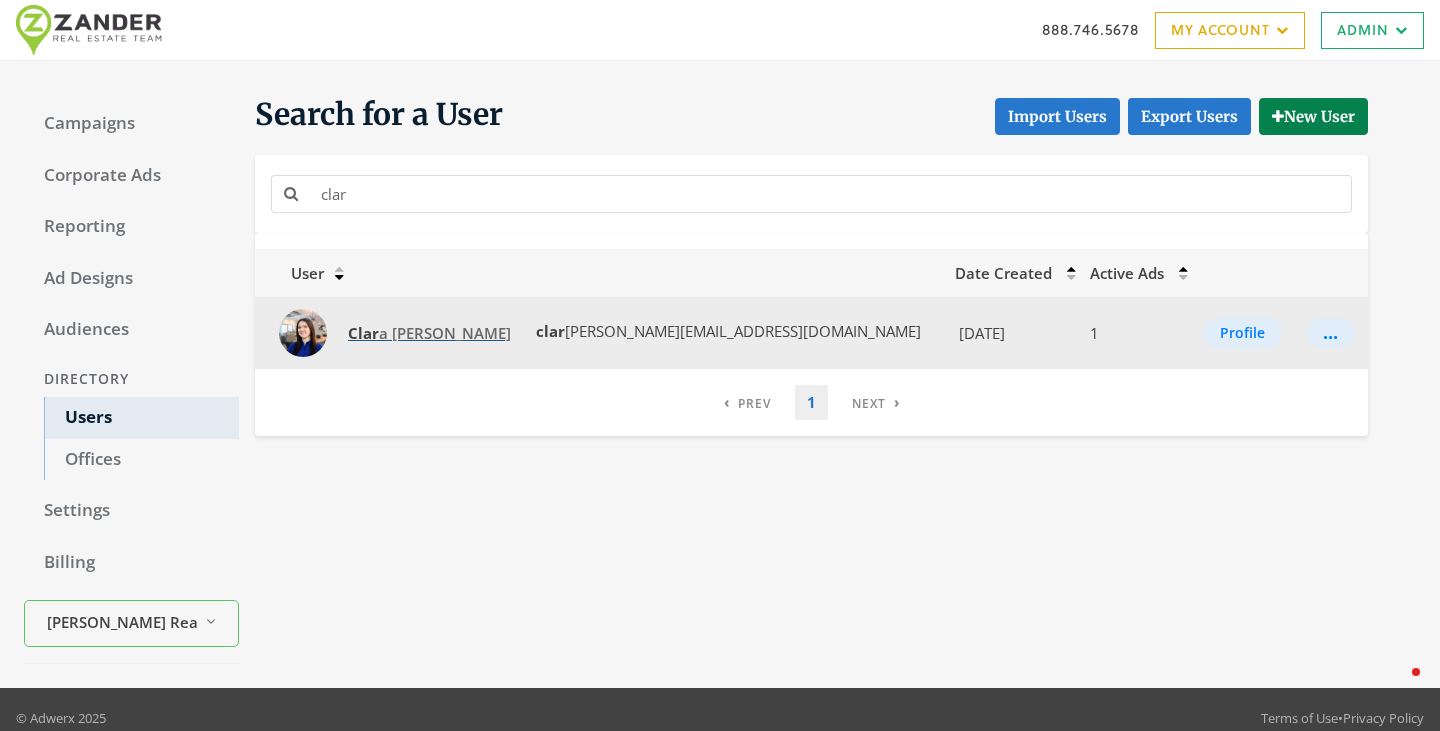 click on "[PERSON_NAME]" at bounding box center [429, 333] 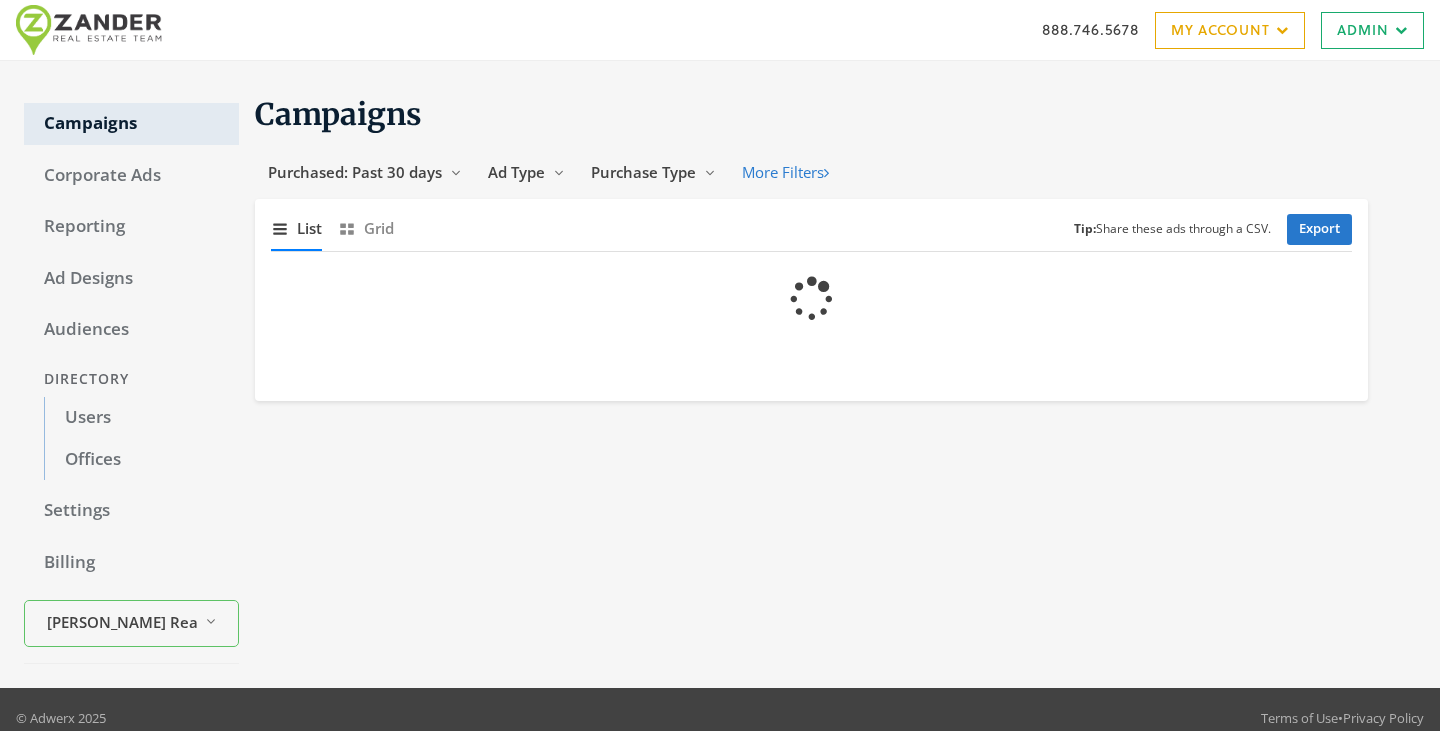 scroll, scrollTop: 0, scrollLeft: 0, axis: both 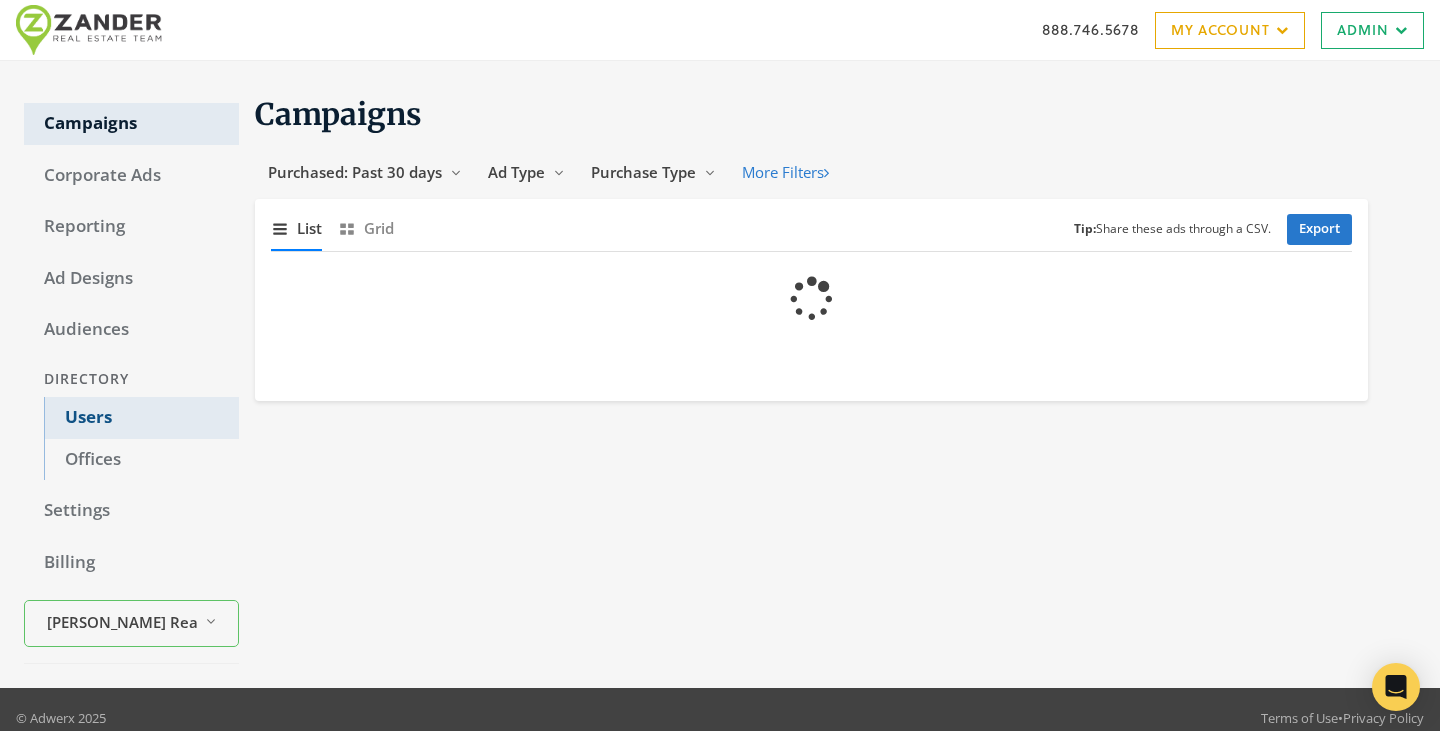 click on "Users" at bounding box center [141, 418] 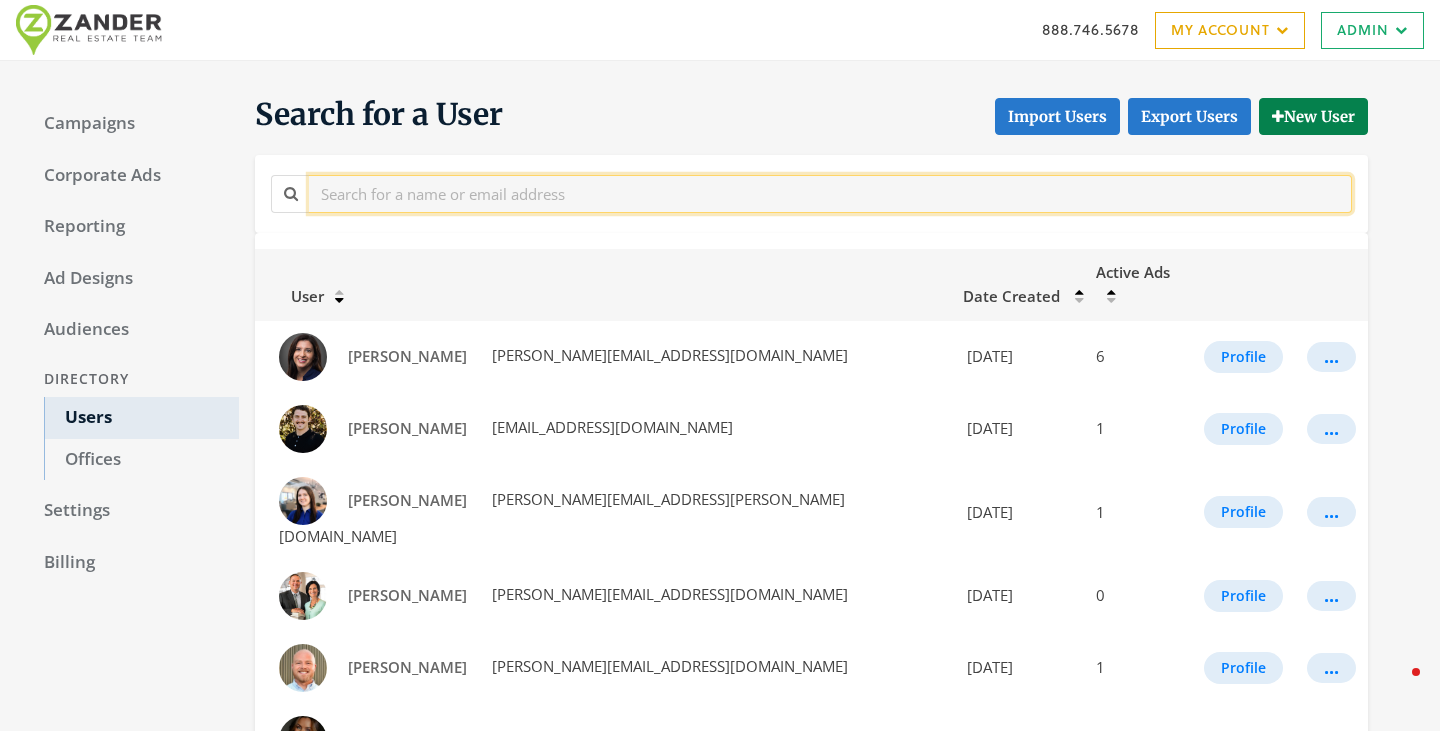 click at bounding box center (830, 193) 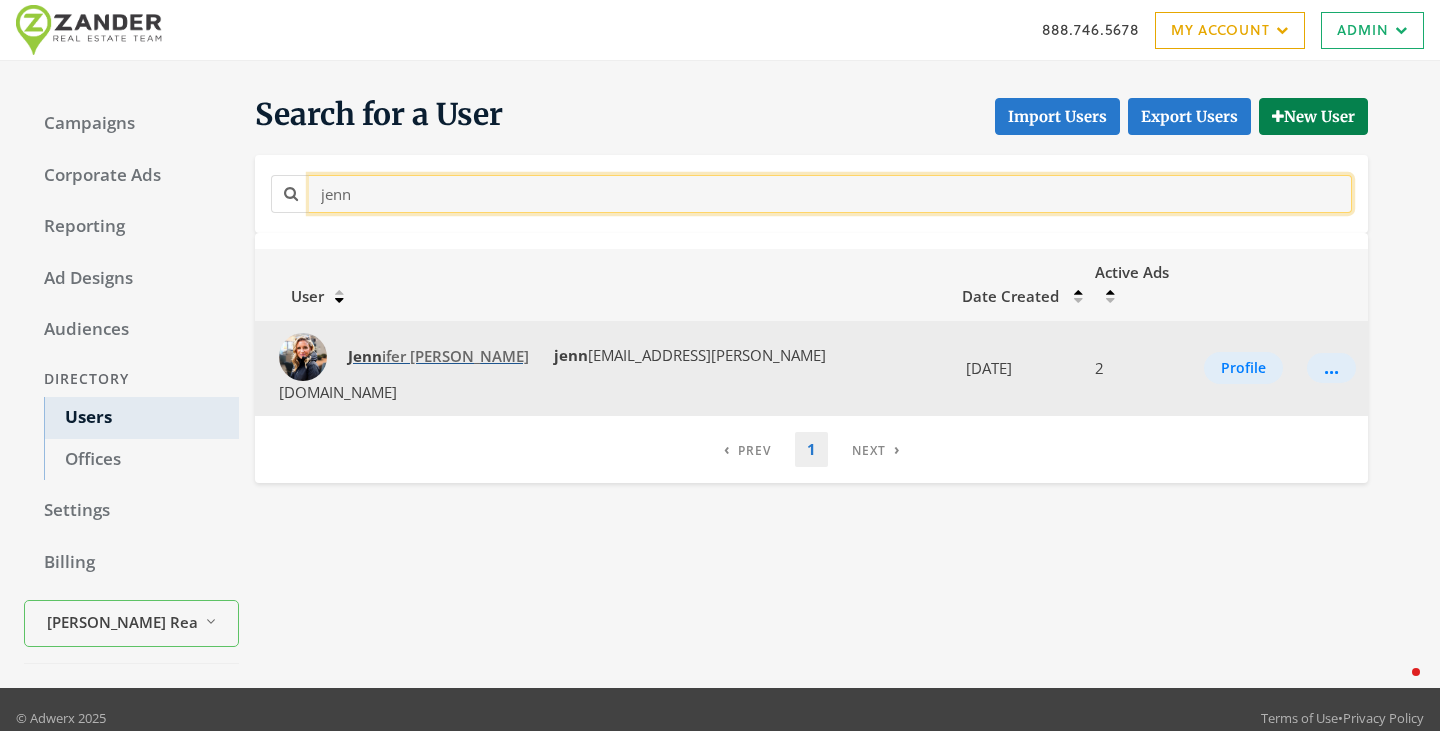 type on "jenn" 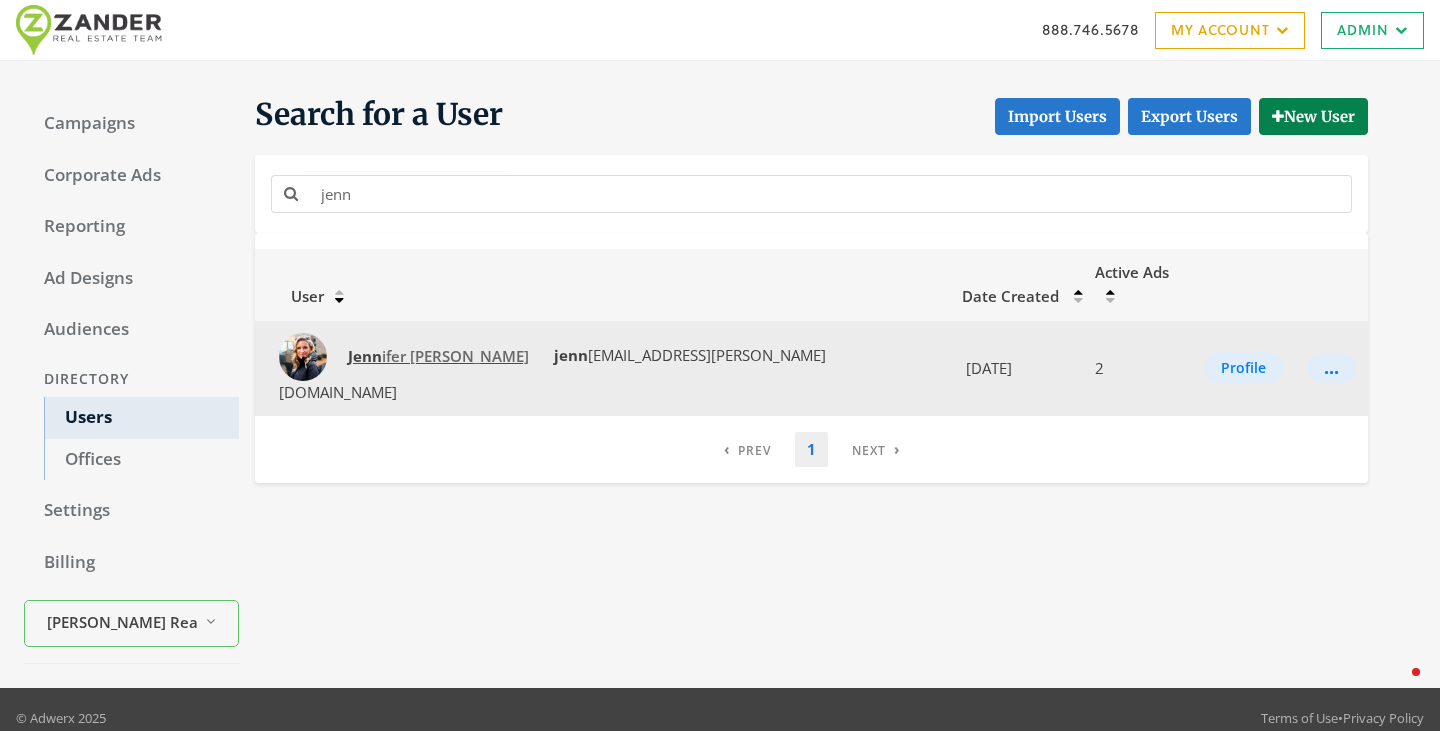 click on "Jenn ifer Cline" at bounding box center (438, 356) 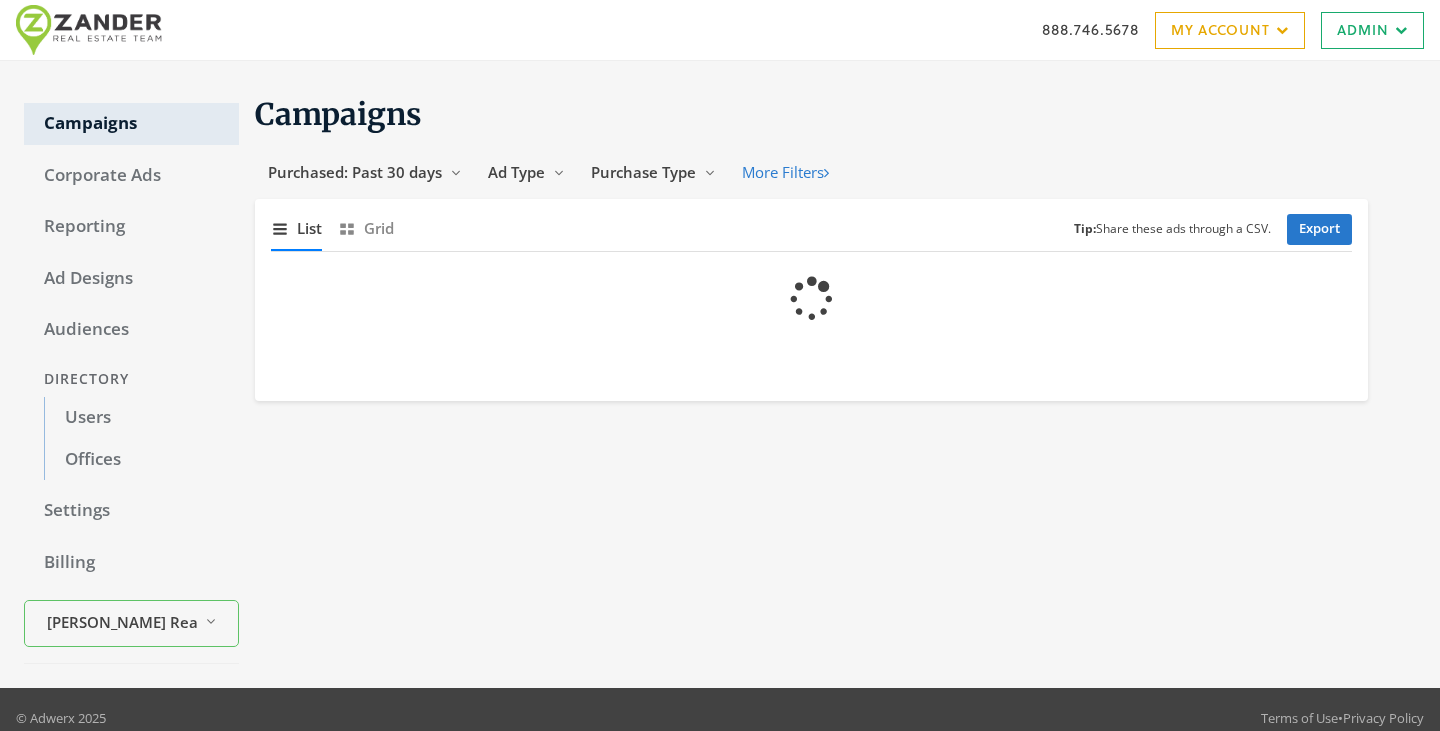 scroll, scrollTop: 0, scrollLeft: 0, axis: both 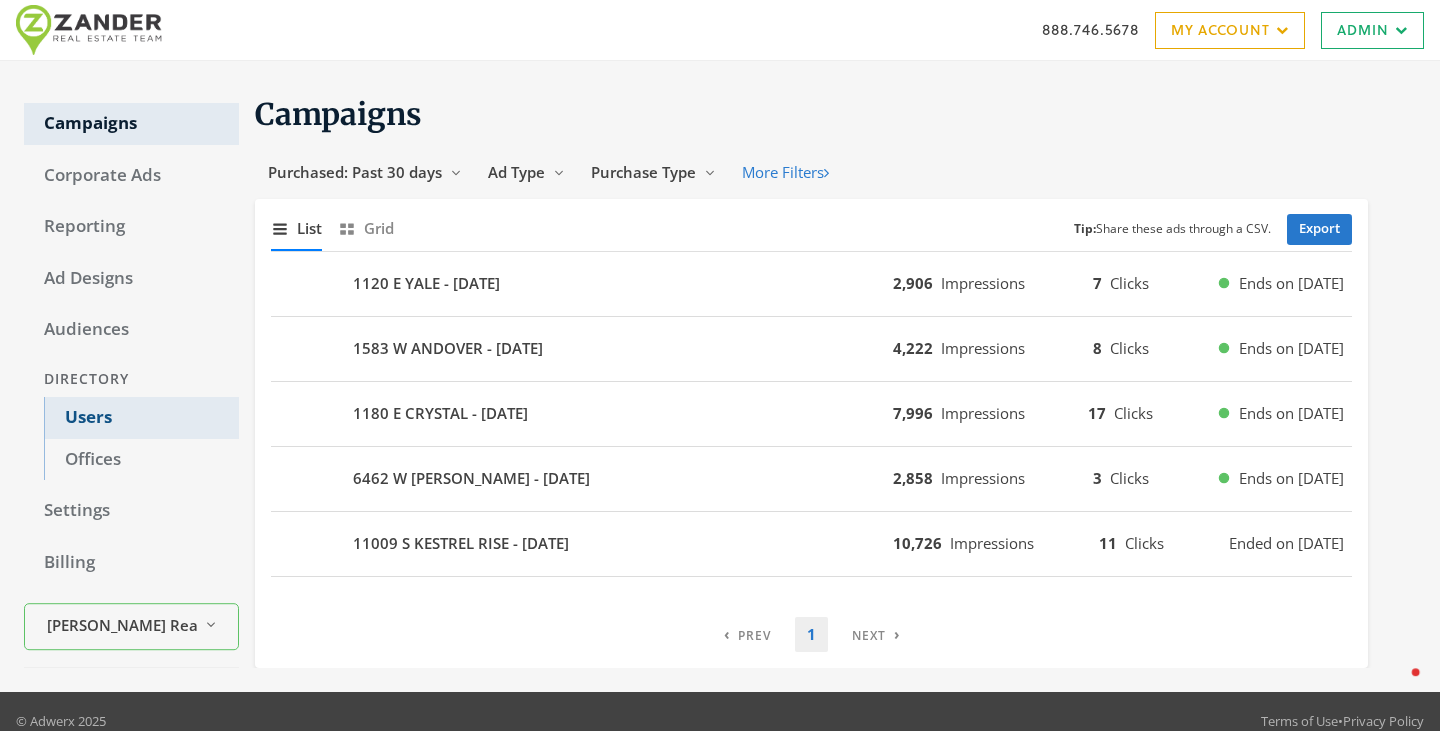click on "Users" at bounding box center [141, 418] 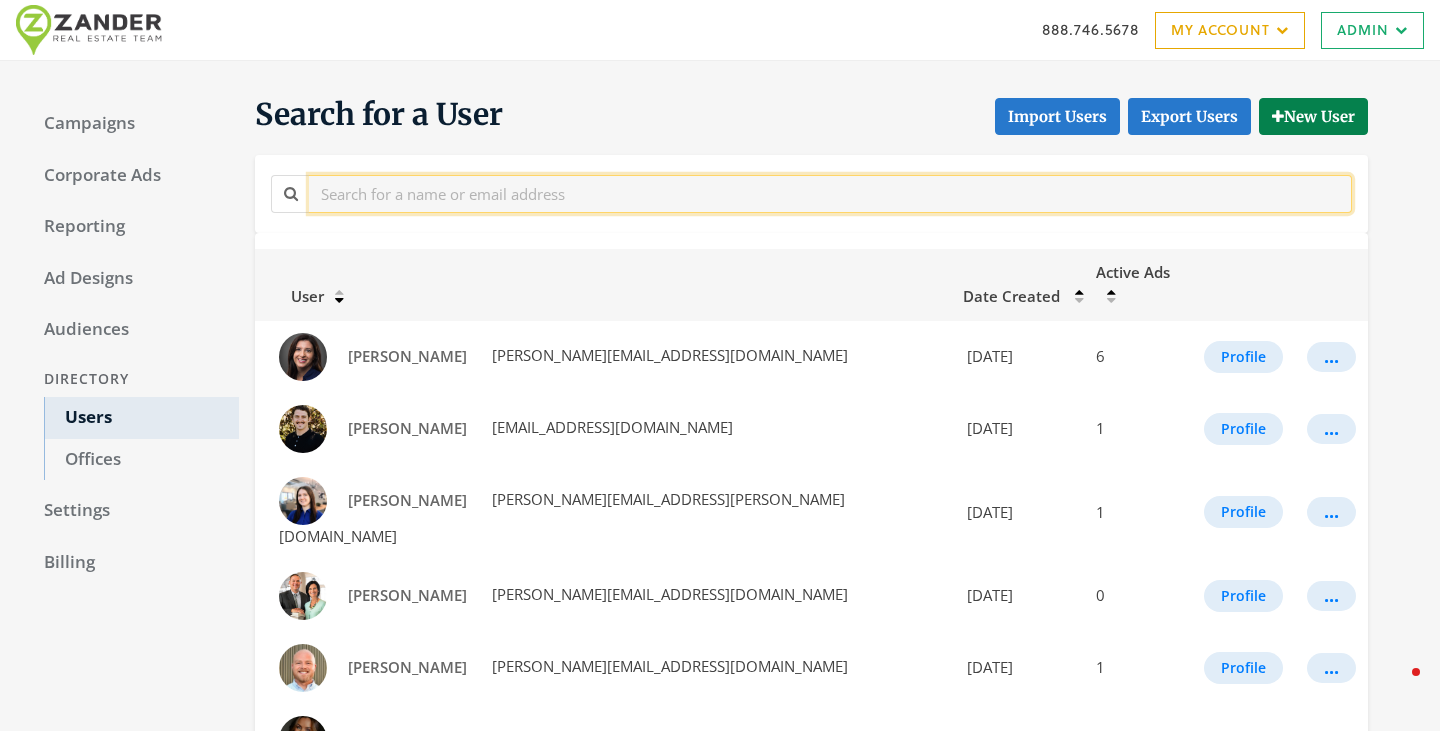 click at bounding box center (830, 193) 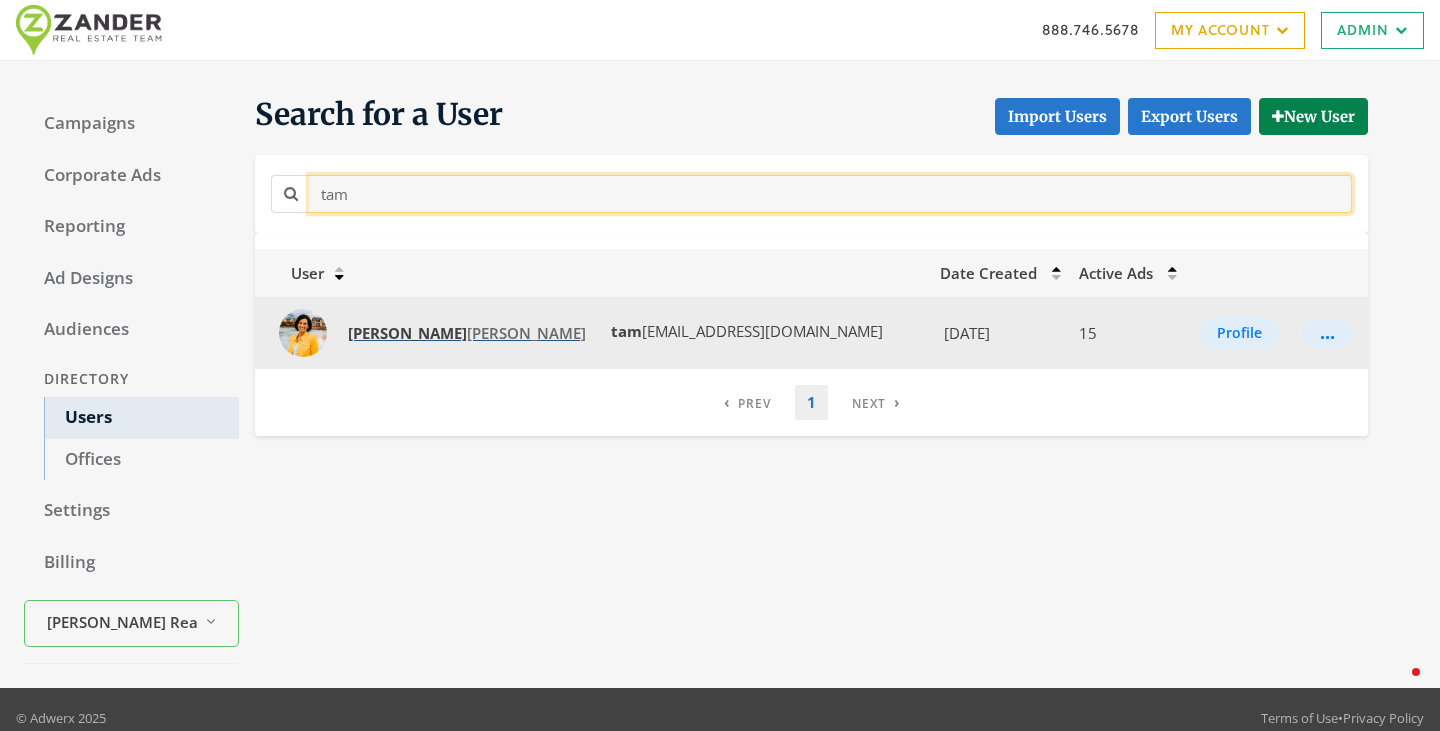 type on "tam" 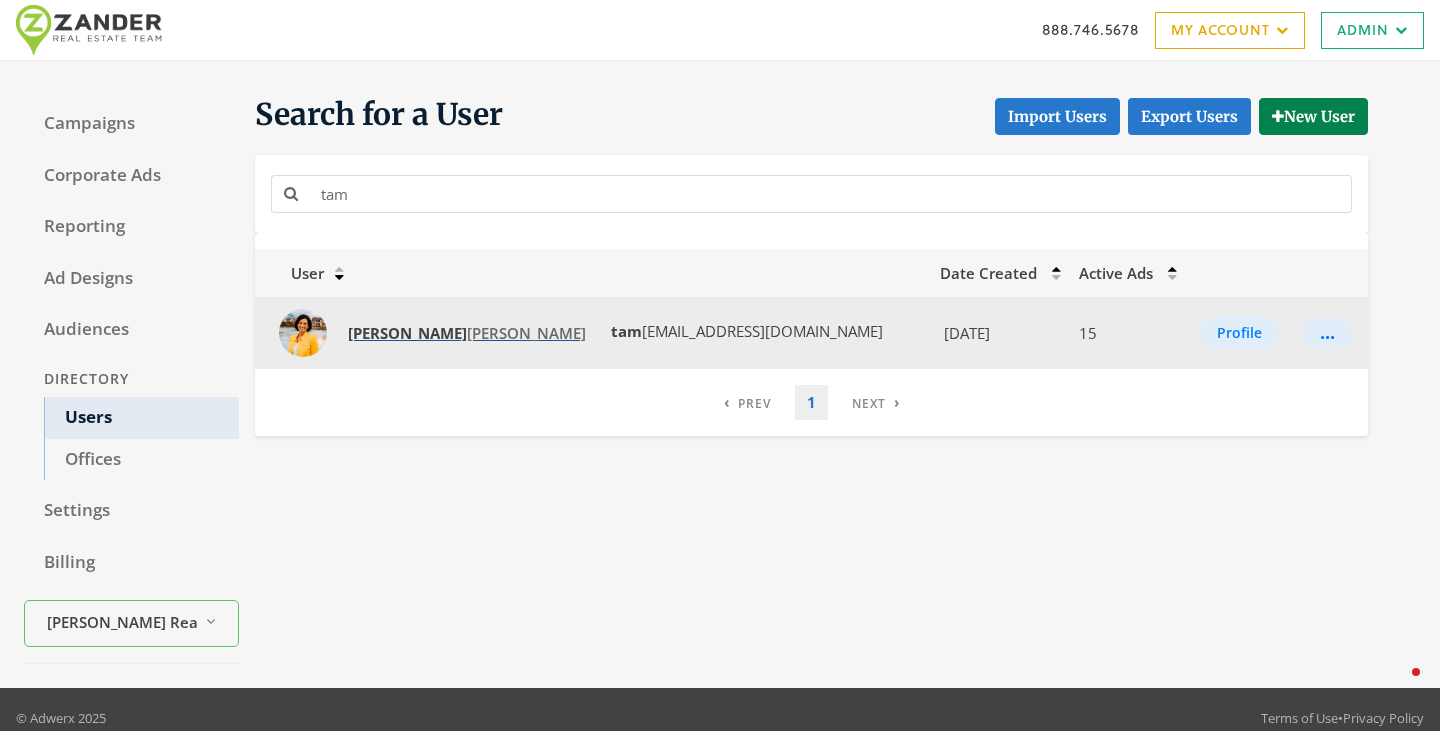 click on "Tam [PERSON_NAME]" at bounding box center [467, 333] 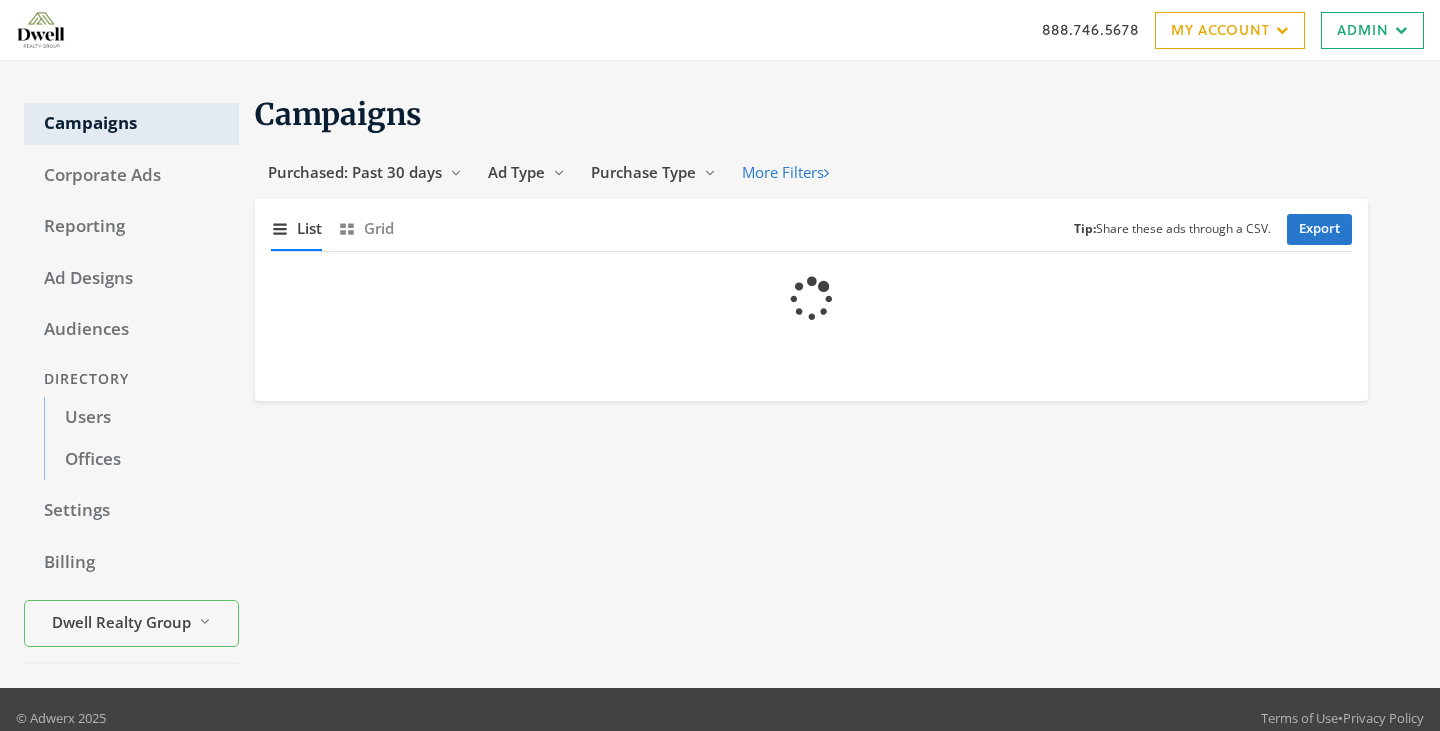 scroll, scrollTop: 0, scrollLeft: 0, axis: both 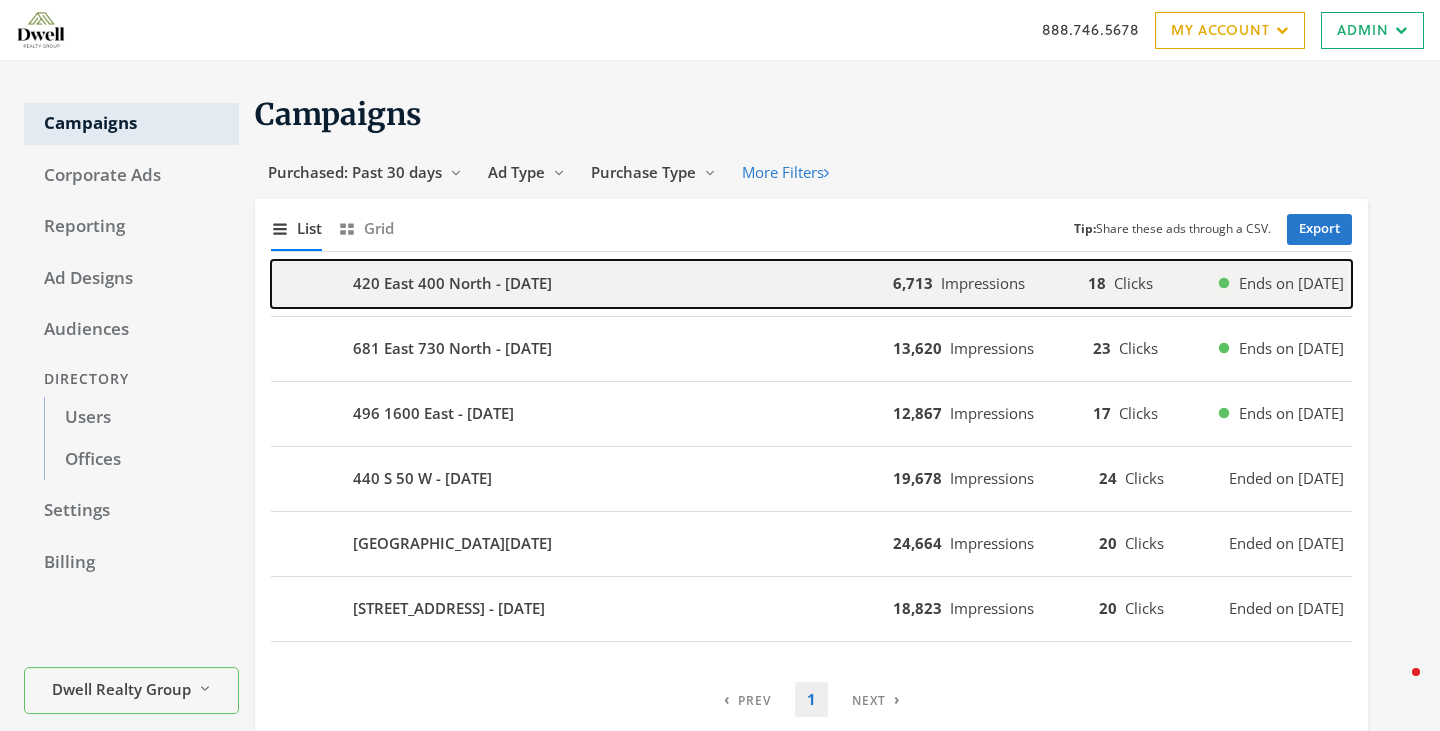 click on "420 East 400 North - [DATE]" at bounding box center (582, 284) 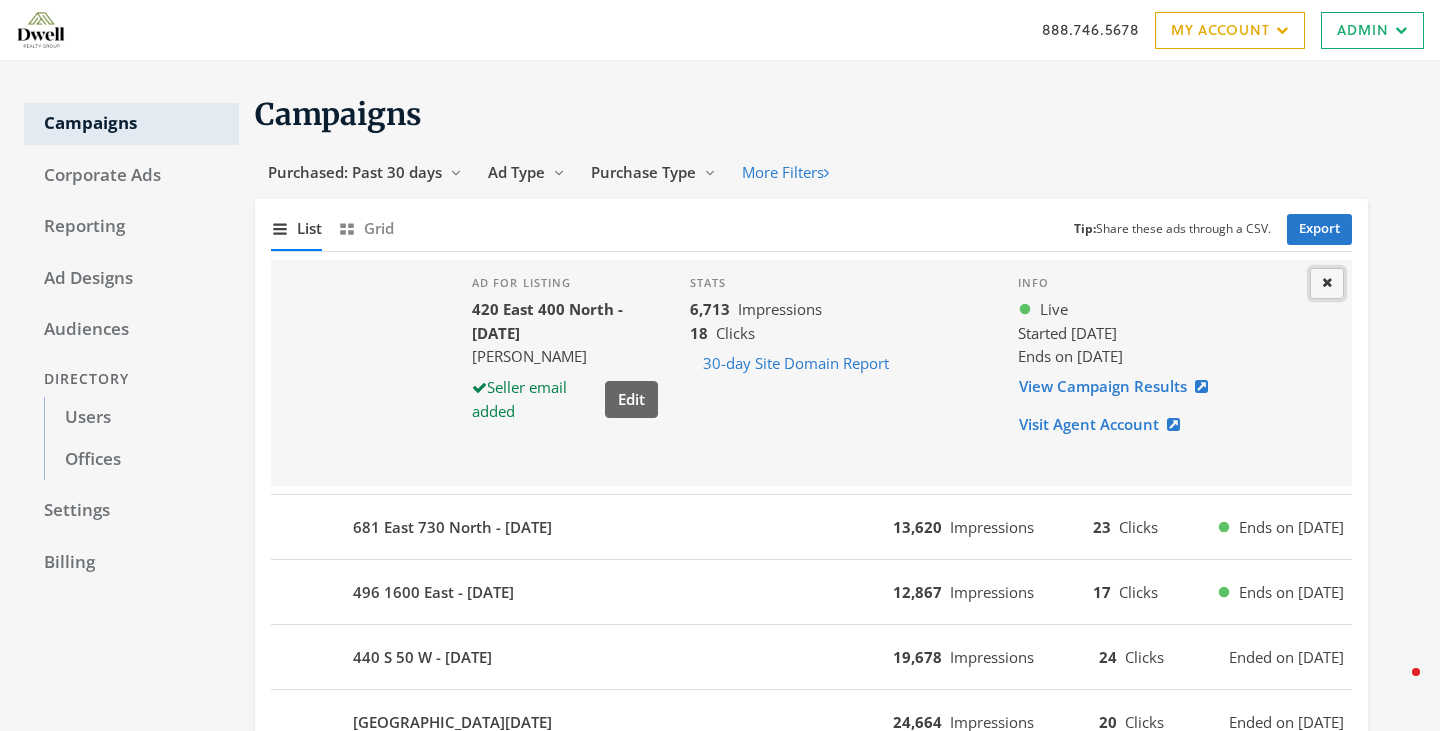 click on "Close" at bounding box center (1327, 283) 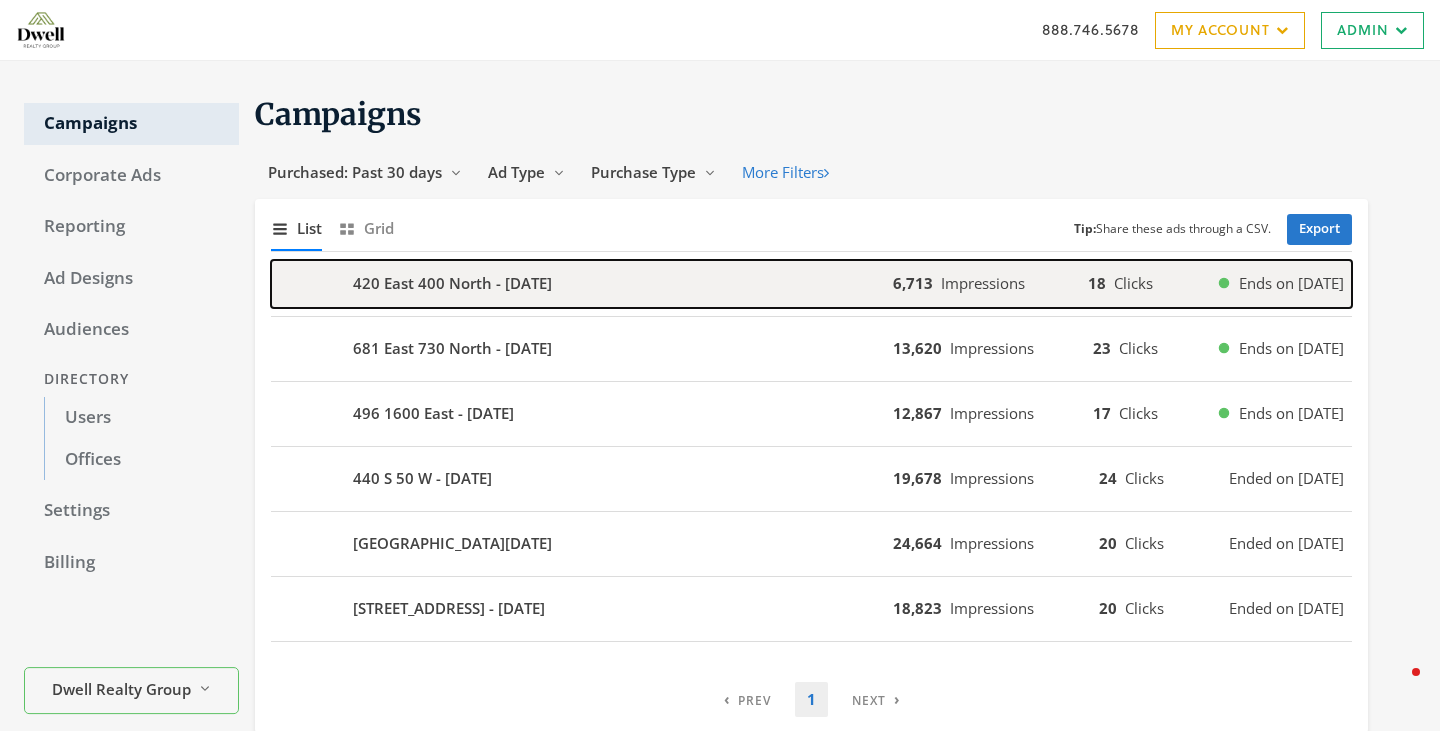 click on "420 East 400 North - [DATE]" at bounding box center (582, 284) 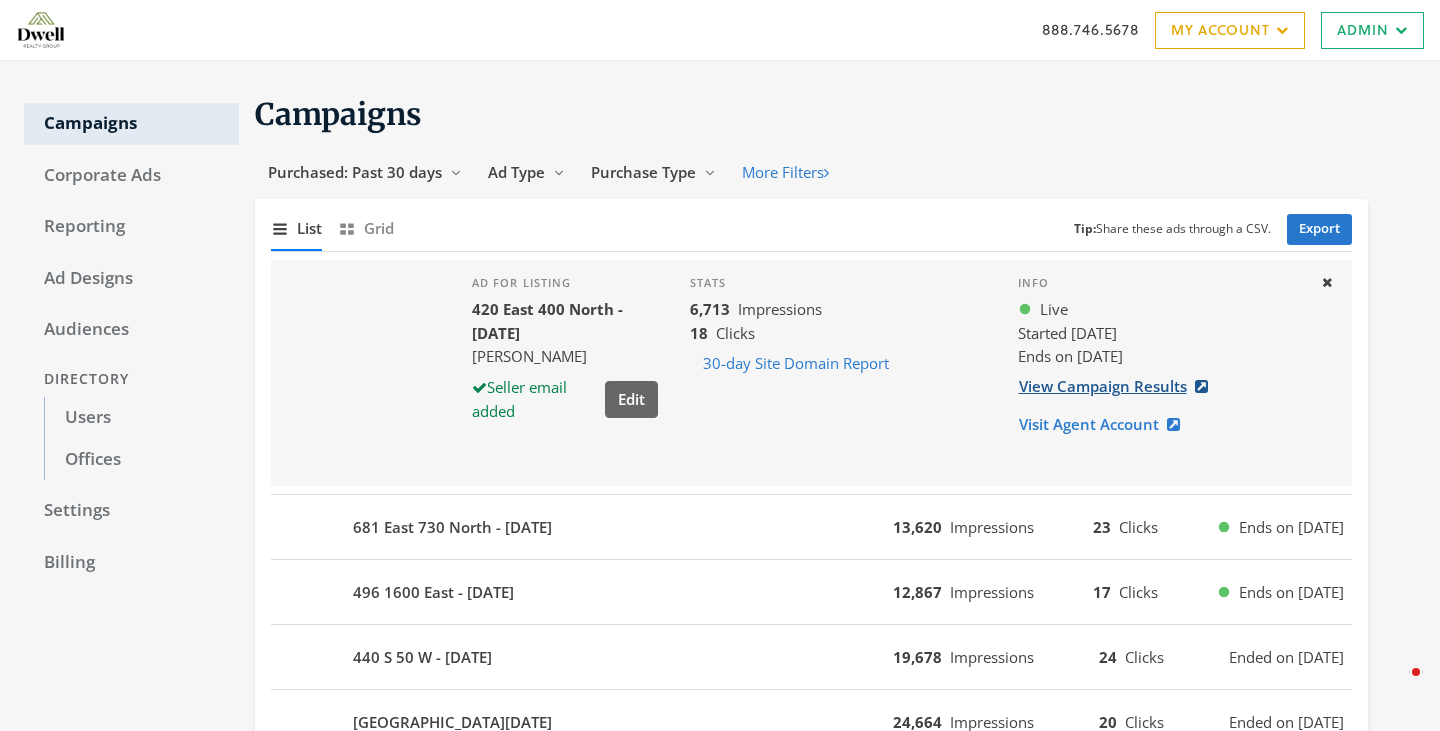 click on "View Campaign Results" at bounding box center (1119, 386) 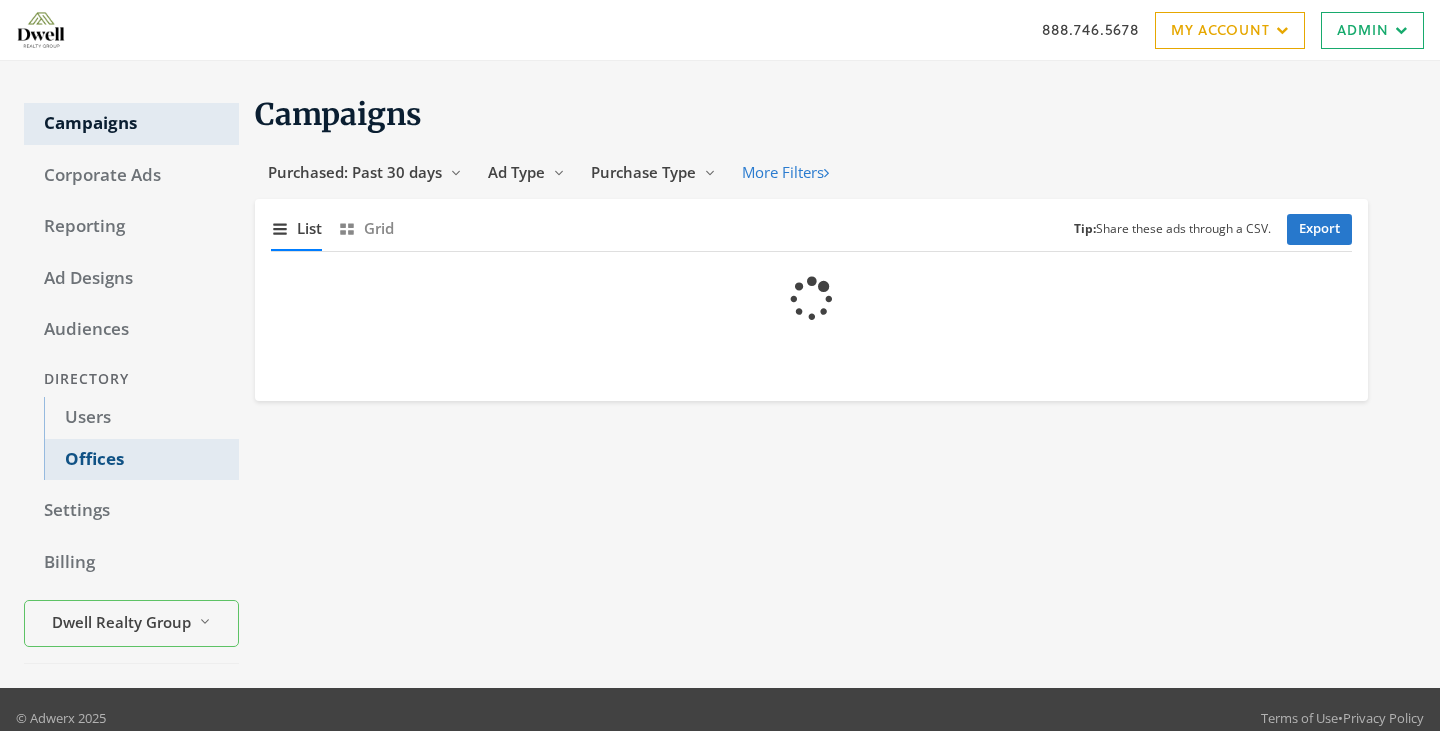 scroll, scrollTop: 0, scrollLeft: 0, axis: both 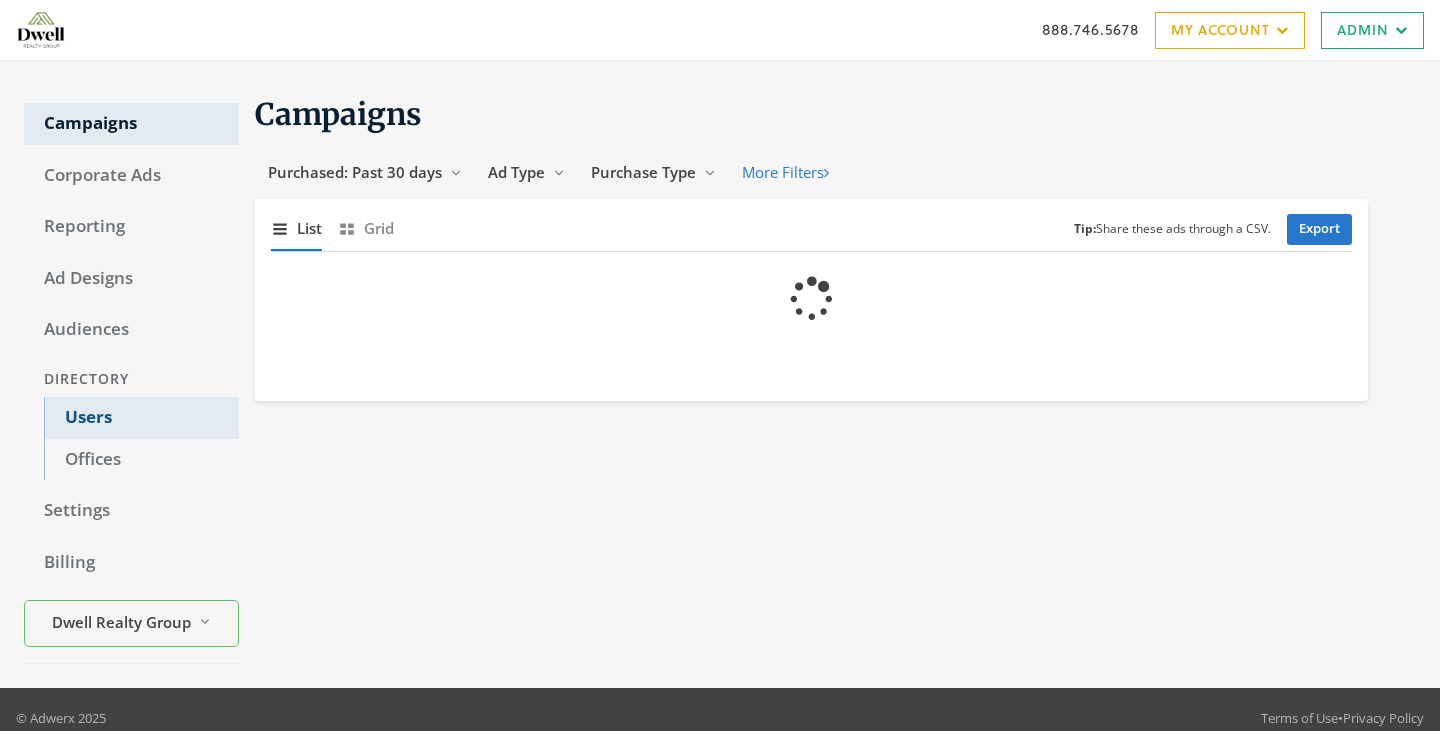 click on "Users" at bounding box center [141, 418] 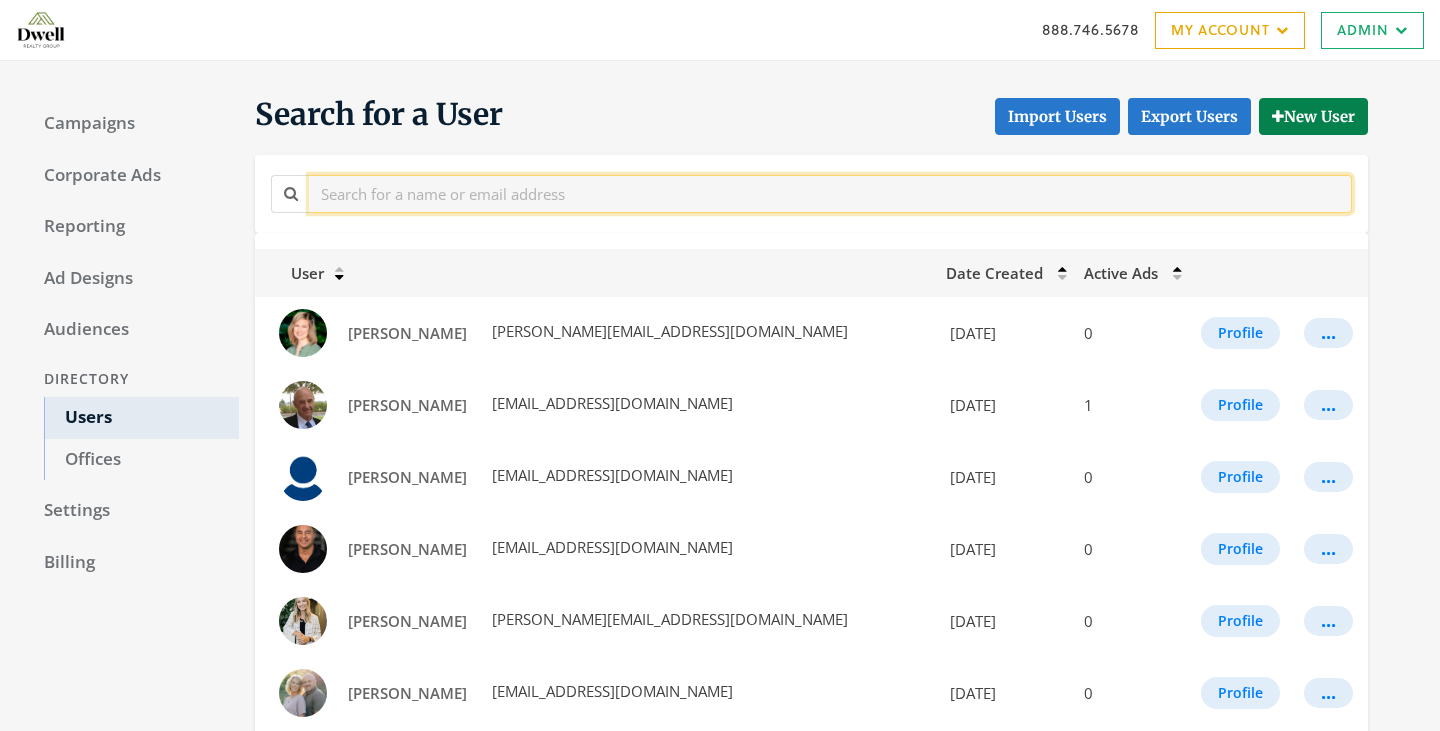 click at bounding box center [830, 193] 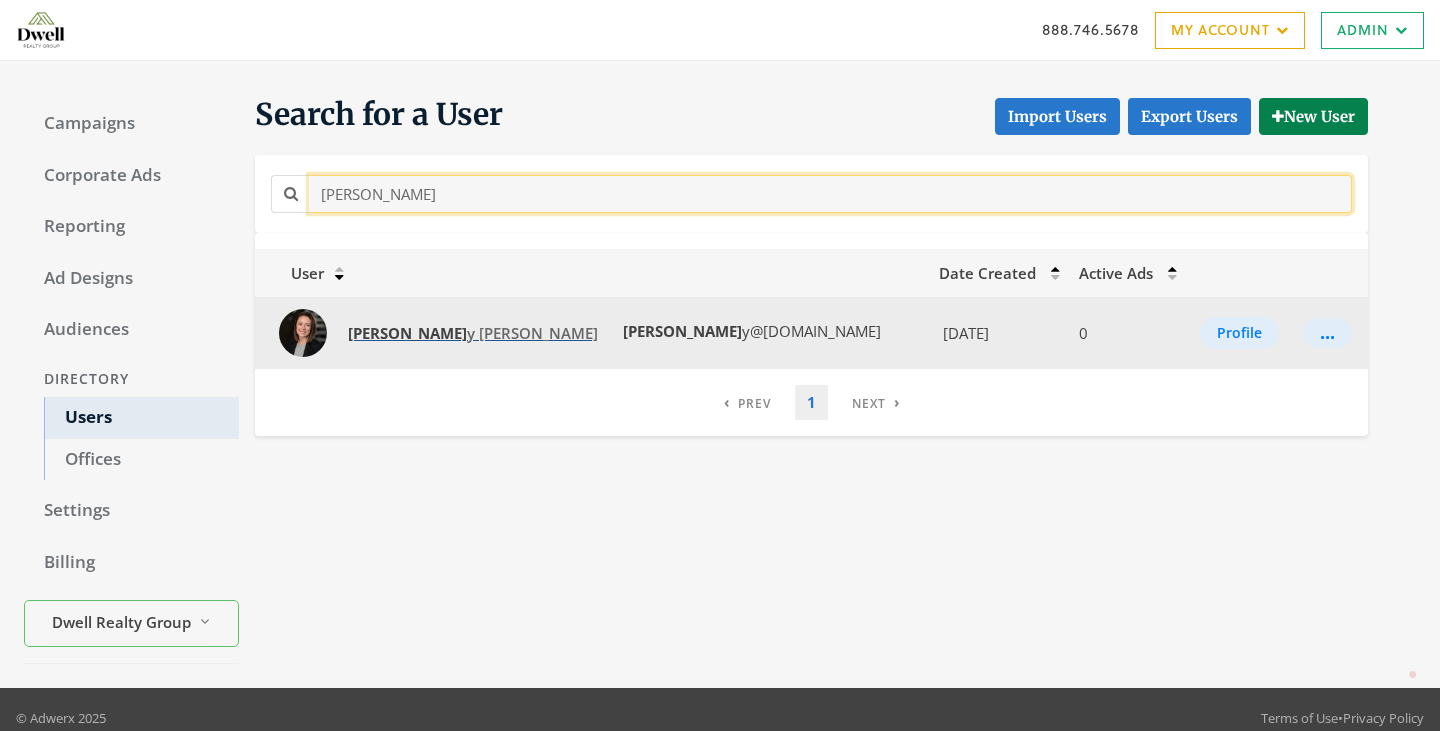 type on "holle" 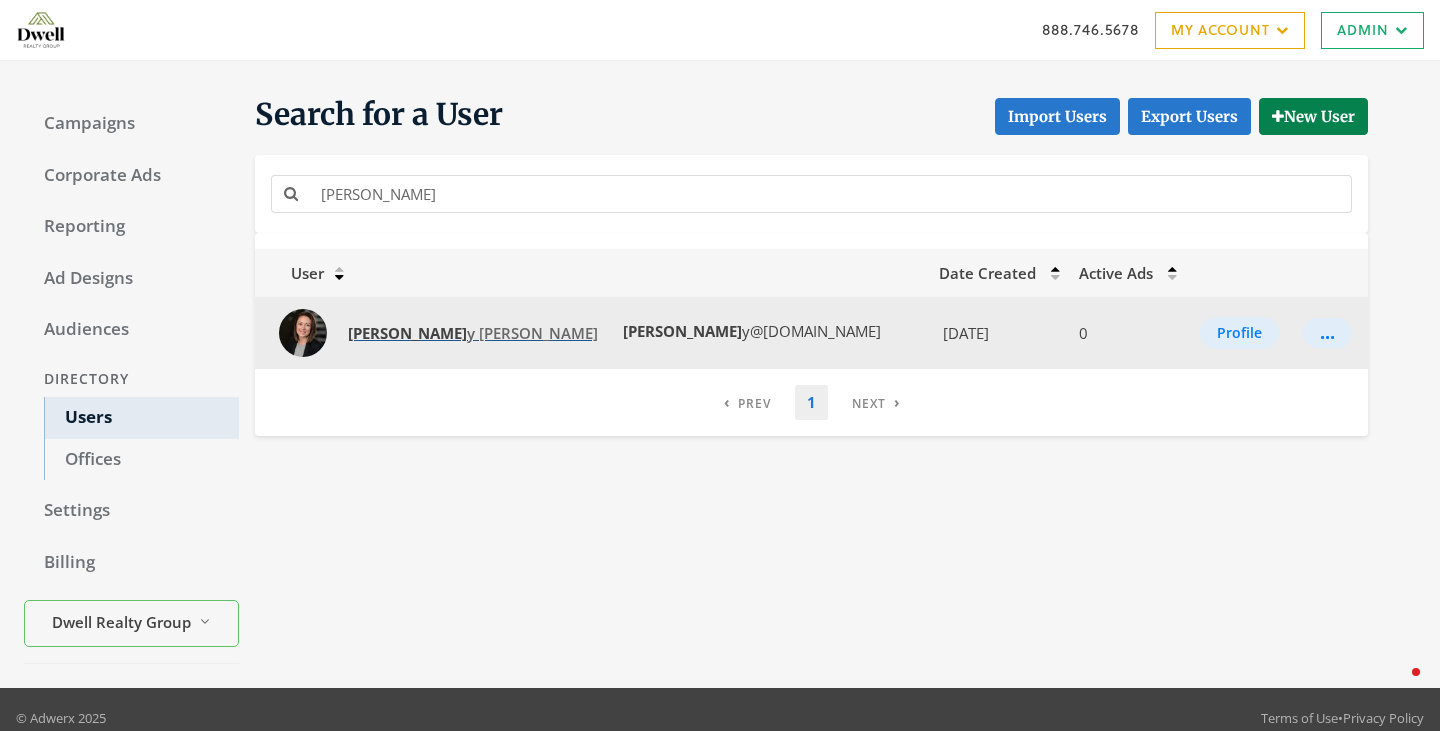 click on "Holle y Baird" at bounding box center [473, 333] 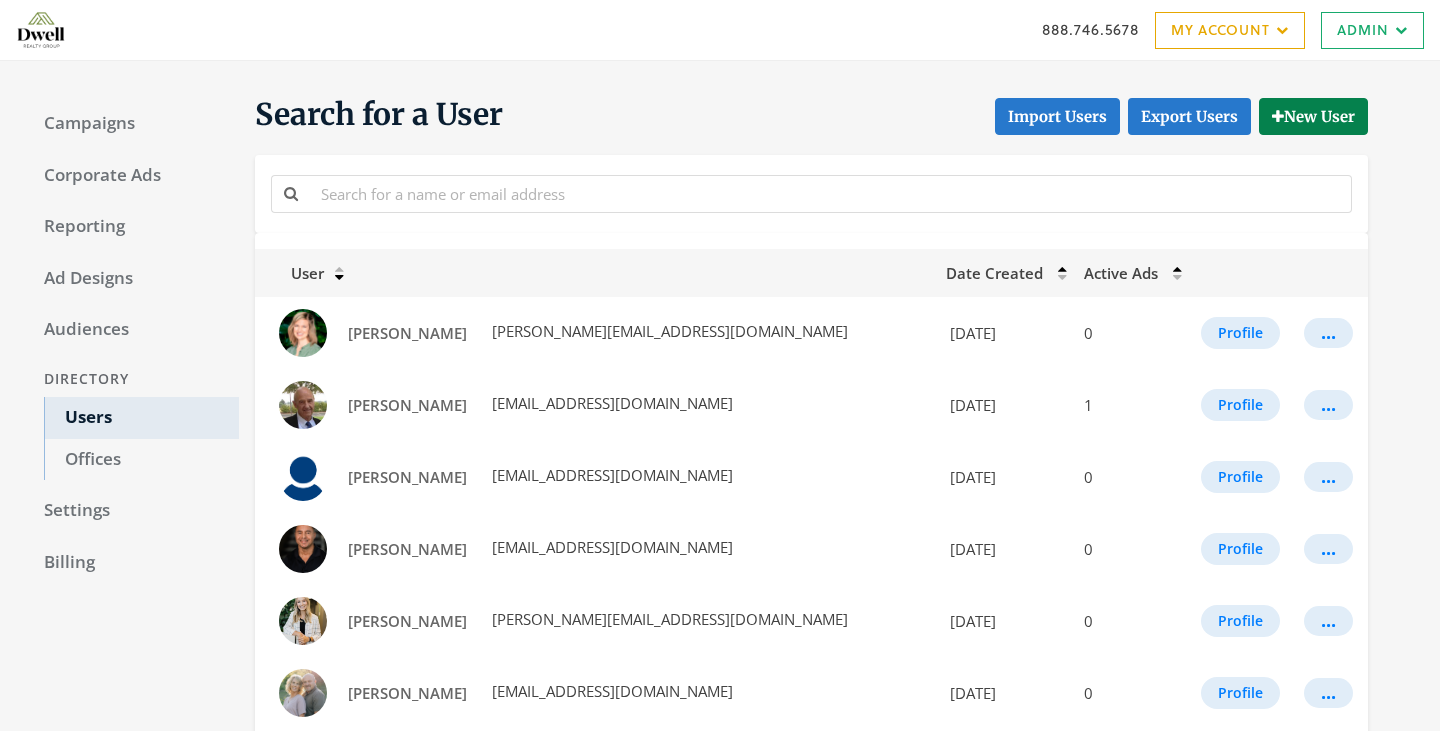 scroll, scrollTop: 0, scrollLeft: 0, axis: both 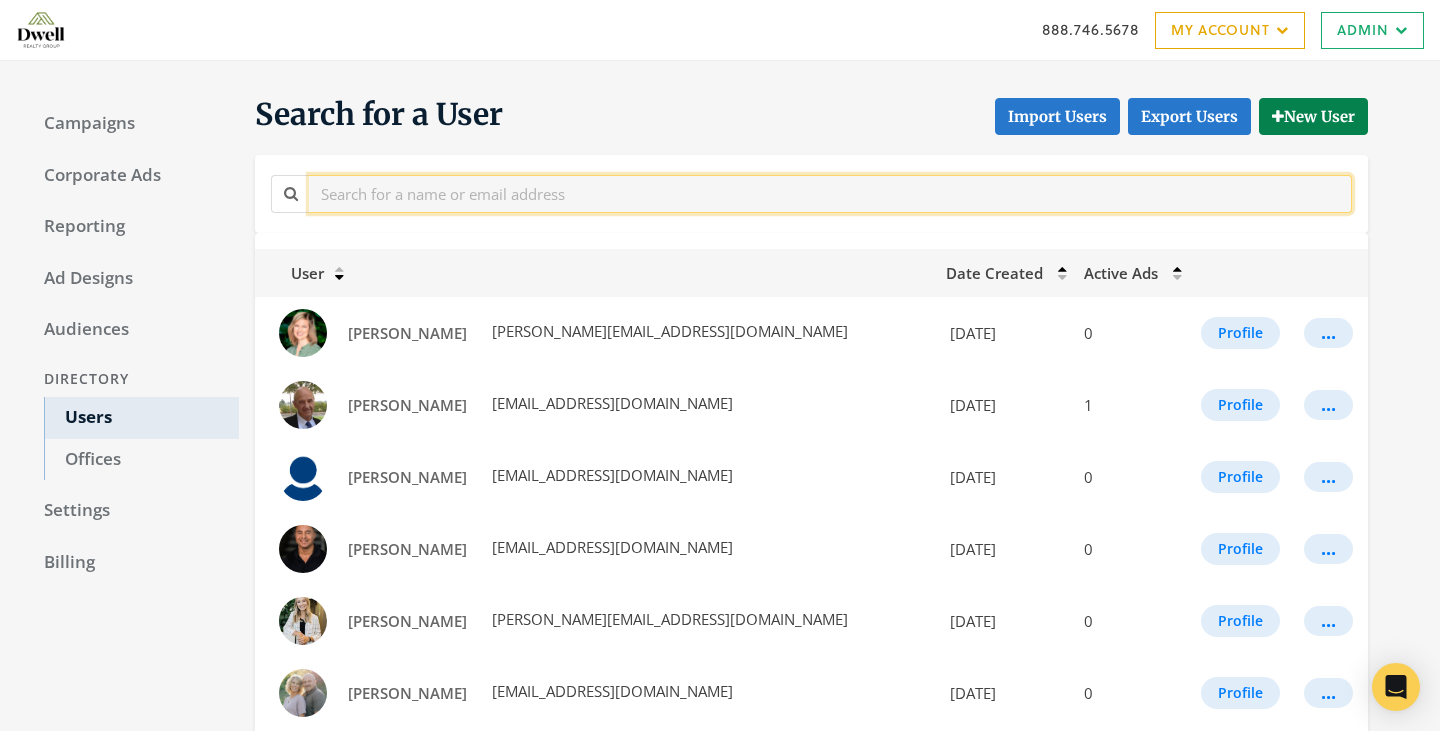 click at bounding box center [830, 193] 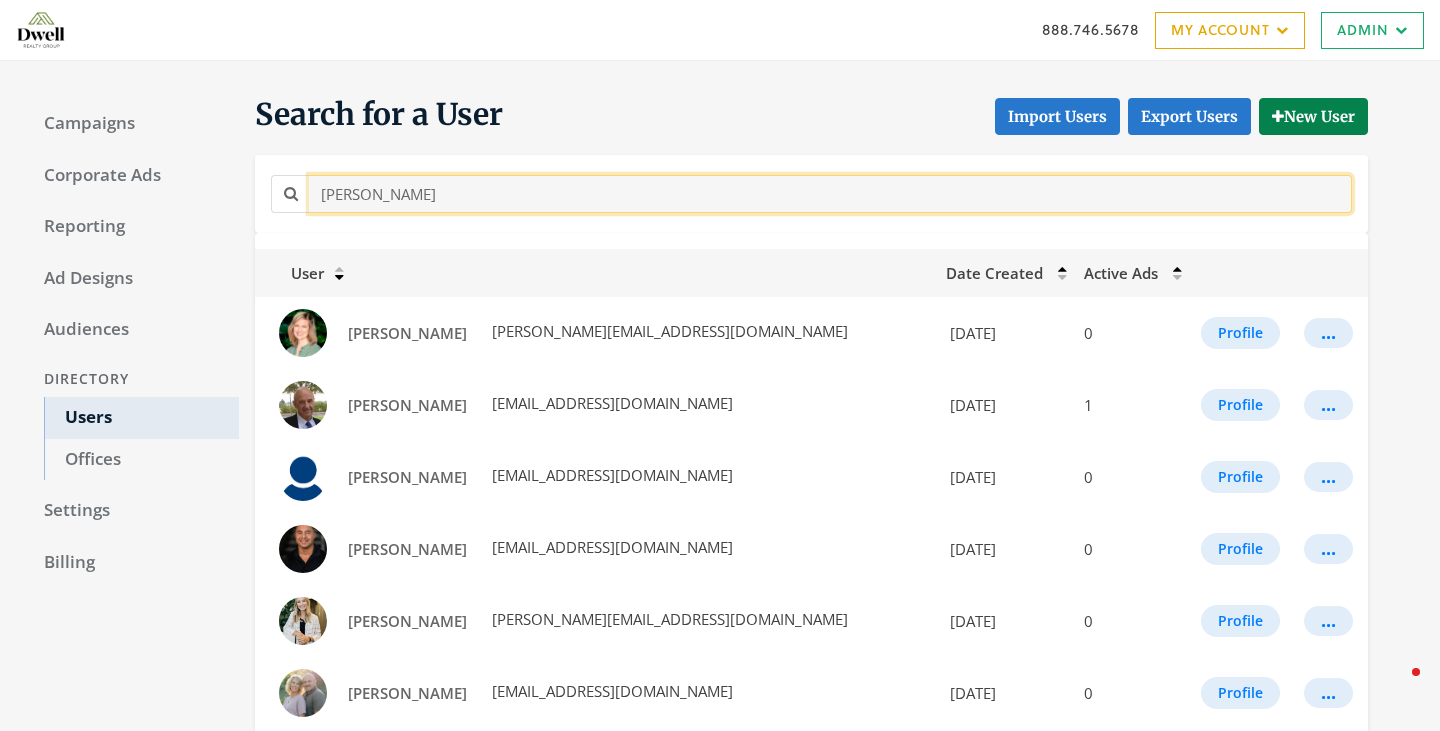 type on "holley" 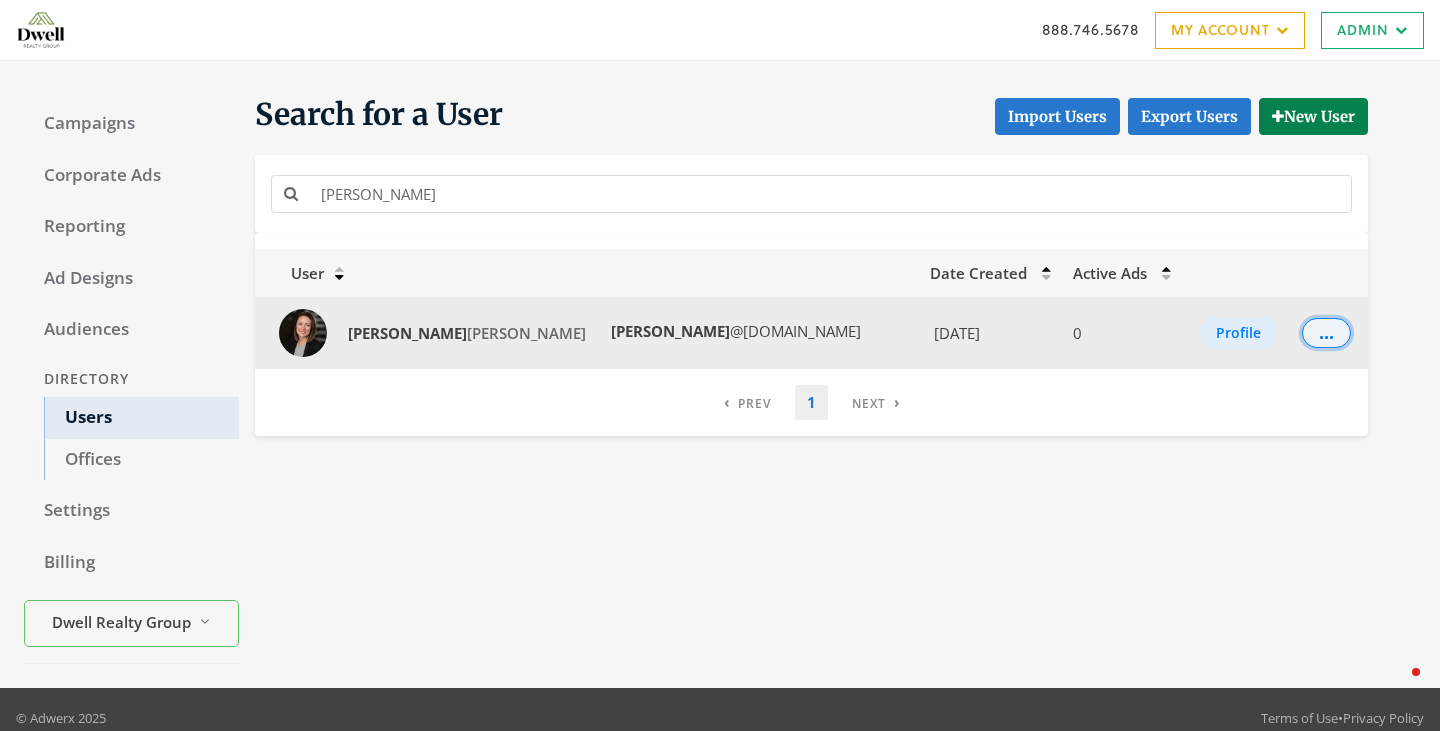 click on "..." at bounding box center [1326, 333] 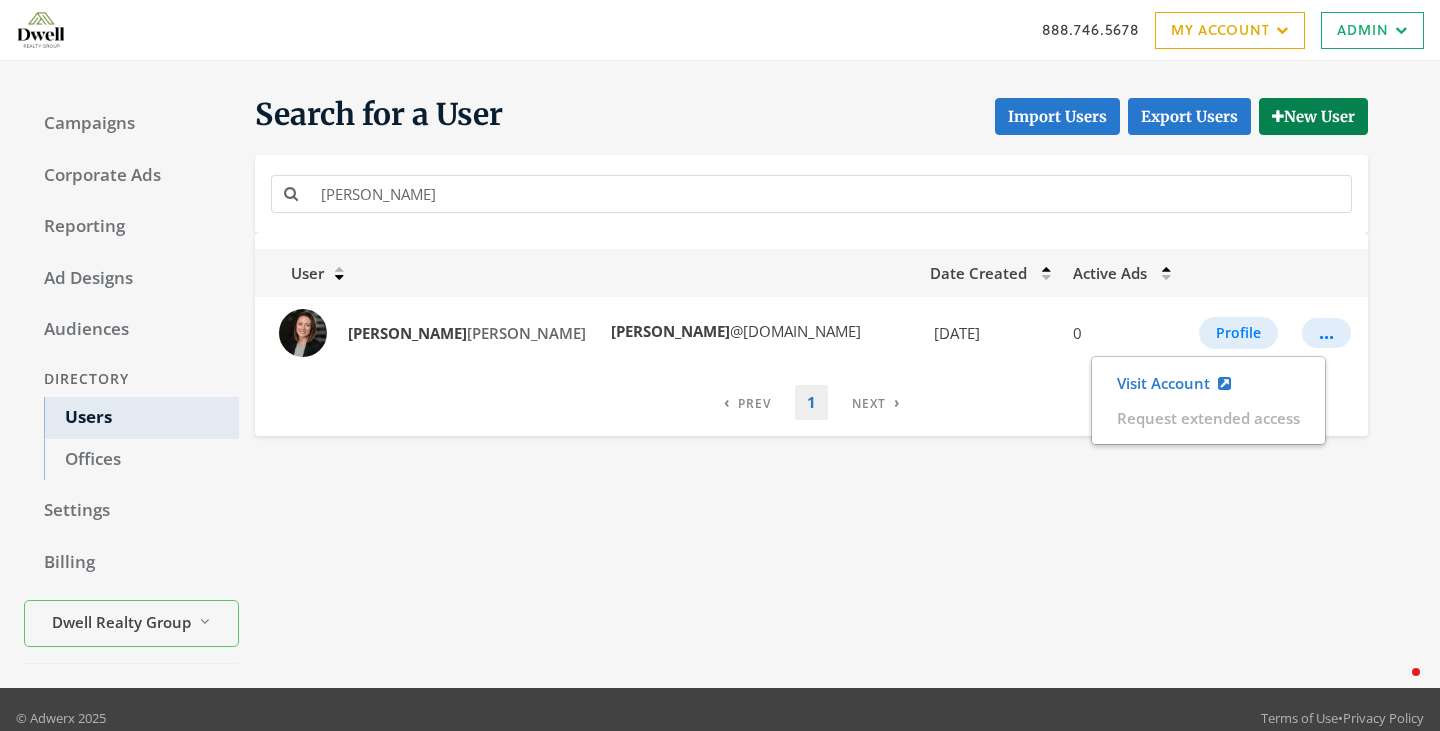 click on "Search for a User Import Users Export Users   New User holley User Date Created   Active Ads     Holley  Baird   holley @dwellrg.com 6/5/2024 0 Profile   ... ‹ Previous 1 › Next" at bounding box center (827, 374) 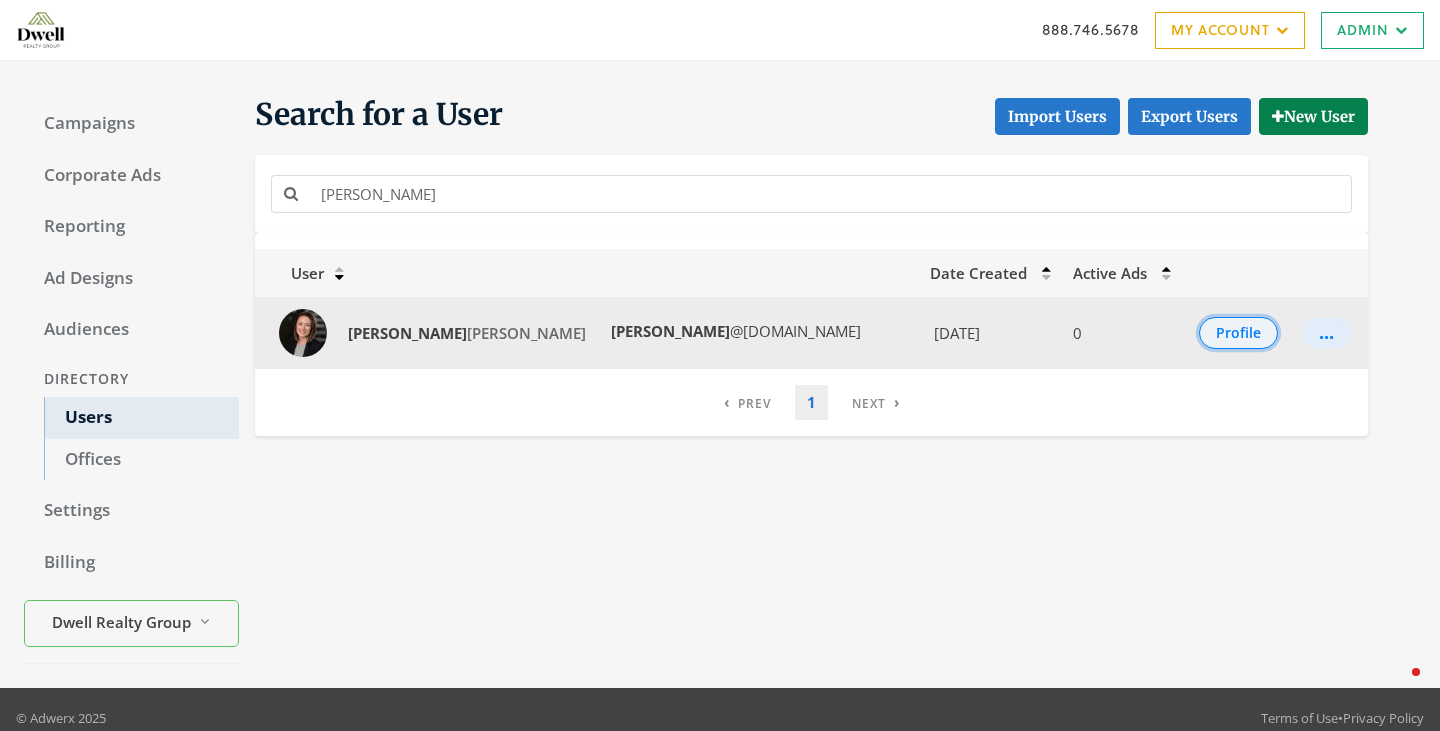 click on "Profile" at bounding box center [1238, 333] 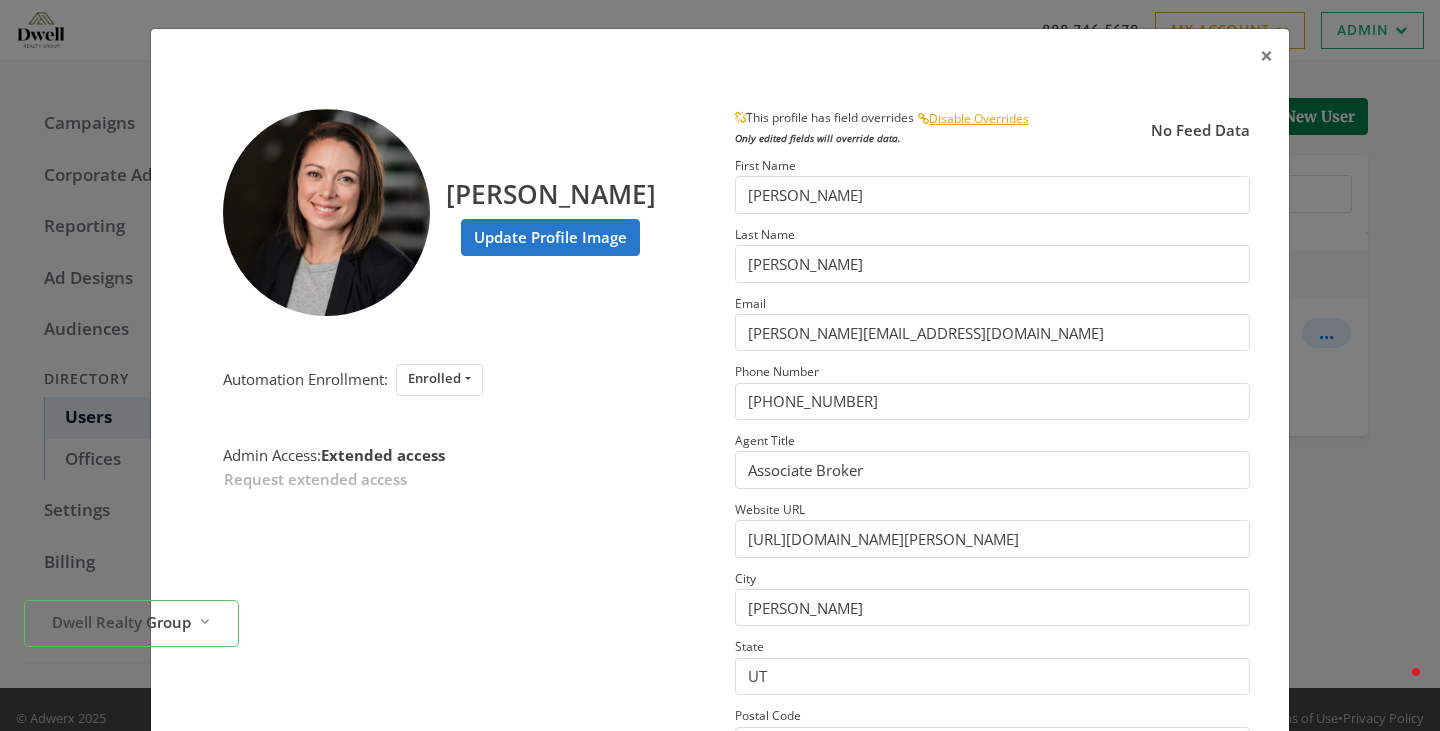 scroll, scrollTop: 285, scrollLeft: 0, axis: vertical 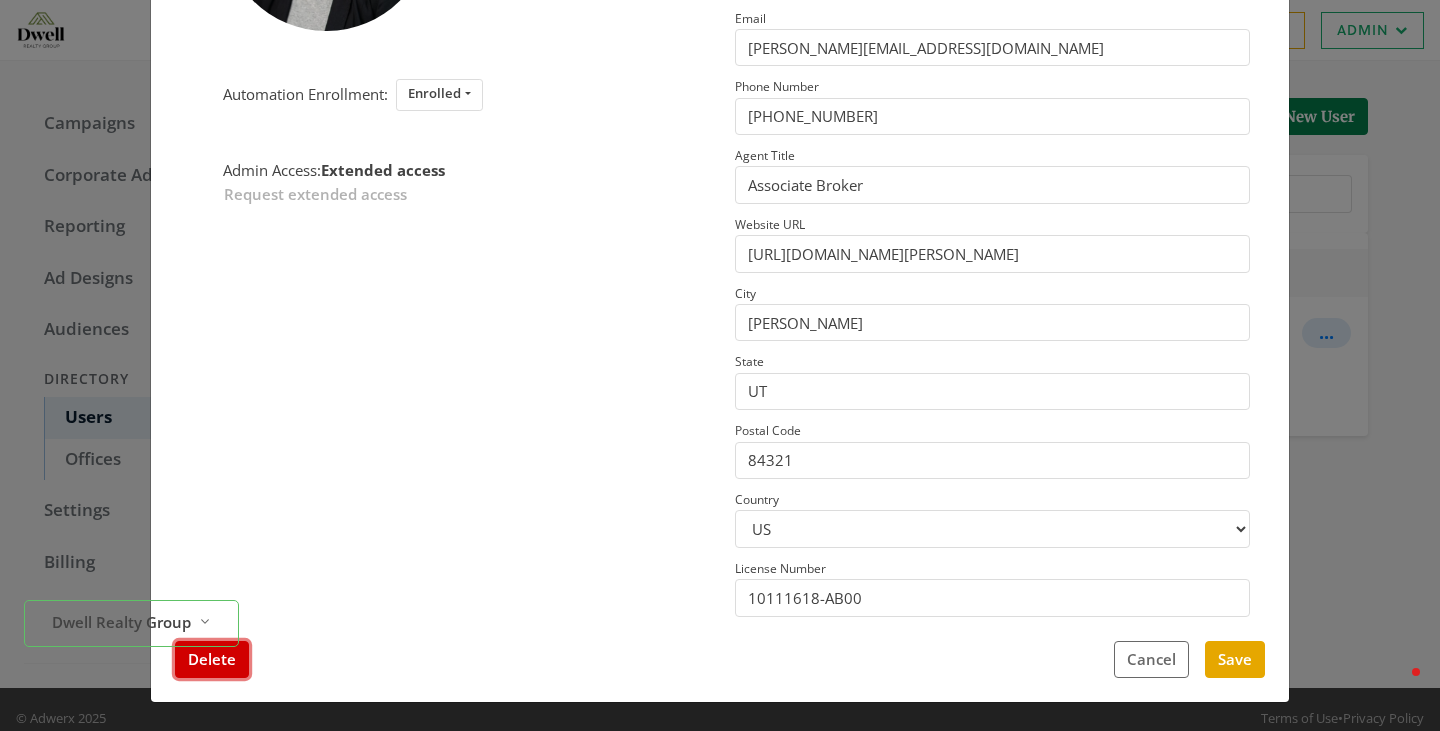 click on "Delete" at bounding box center [212, 659] 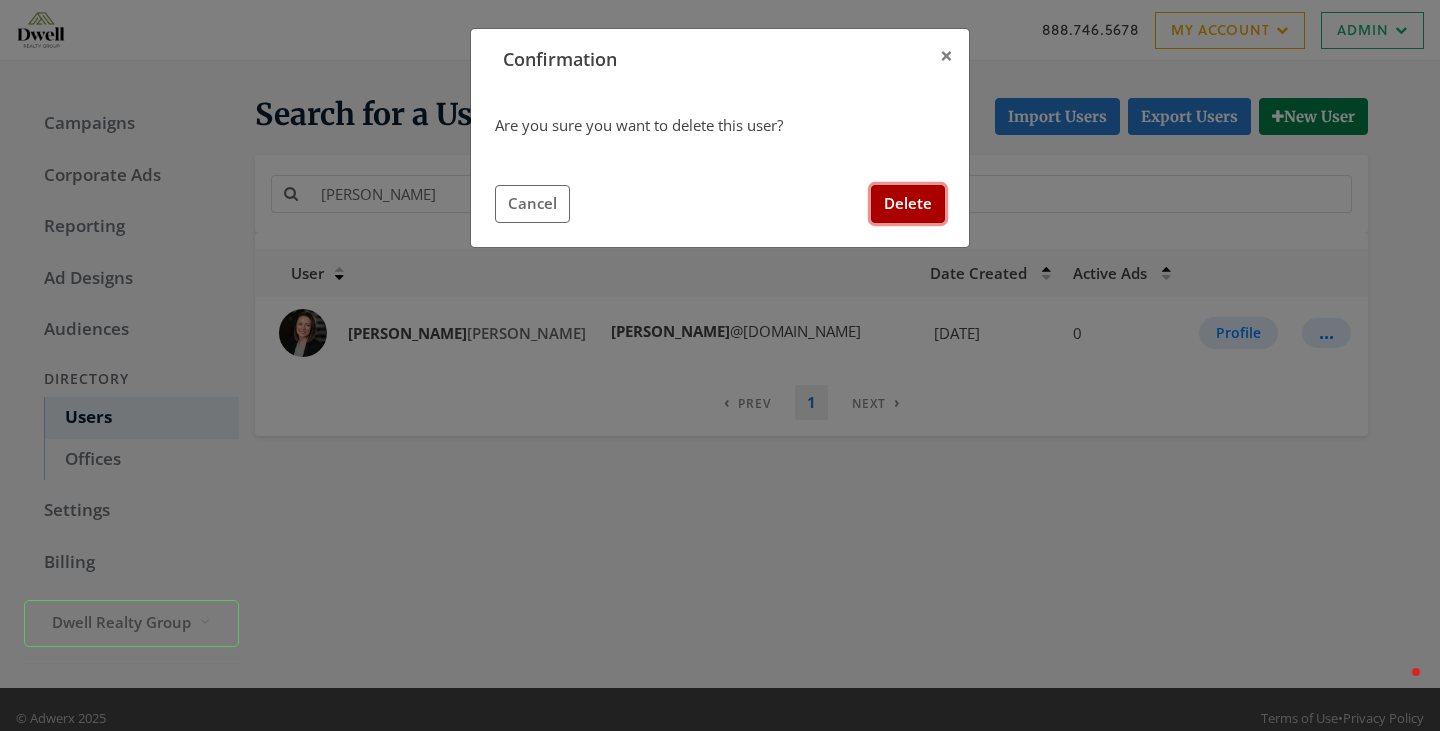click on "Delete" at bounding box center (908, 203) 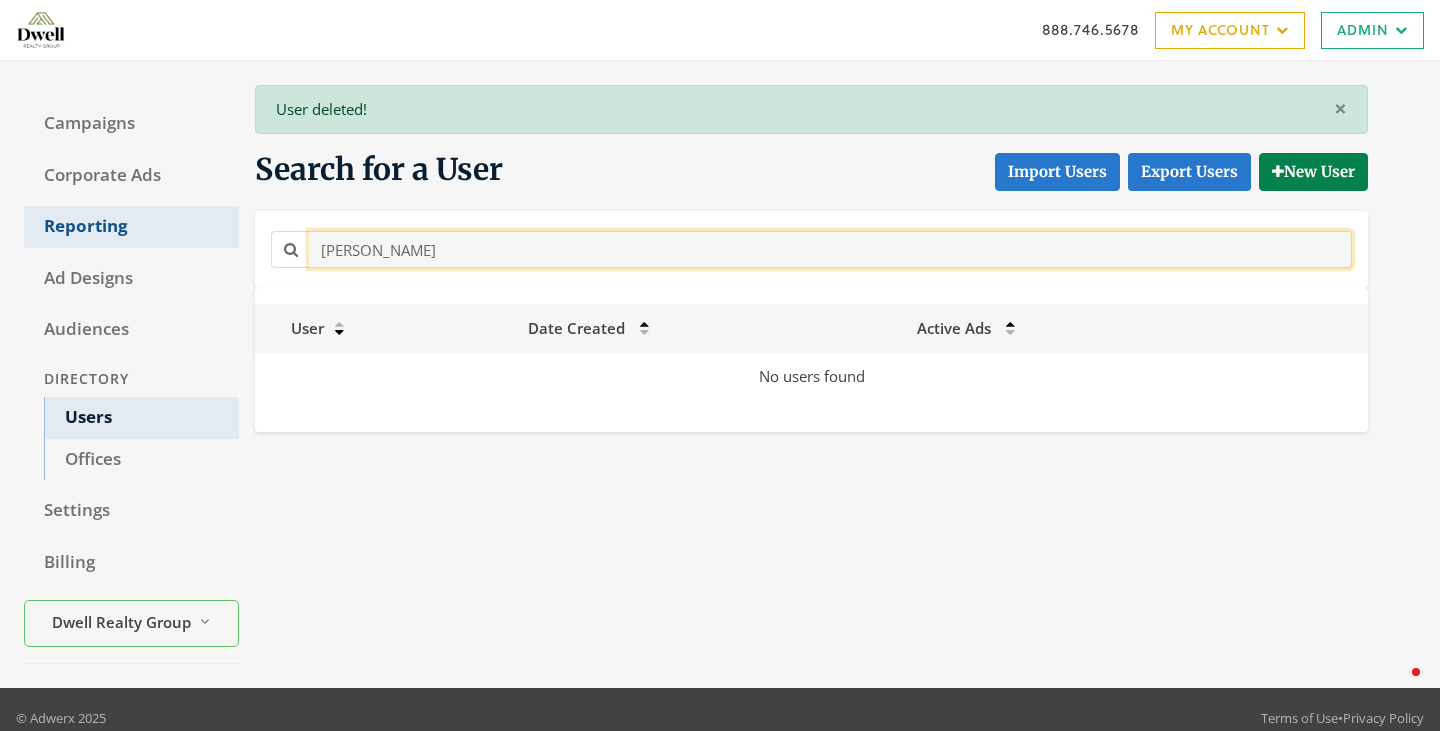 drag, startPoint x: 463, startPoint y: 244, endPoint x: 220, endPoint y: 229, distance: 243.46252 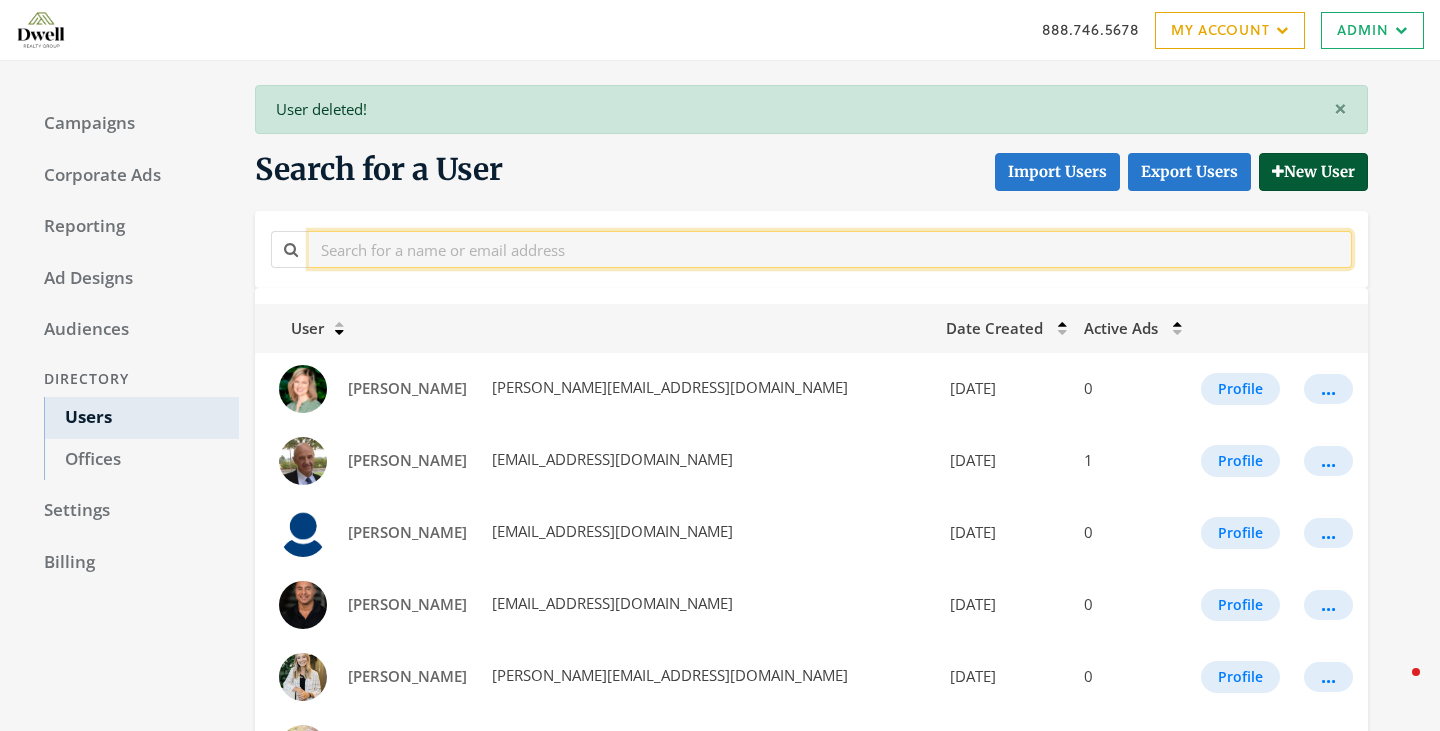 type 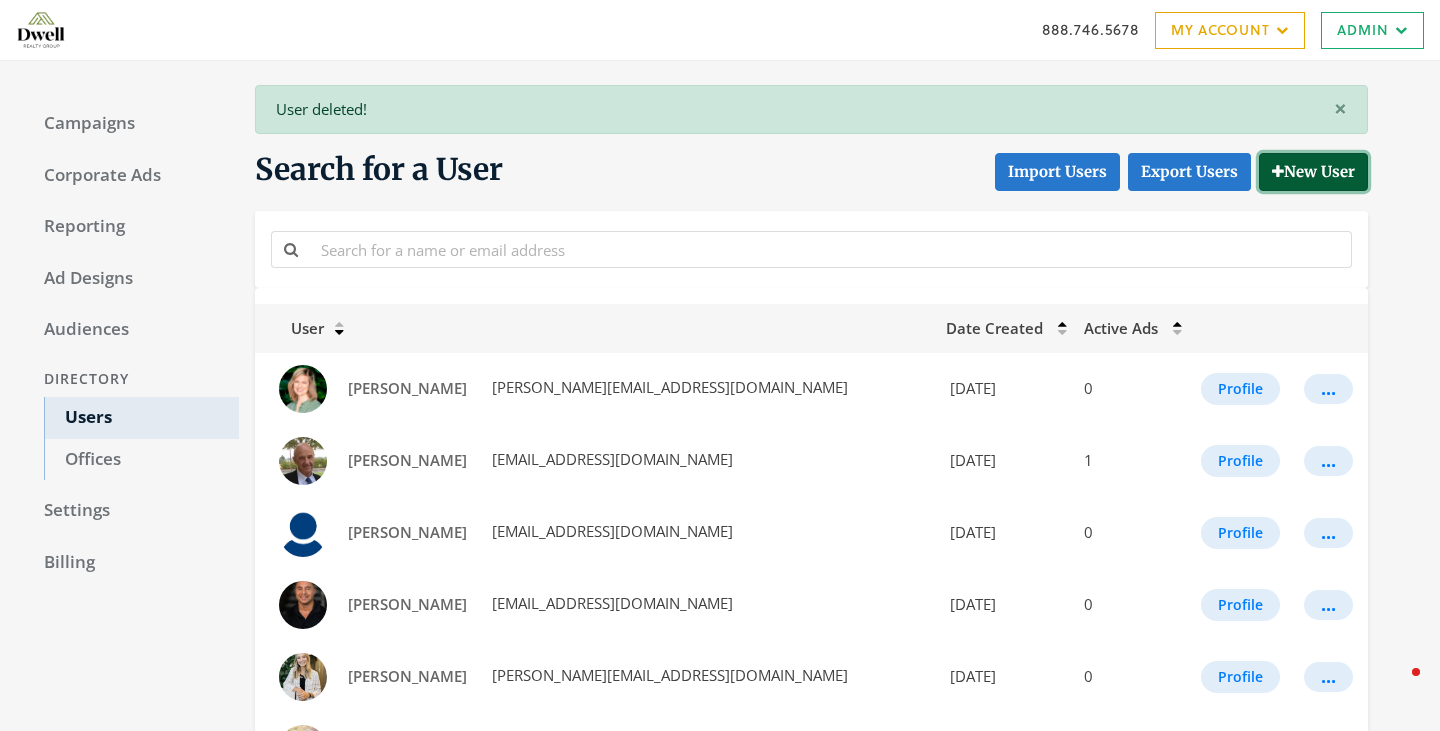click on "New User" at bounding box center (1313, 171) 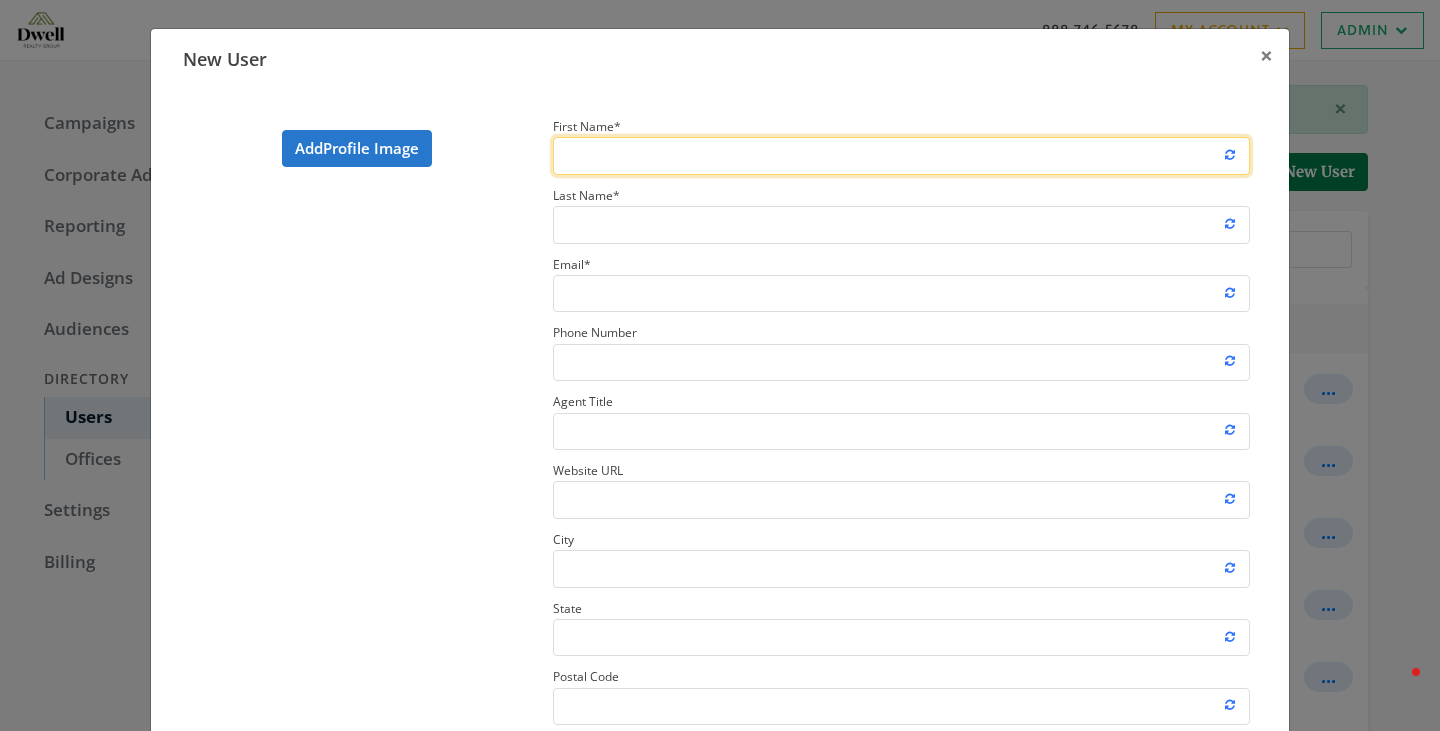 click on "First Name *" at bounding box center [901, 155] 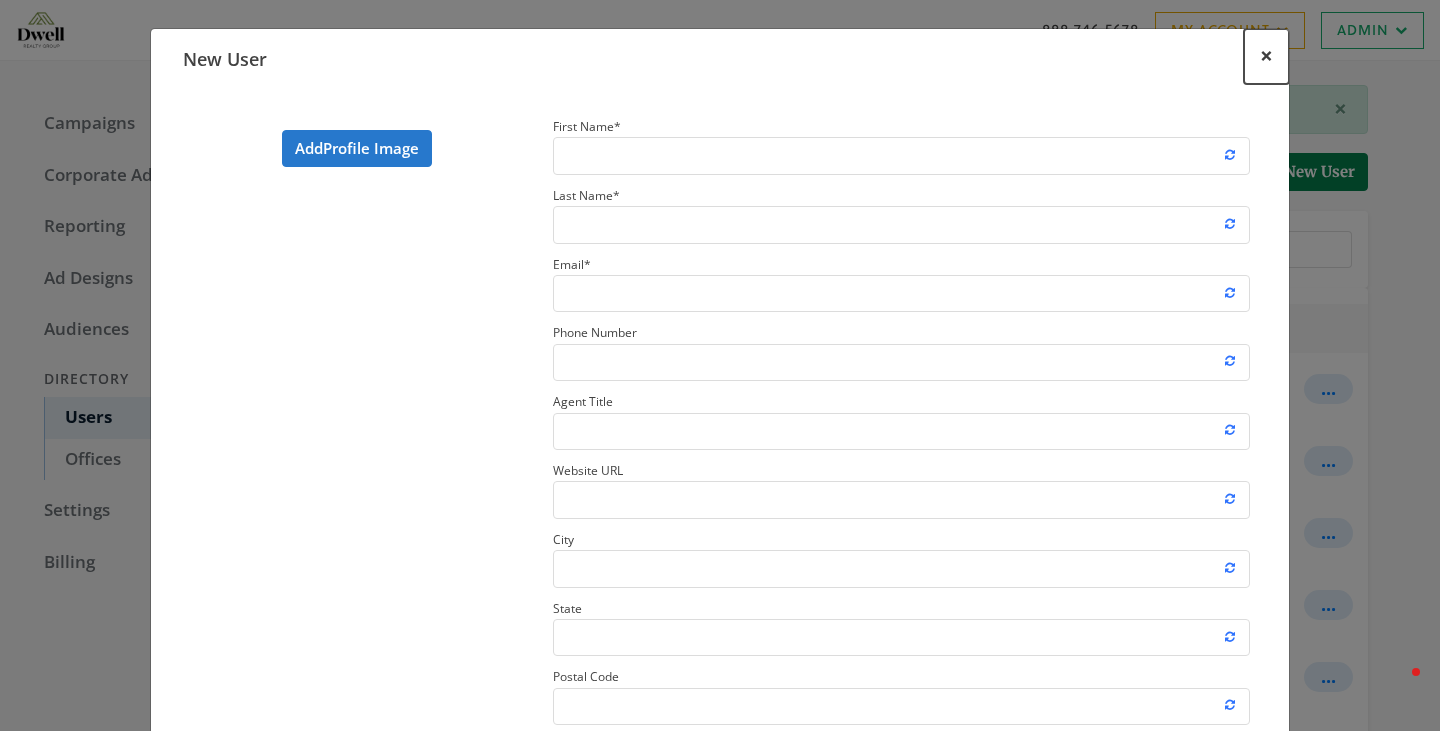 click on "×" at bounding box center (1266, 55) 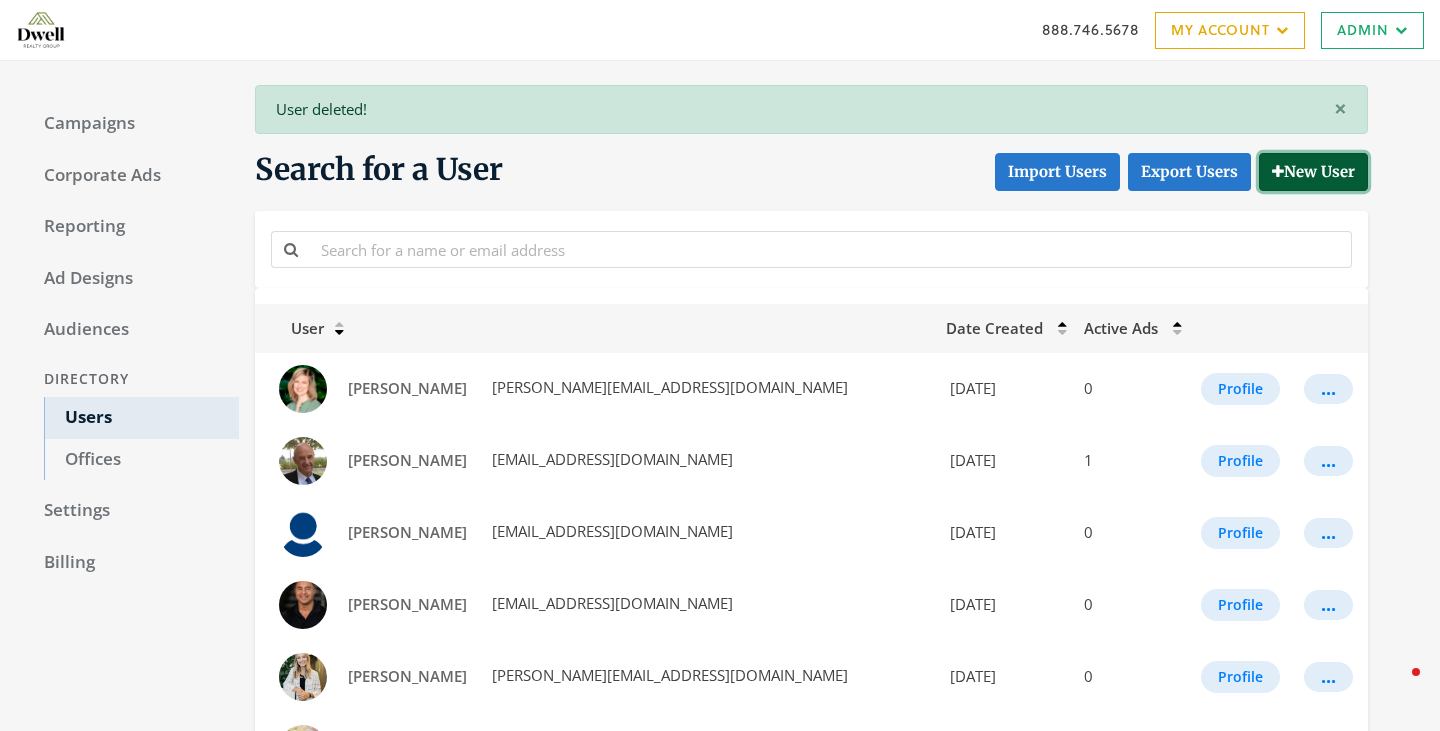 click on "New User" at bounding box center [1313, 171] 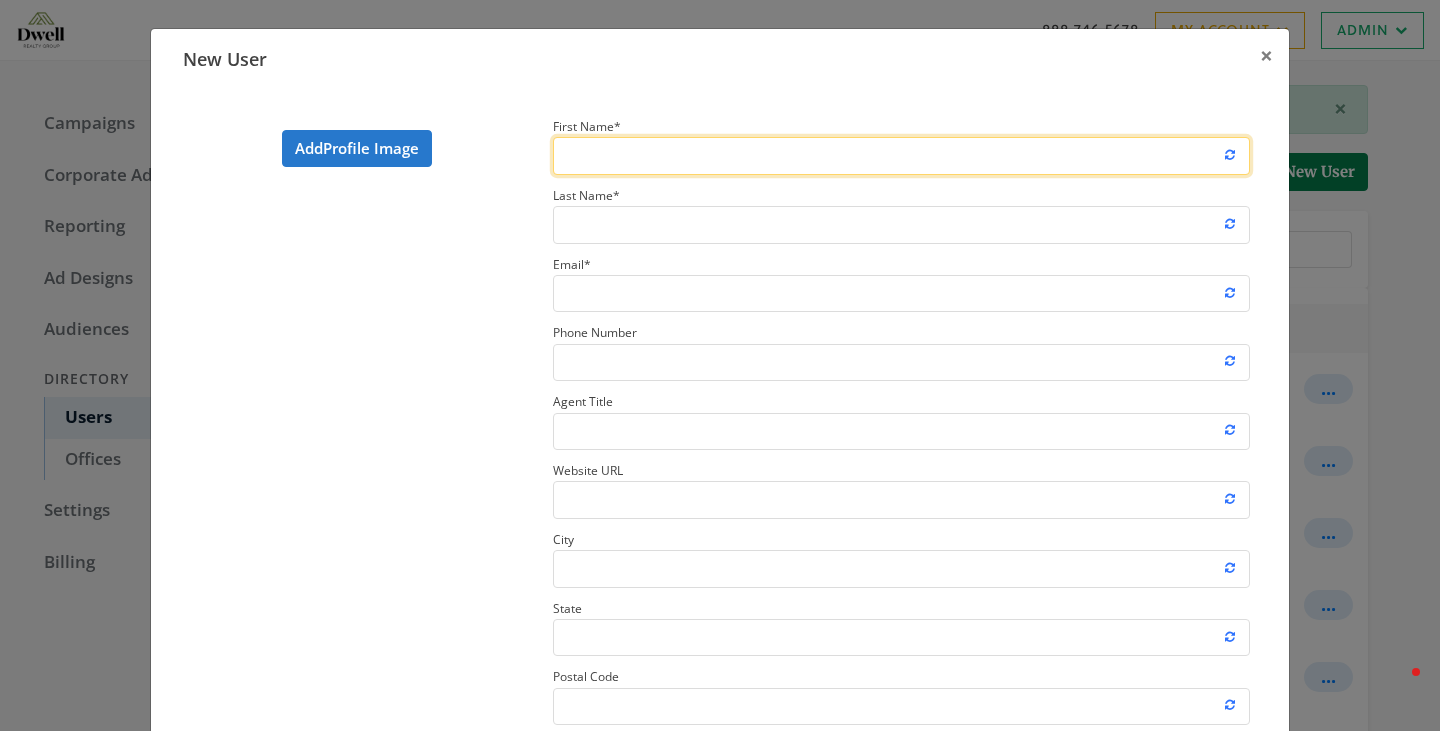 click on "First Name *" at bounding box center (901, 155) 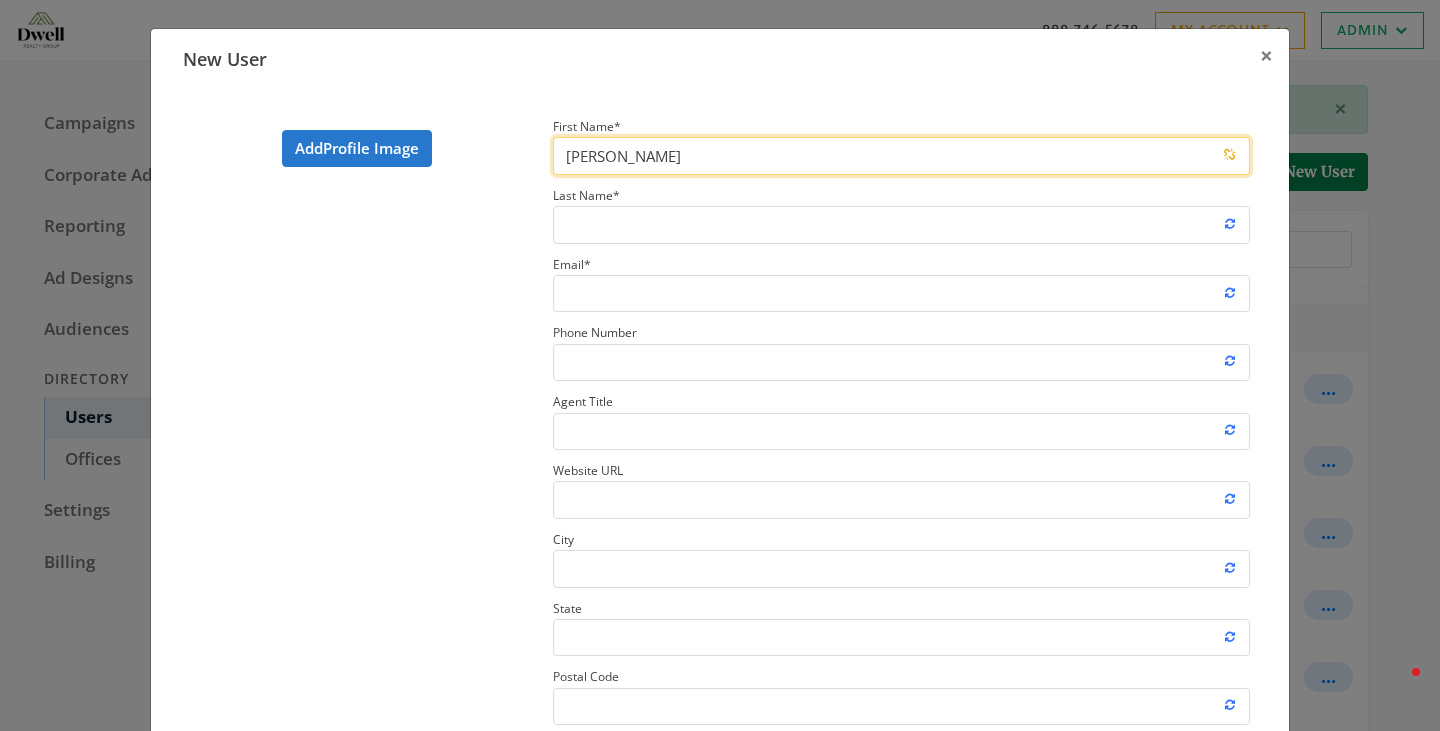 type on "Jeff" 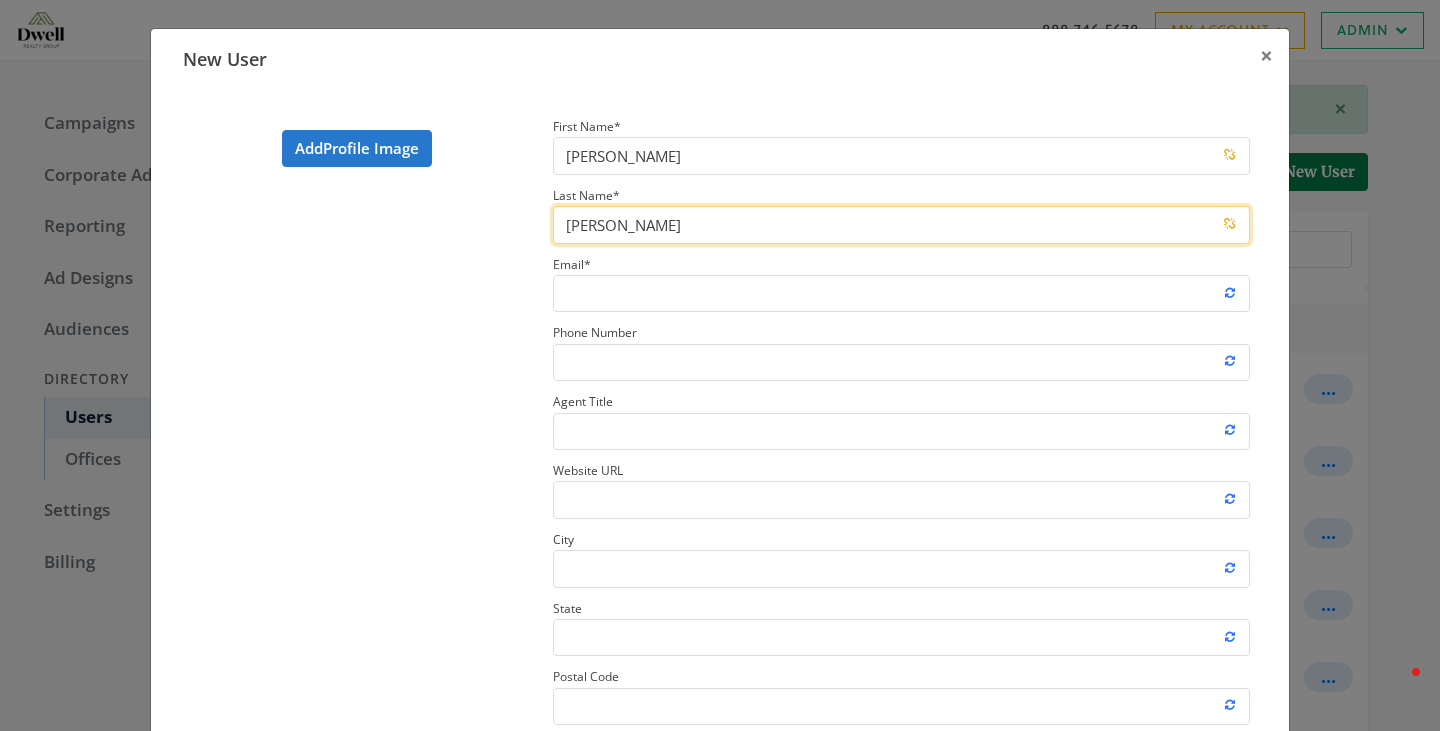 type on "Morgan" 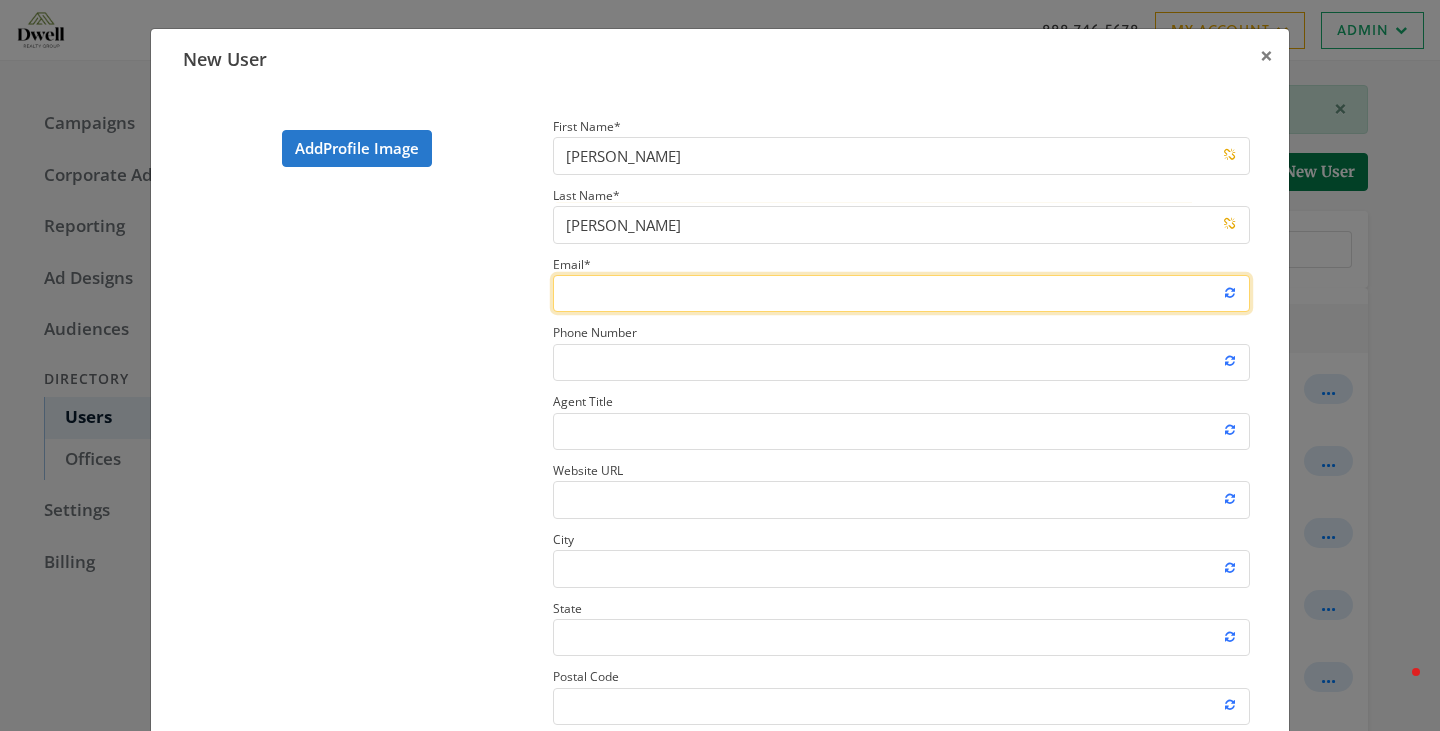 click on "Email *" at bounding box center (901, 293) 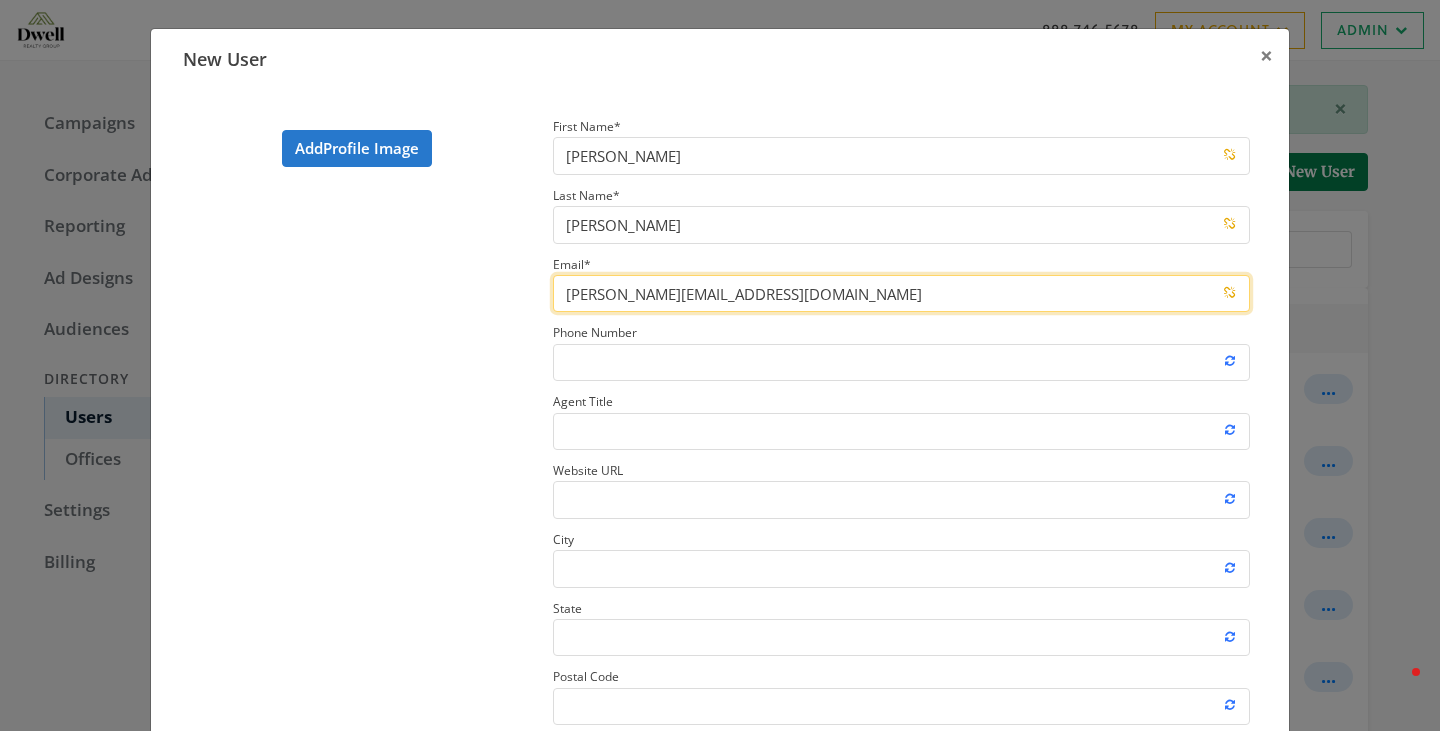 type on "[PERSON_NAME][EMAIL_ADDRESS][DOMAIN_NAME]" 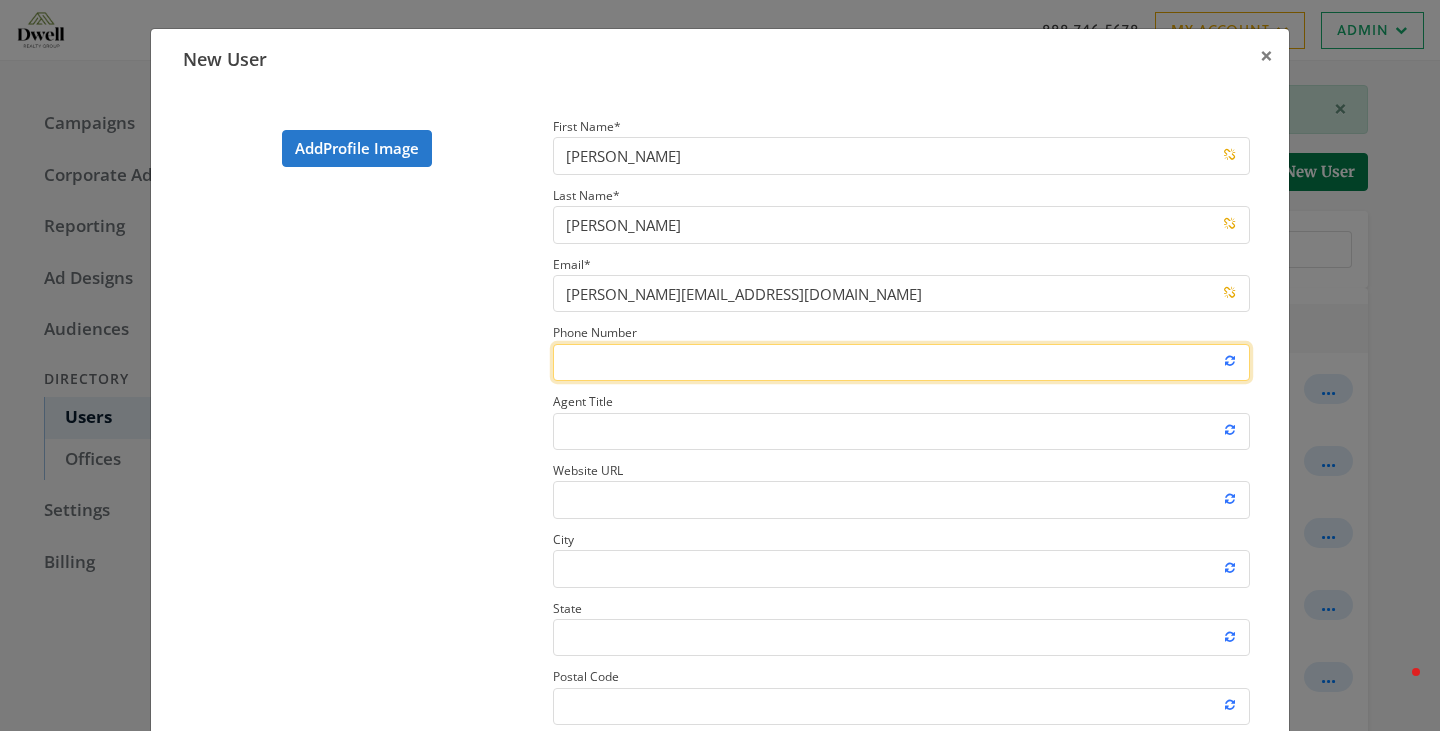 click on "Phone Number" at bounding box center (901, 362) 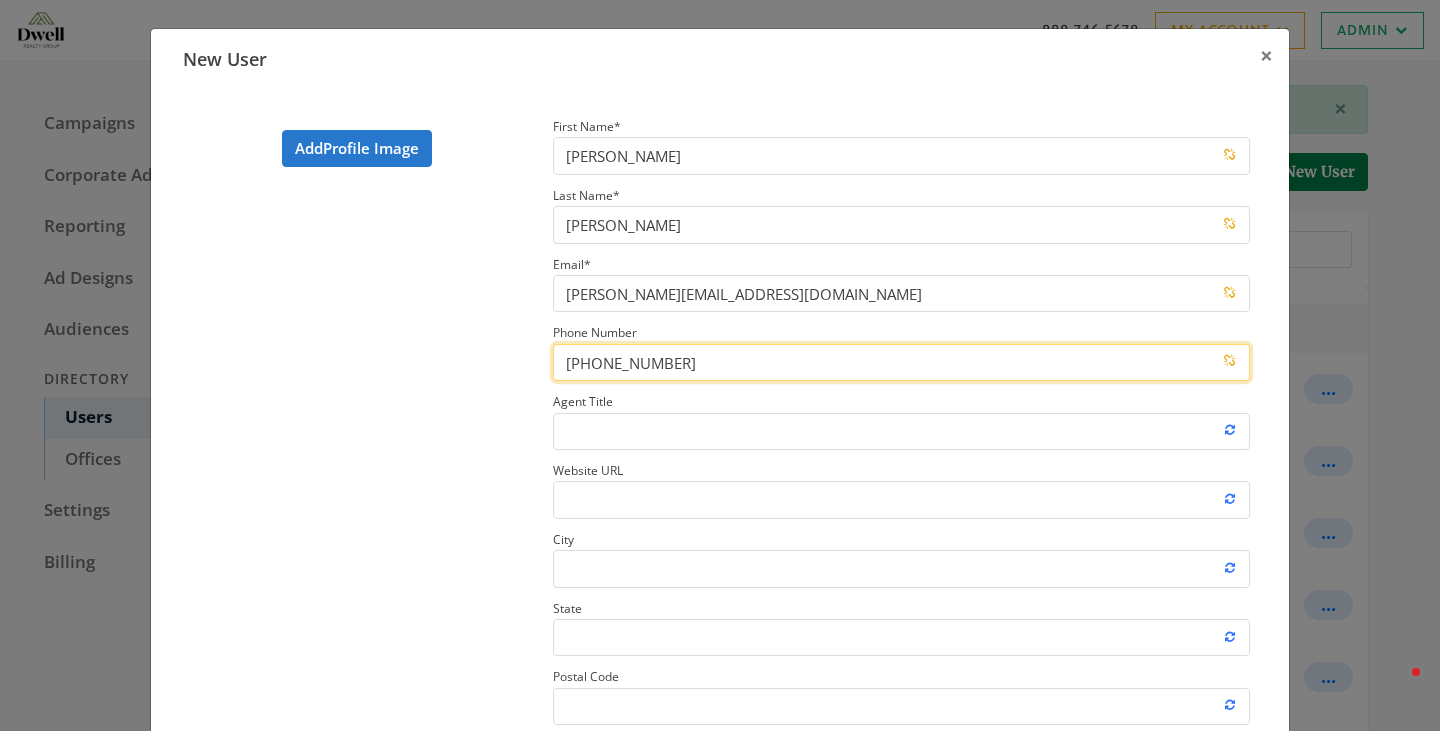 type on "435-764-7774" 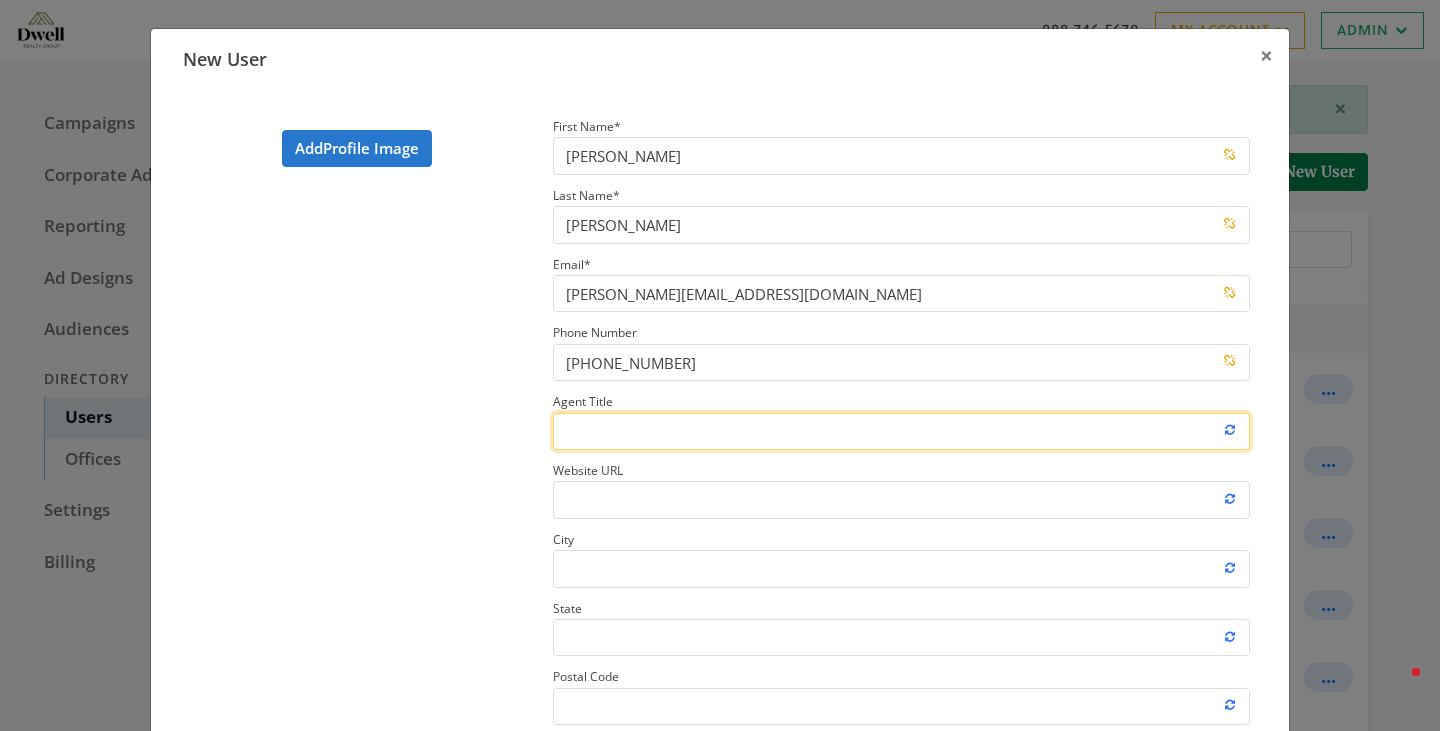 click on "Agent Title" at bounding box center [901, 431] 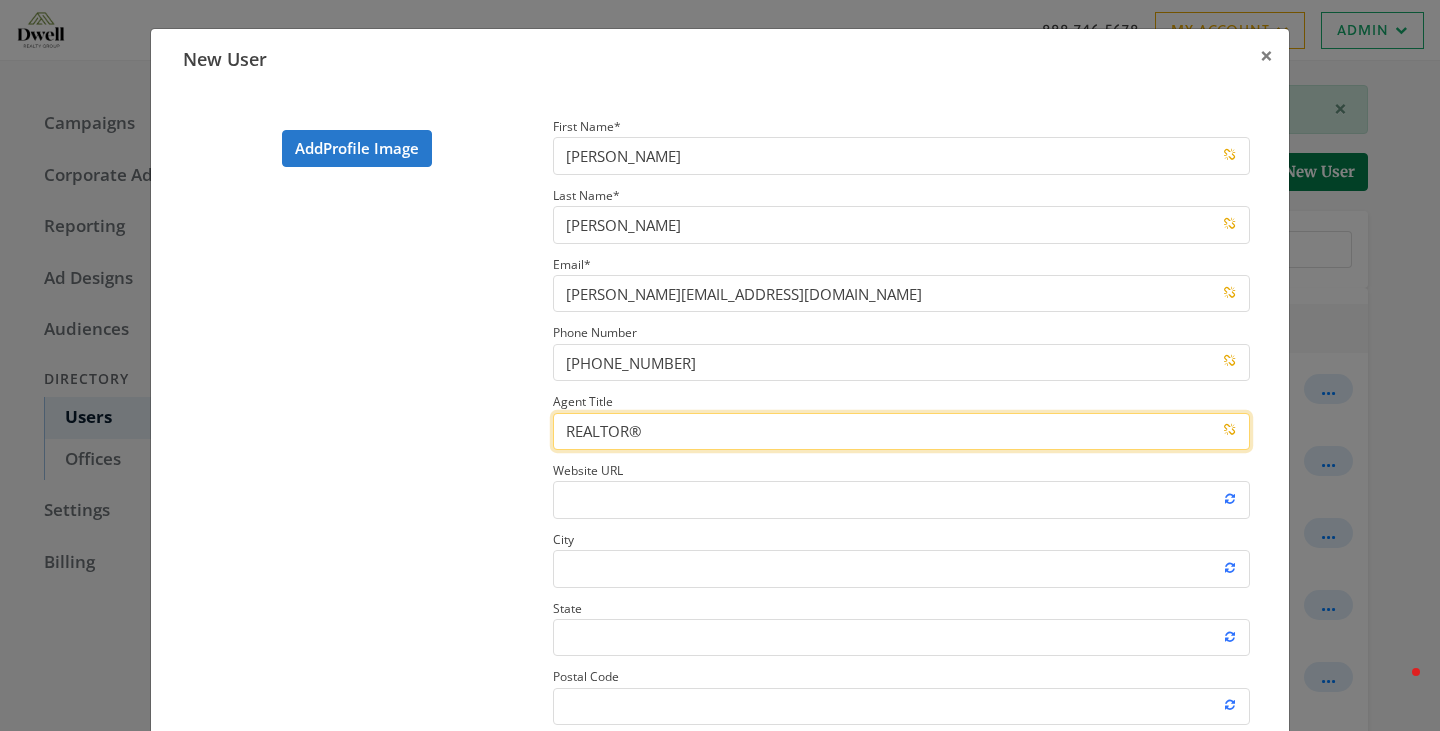 type on "REALTOR®" 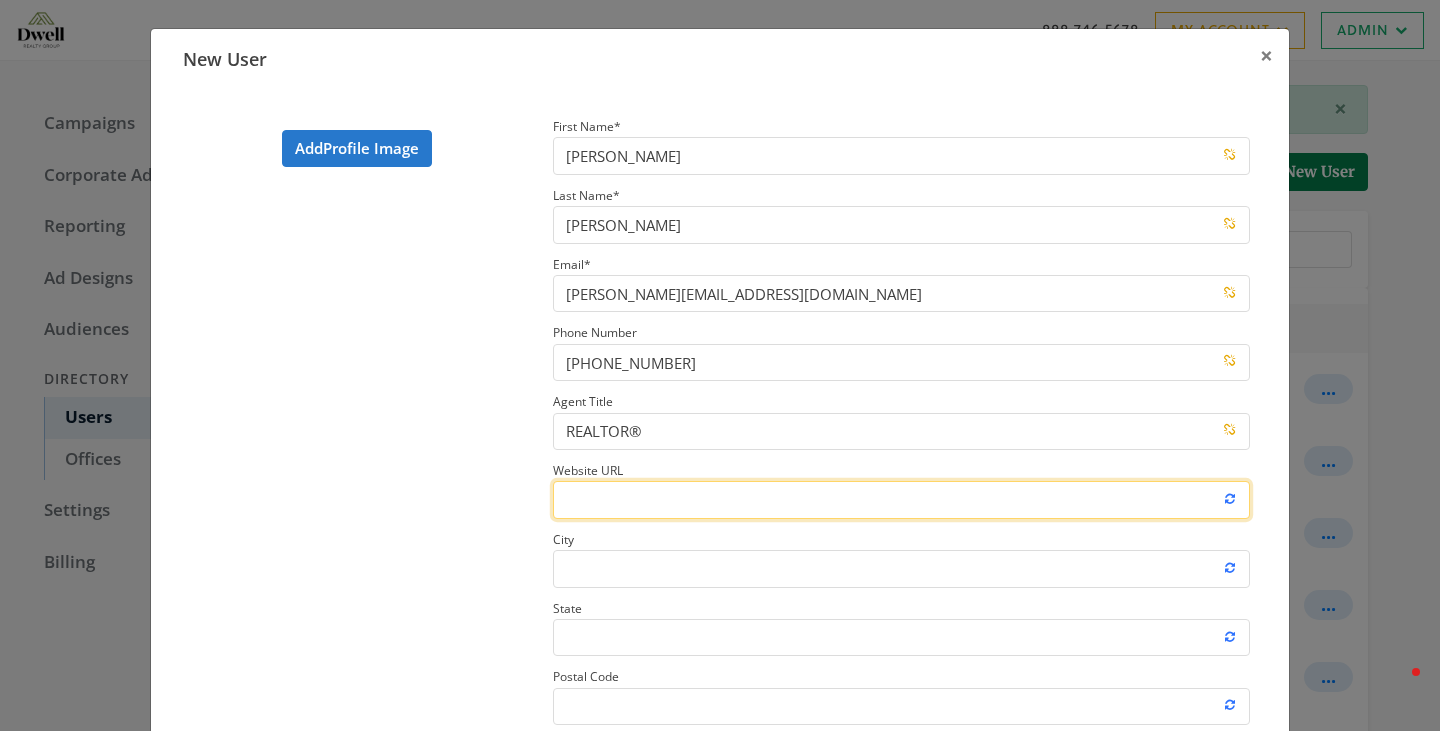 click on "Website URL" at bounding box center (901, 499) 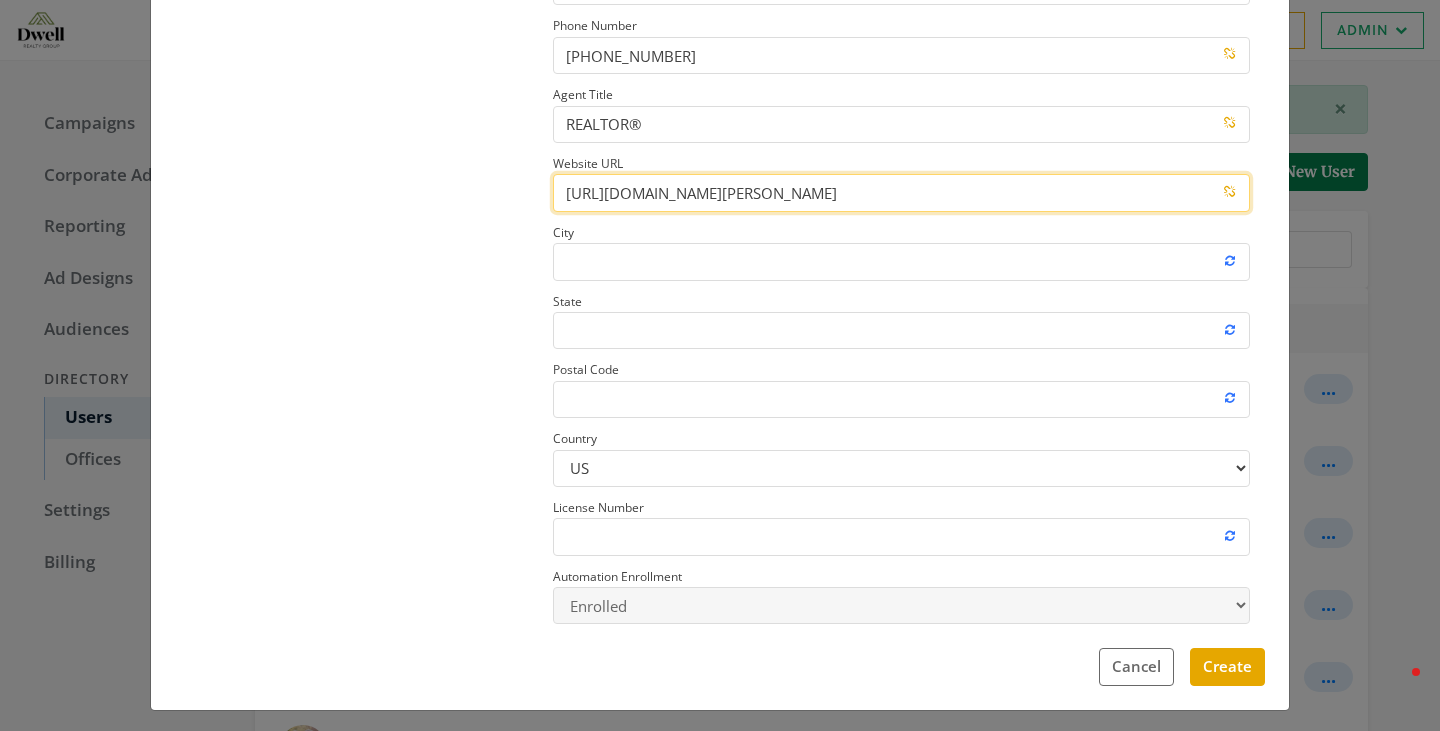scroll, scrollTop: 308, scrollLeft: 0, axis: vertical 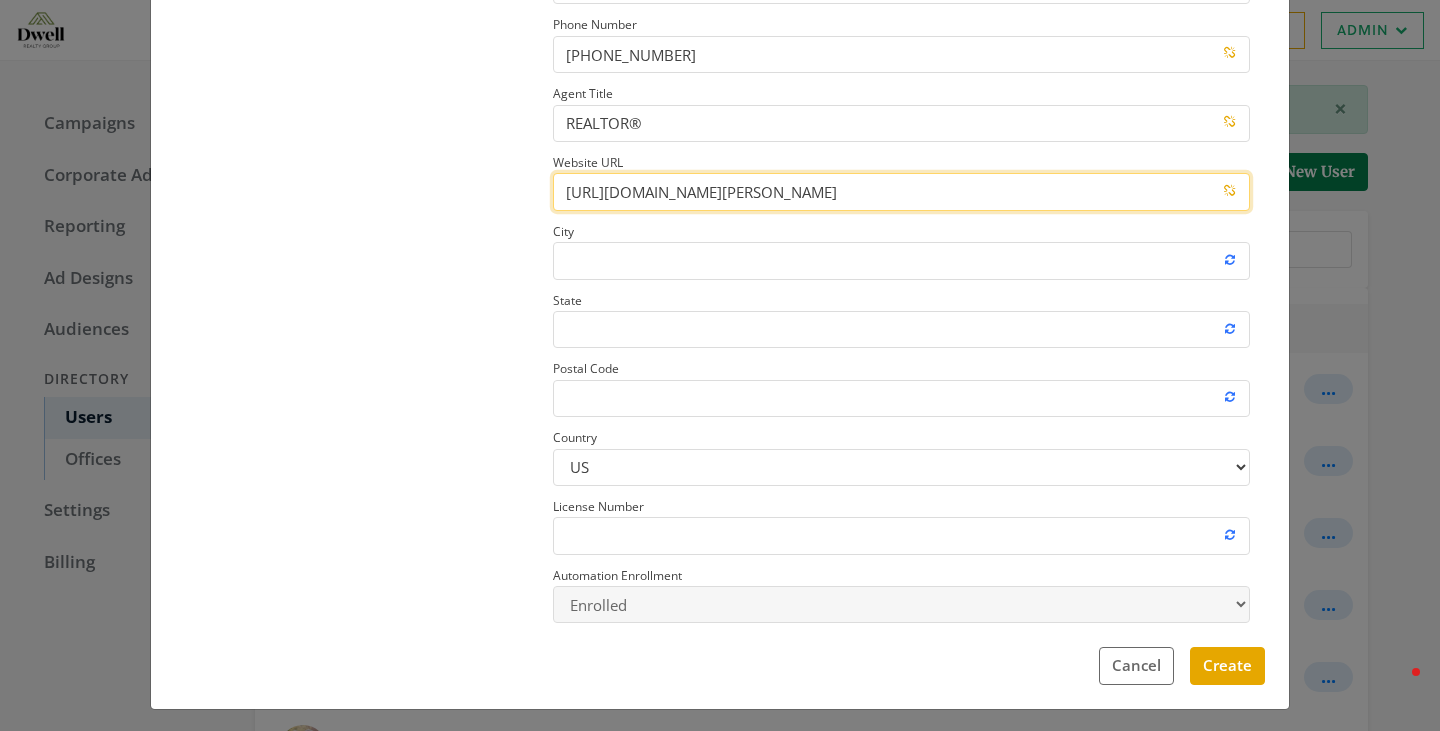 type on "https://dwellrg.com/agent/jeff-morgan" 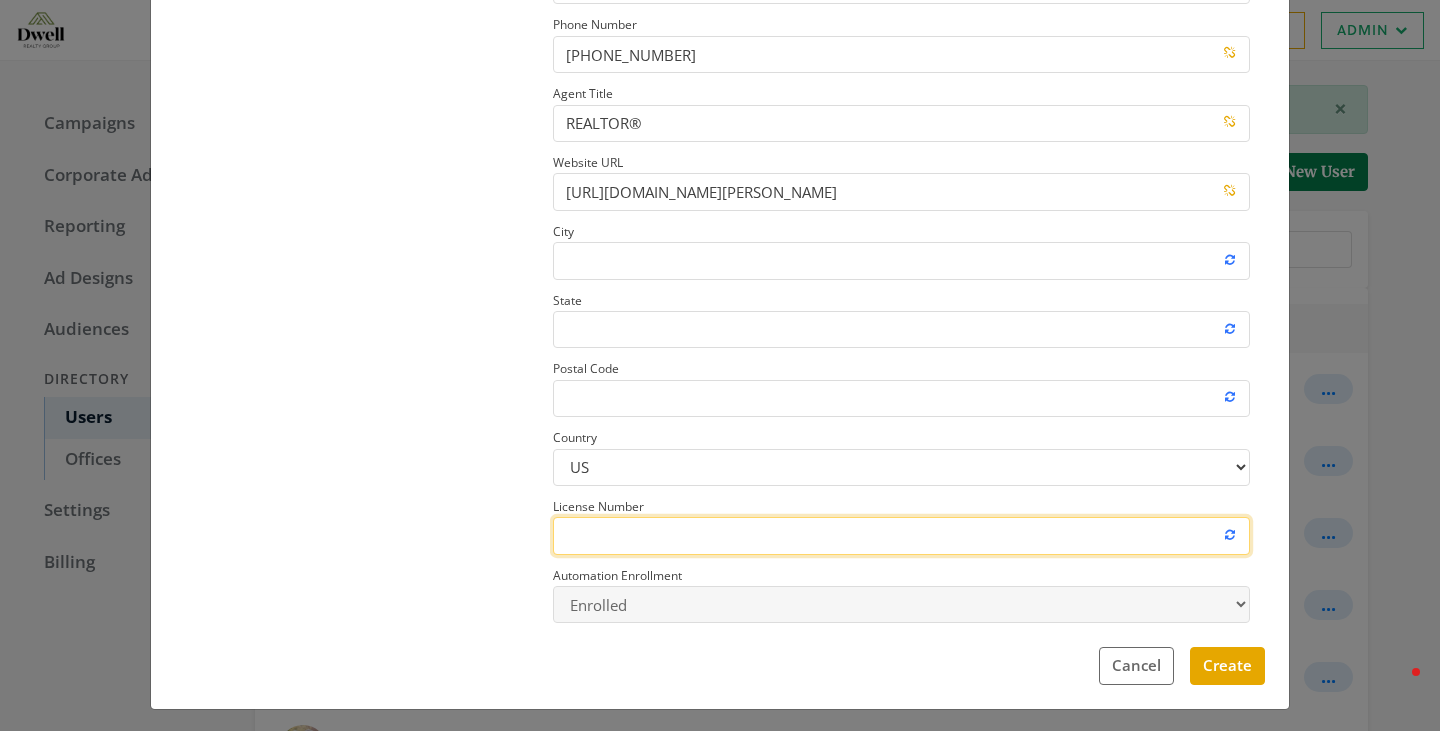 click on "License Number" at bounding box center (901, 535) 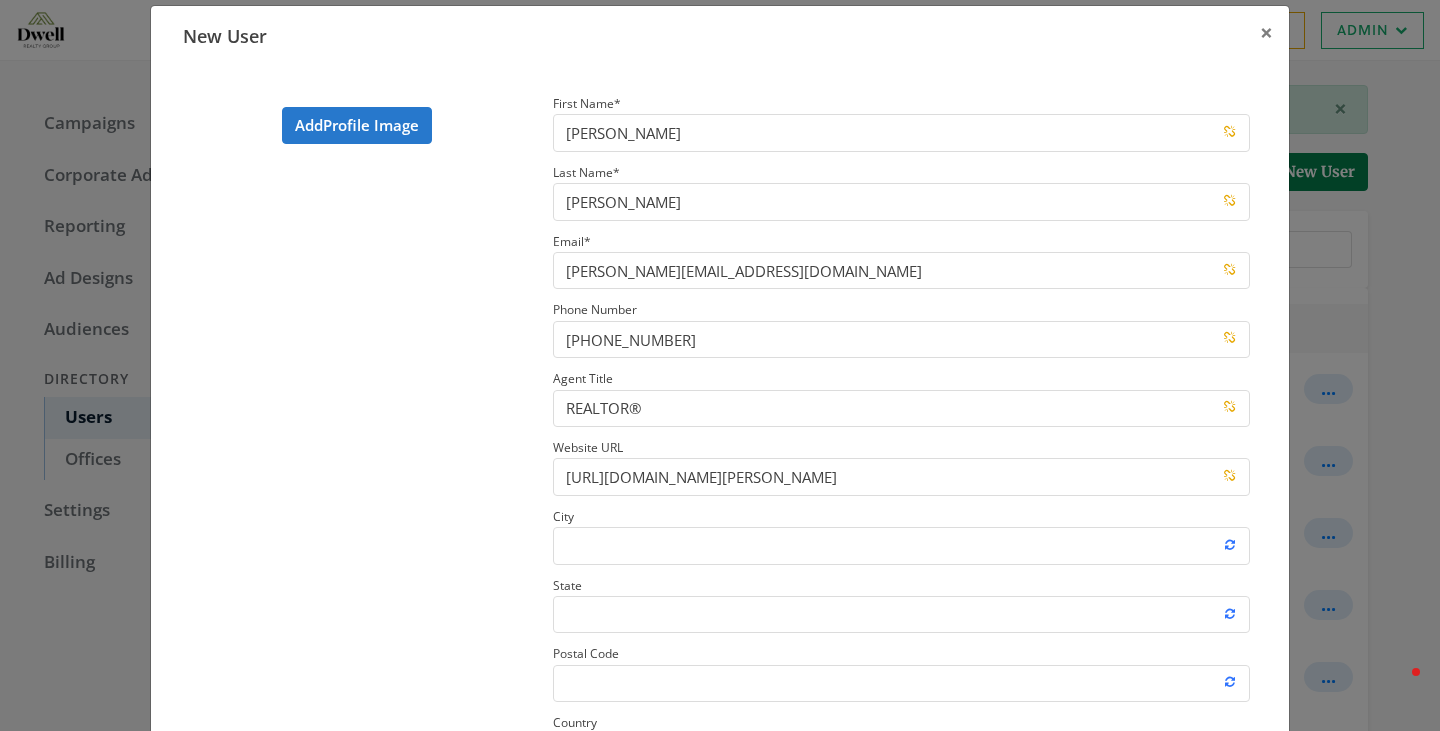 scroll, scrollTop: 19, scrollLeft: 0, axis: vertical 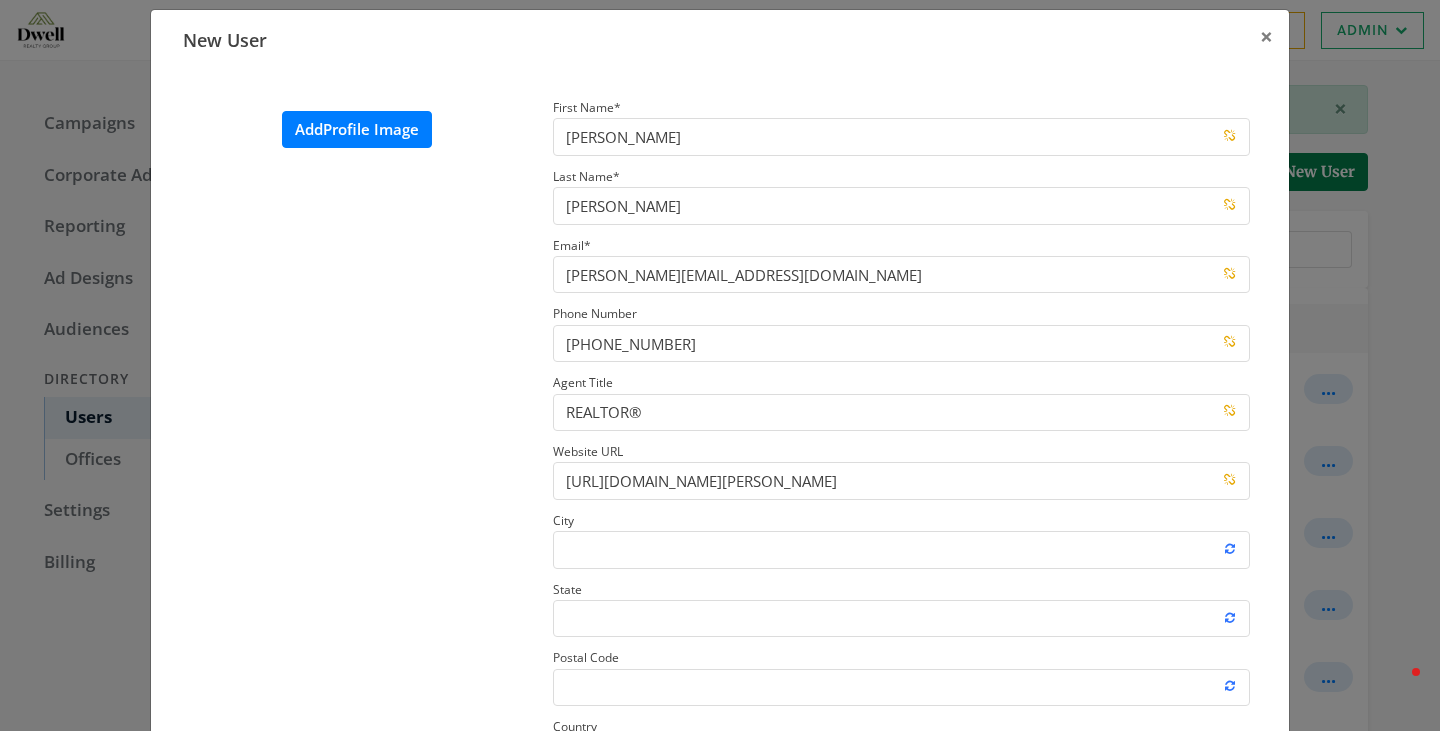 type on "6573417-SA00" 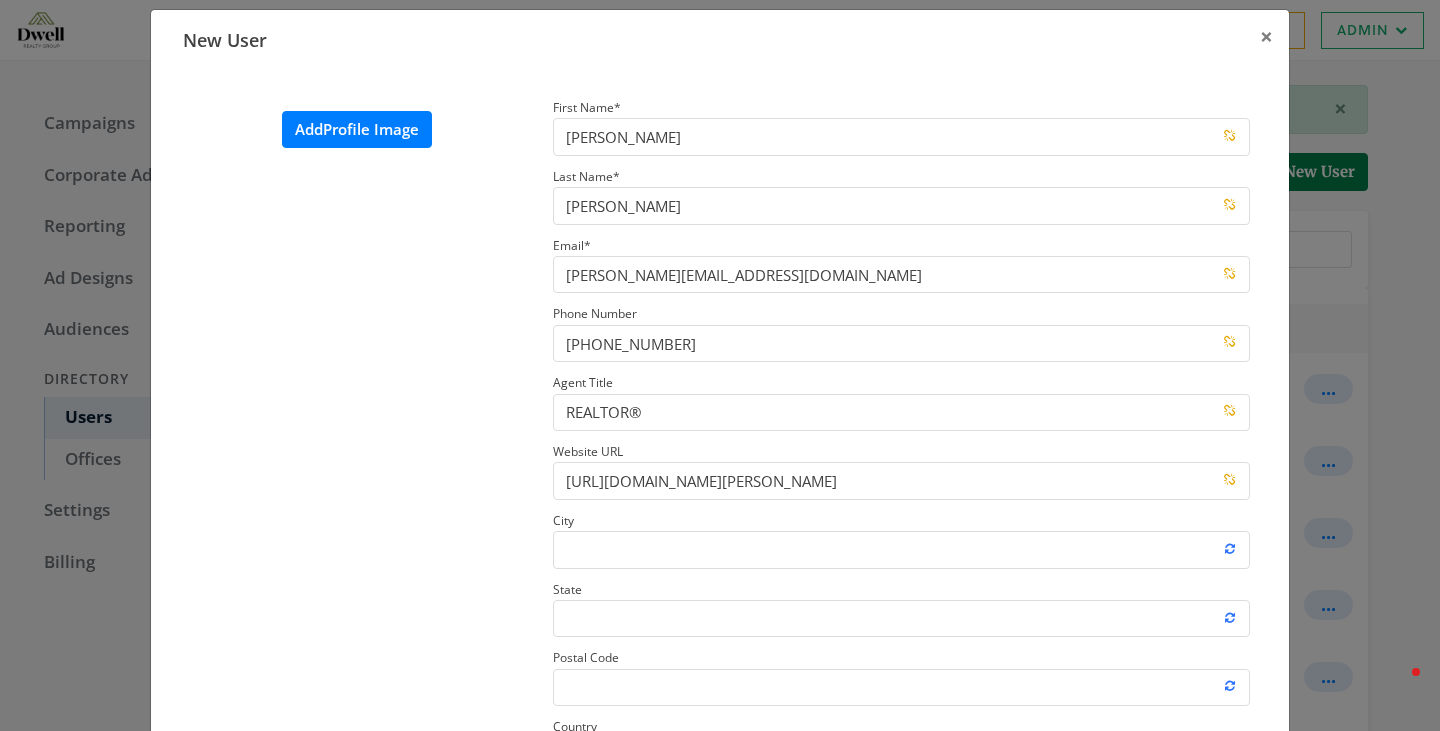 click on "Add  Profile Image" at bounding box center [357, 129] 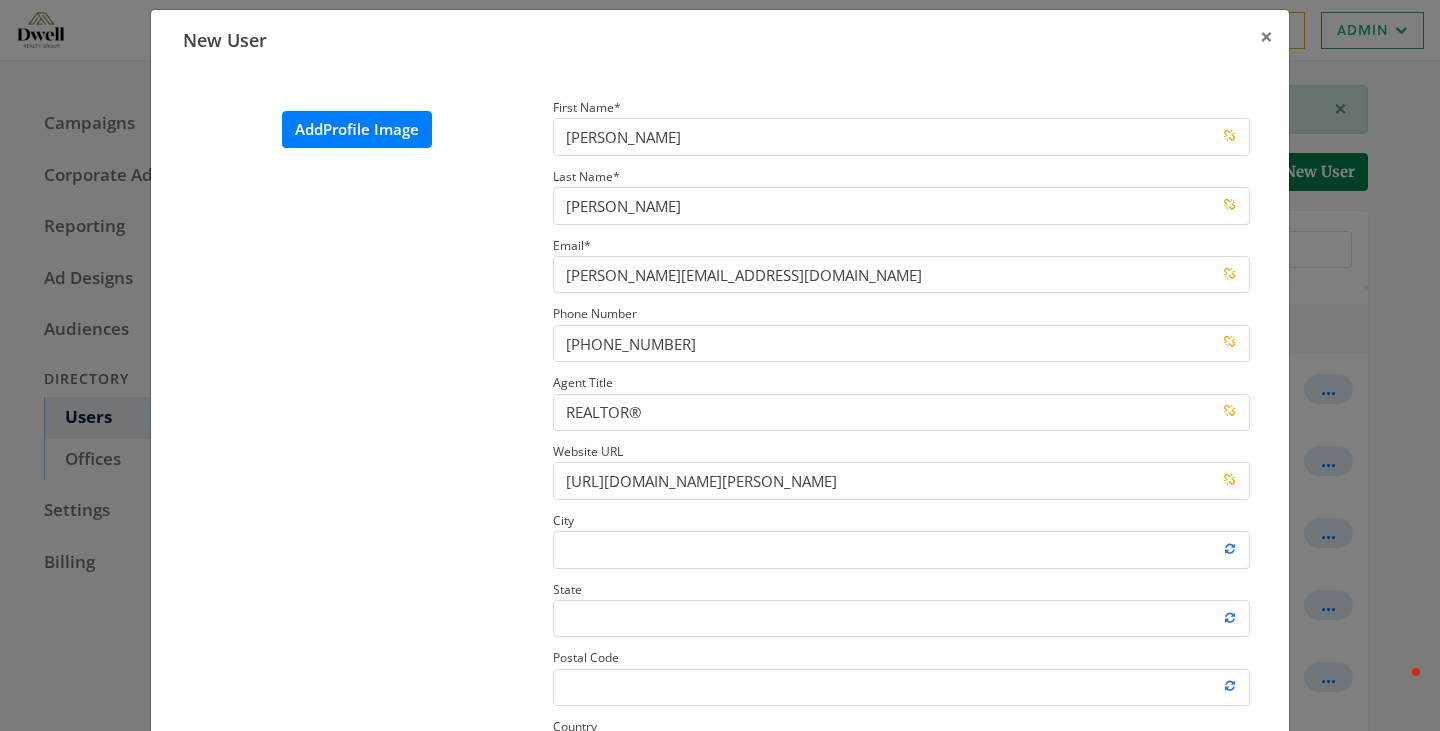 click on "Add  Profile Image" at bounding box center [357, 129] 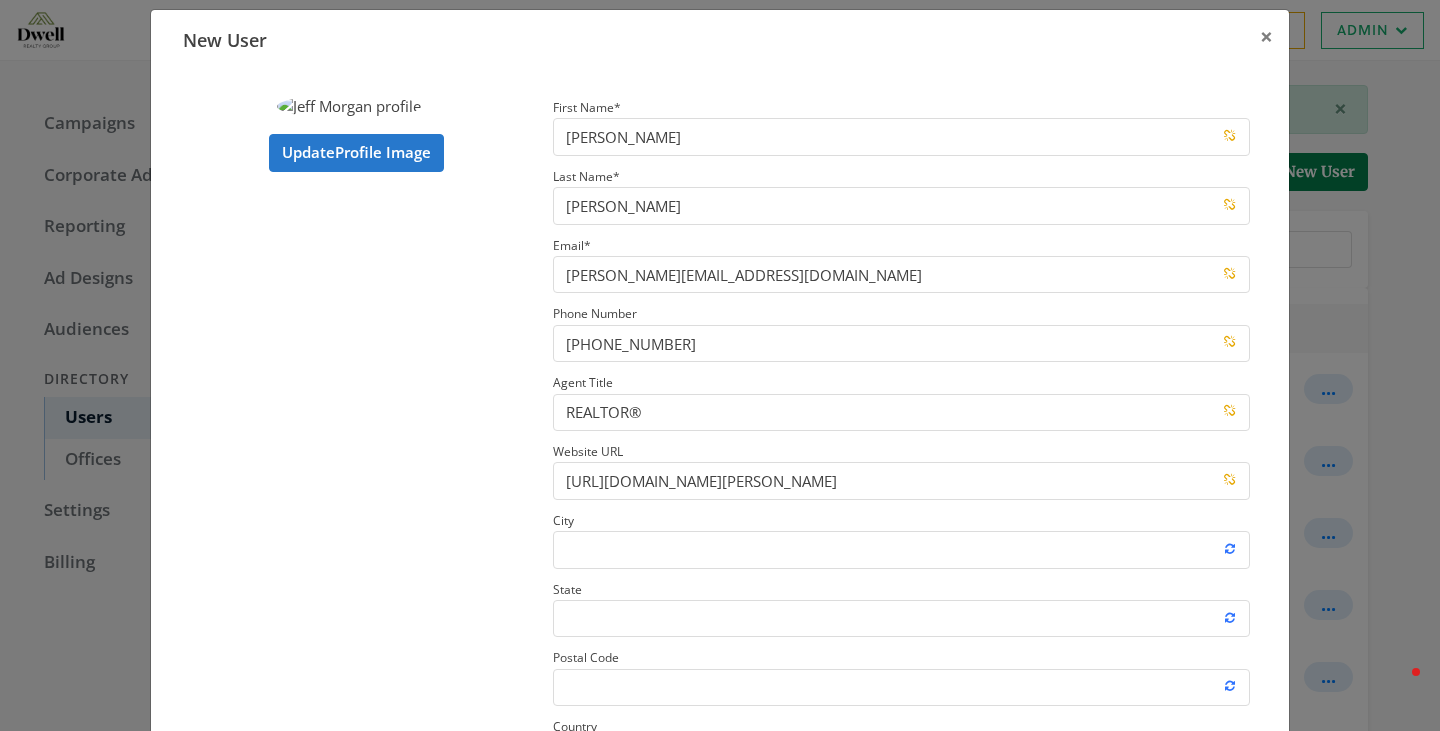 scroll, scrollTop: 315, scrollLeft: 0, axis: vertical 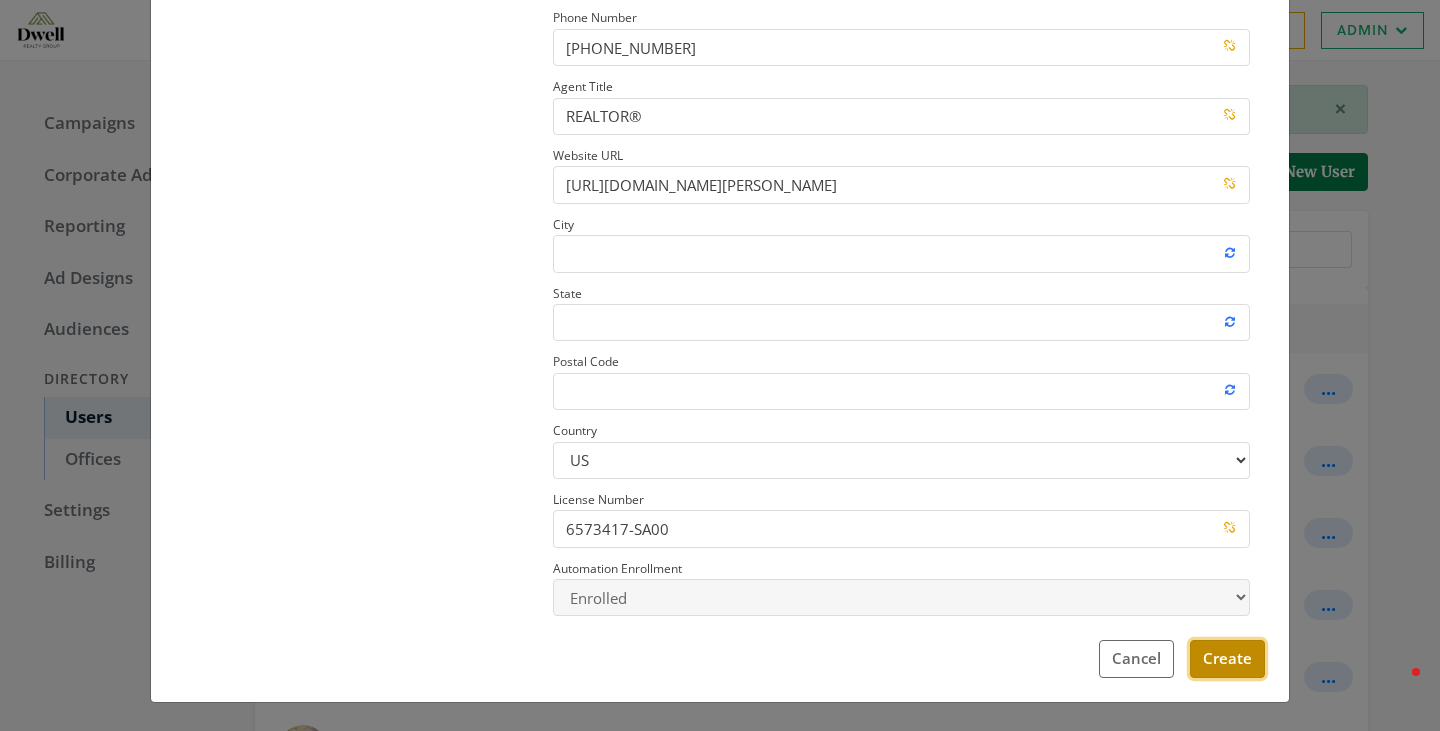 click on "Create" at bounding box center (1227, 658) 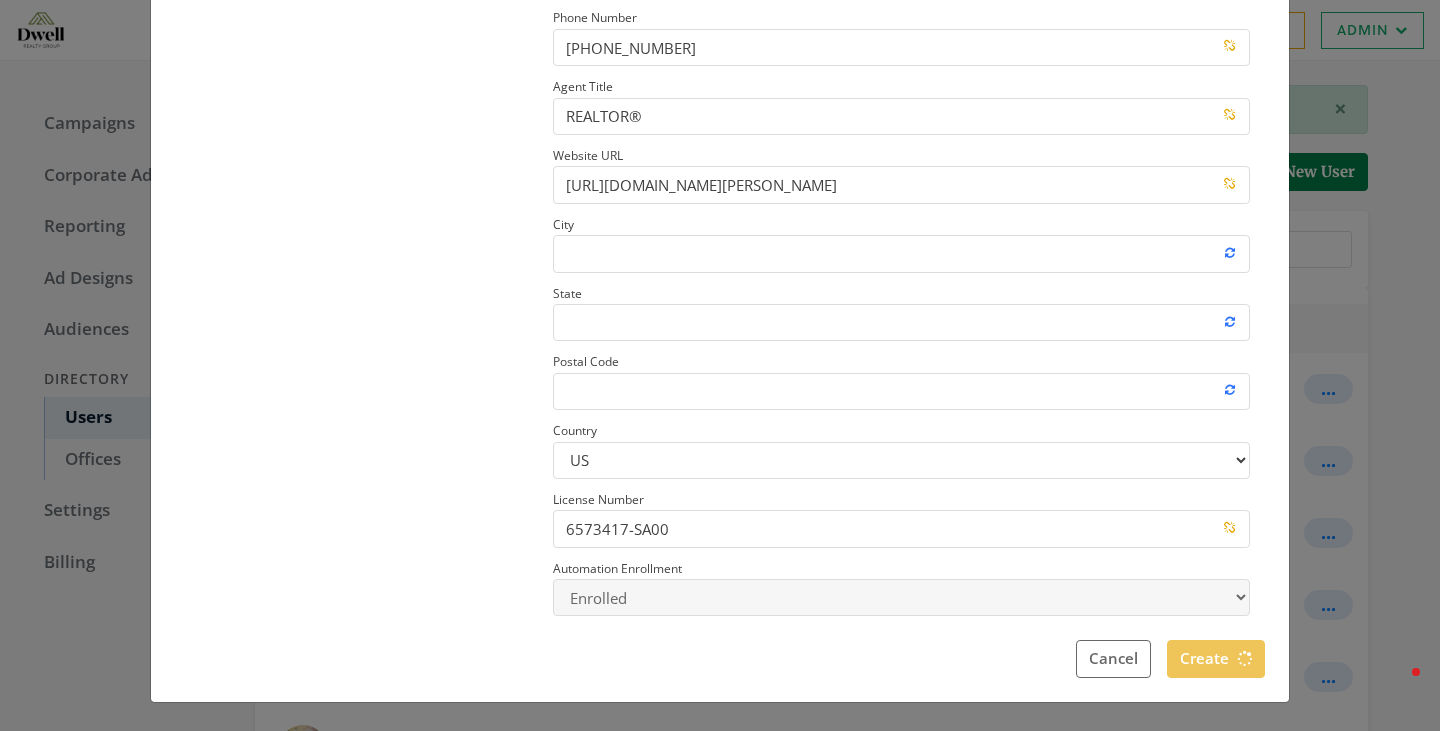 type 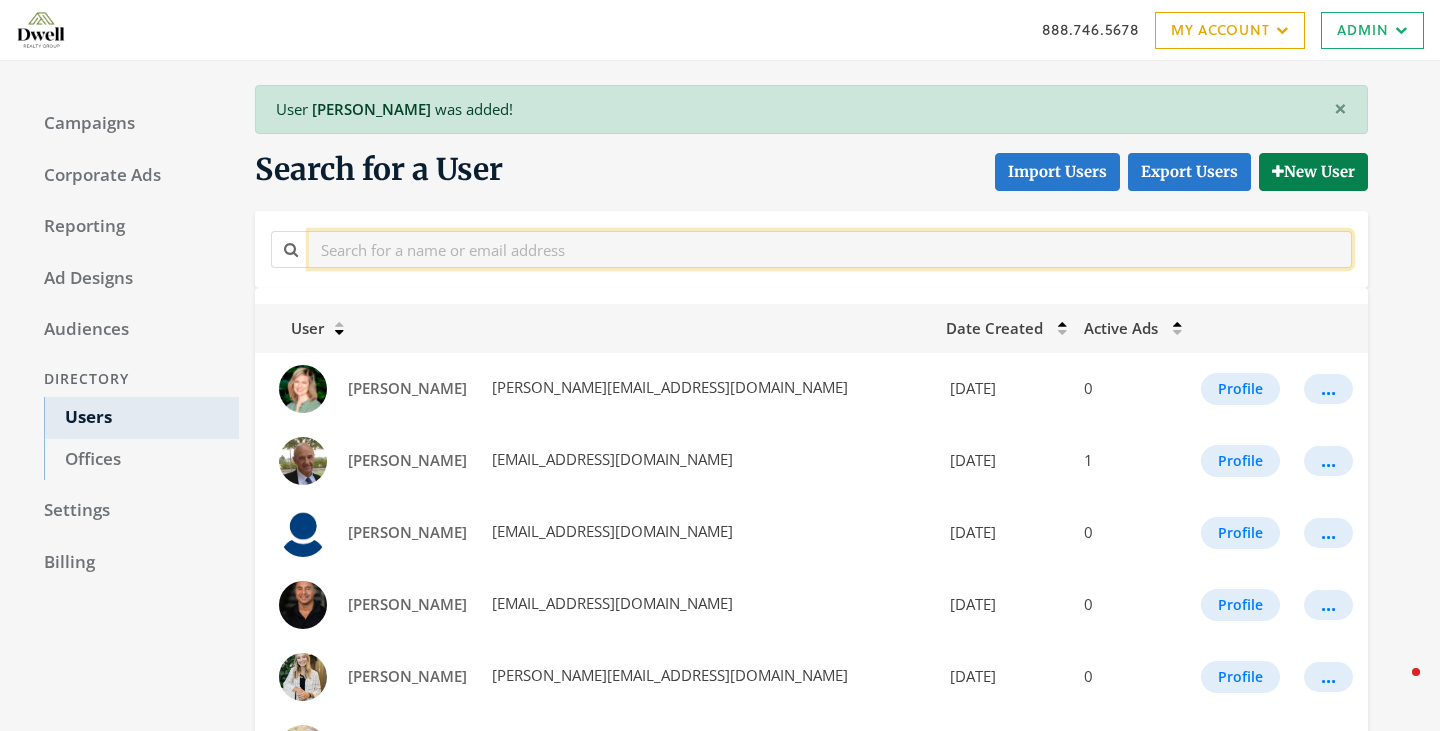 click at bounding box center [830, 249] 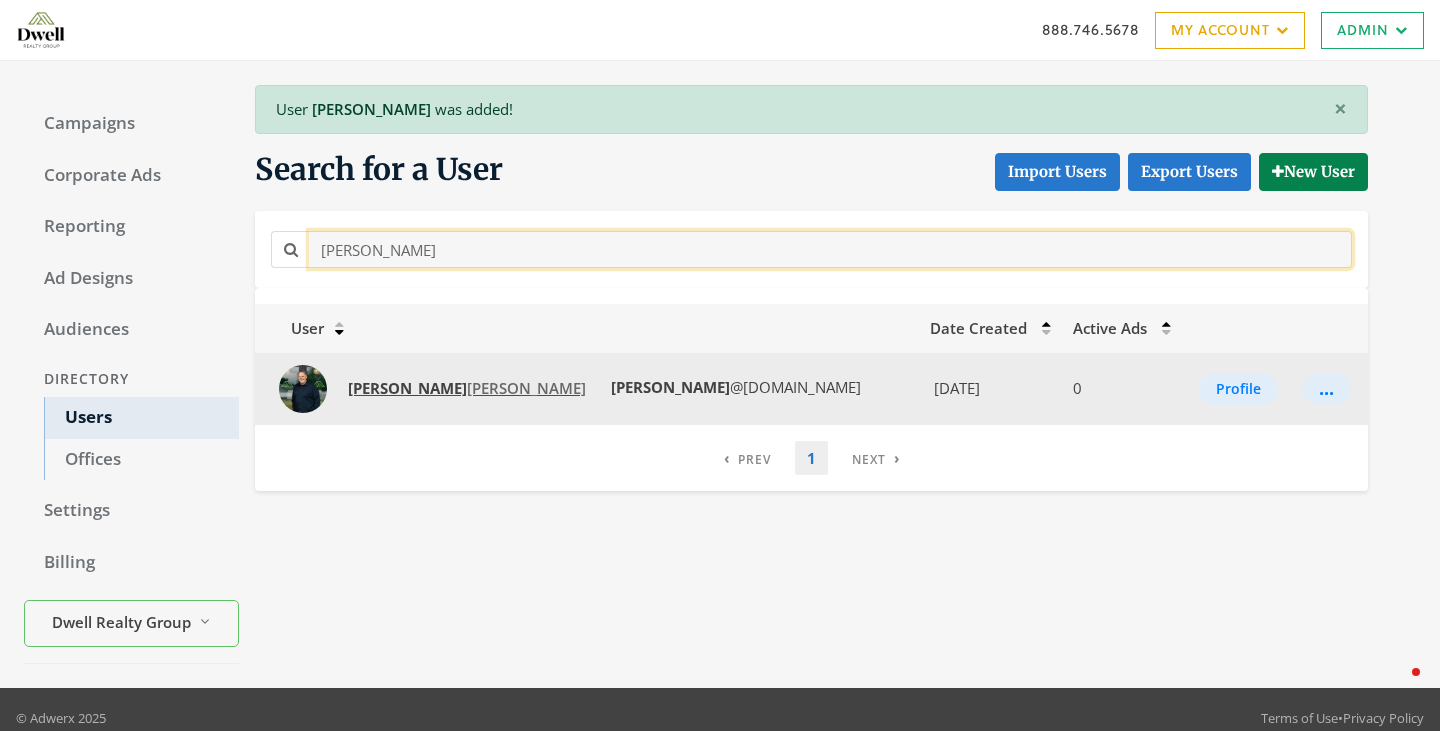 type on "jeff" 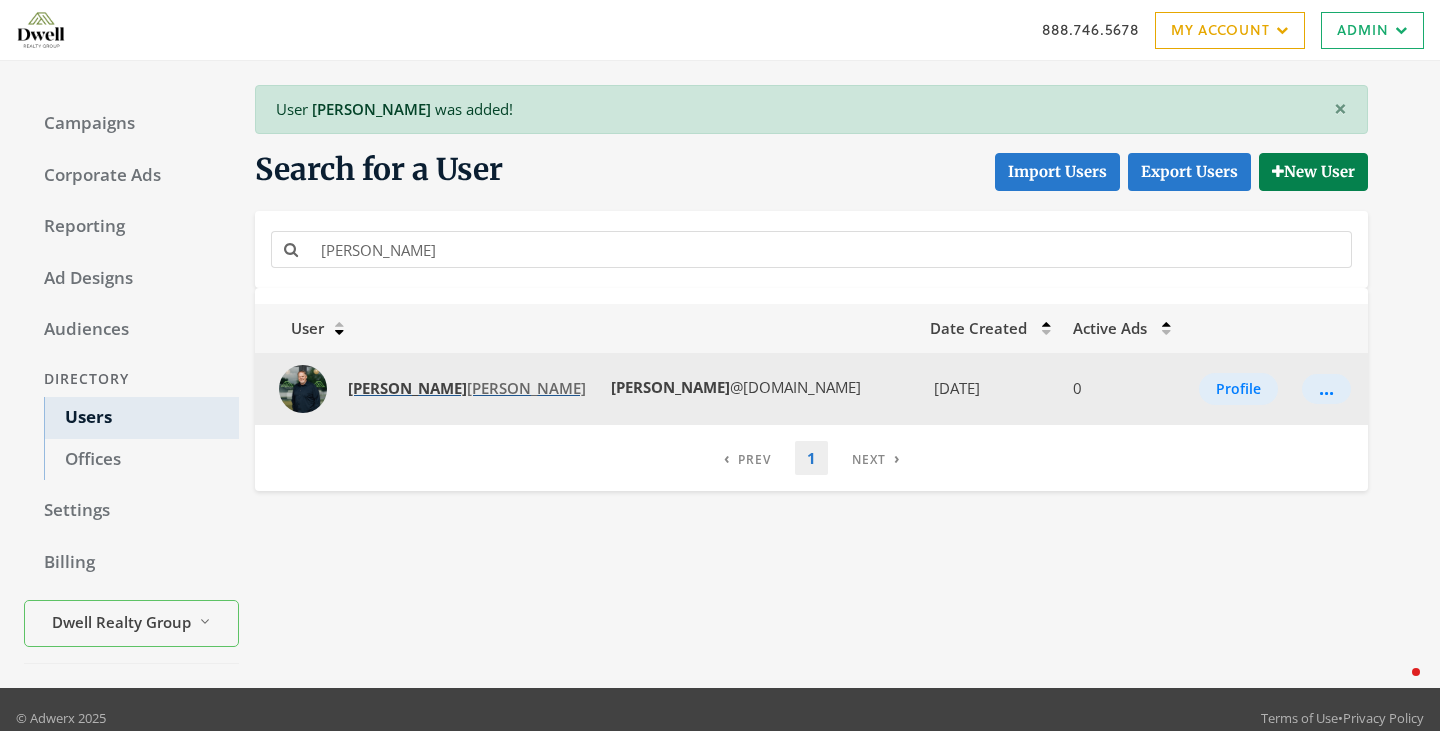 click on "Jeff  Morgan" at bounding box center (467, 388) 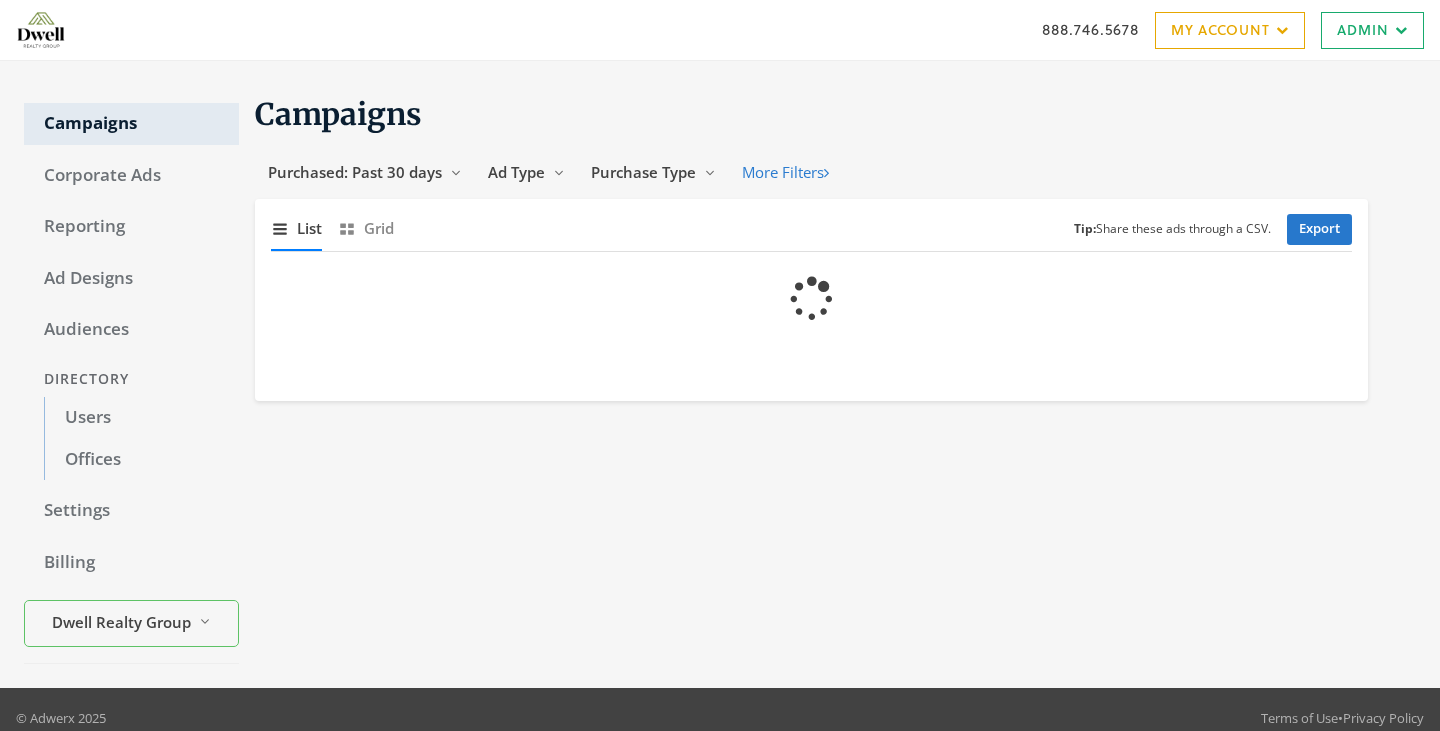 scroll, scrollTop: 0, scrollLeft: 0, axis: both 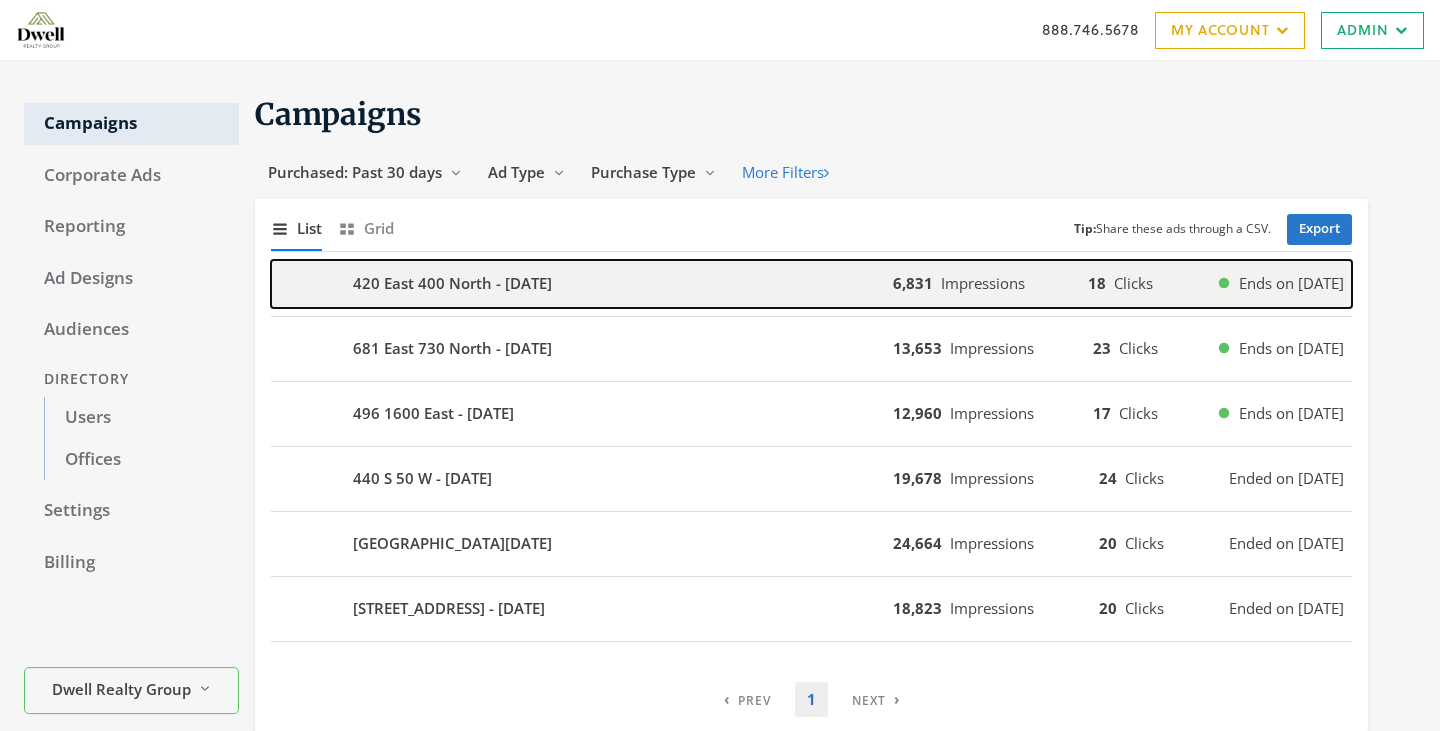 click on "420 East 400 North - [DATE]" at bounding box center (582, 284) 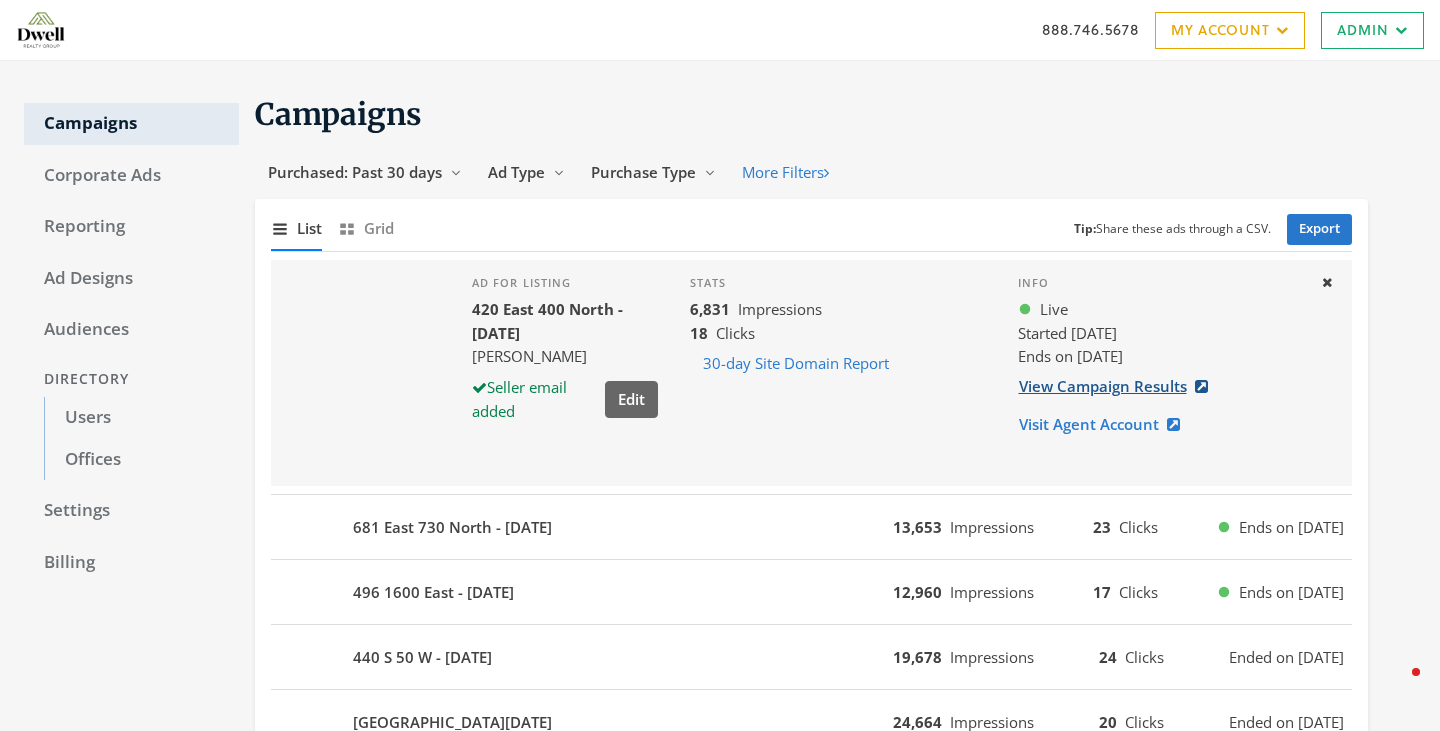 click on "View Campaign Results" at bounding box center (1119, 386) 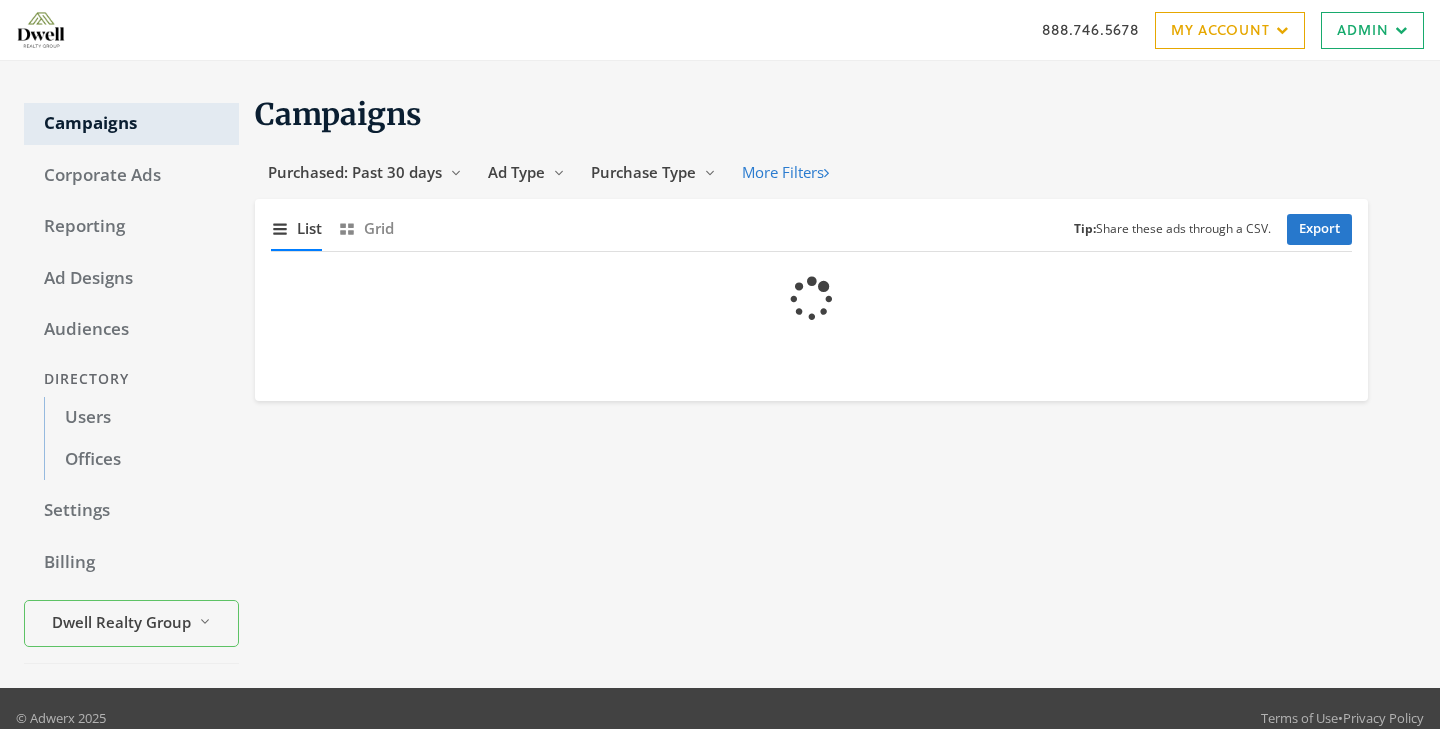 scroll, scrollTop: 0, scrollLeft: 0, axis: both 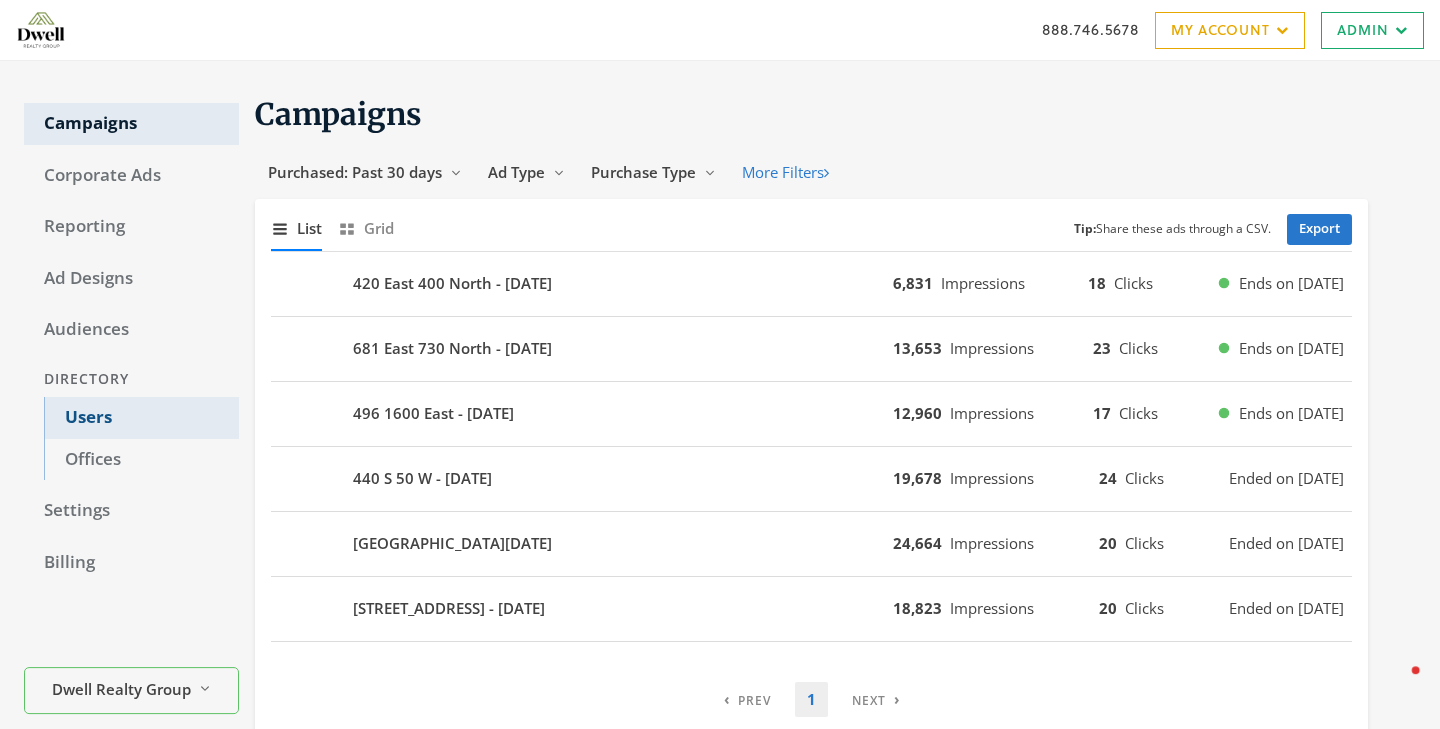 click on "Users" at bounding box center (141, 418) 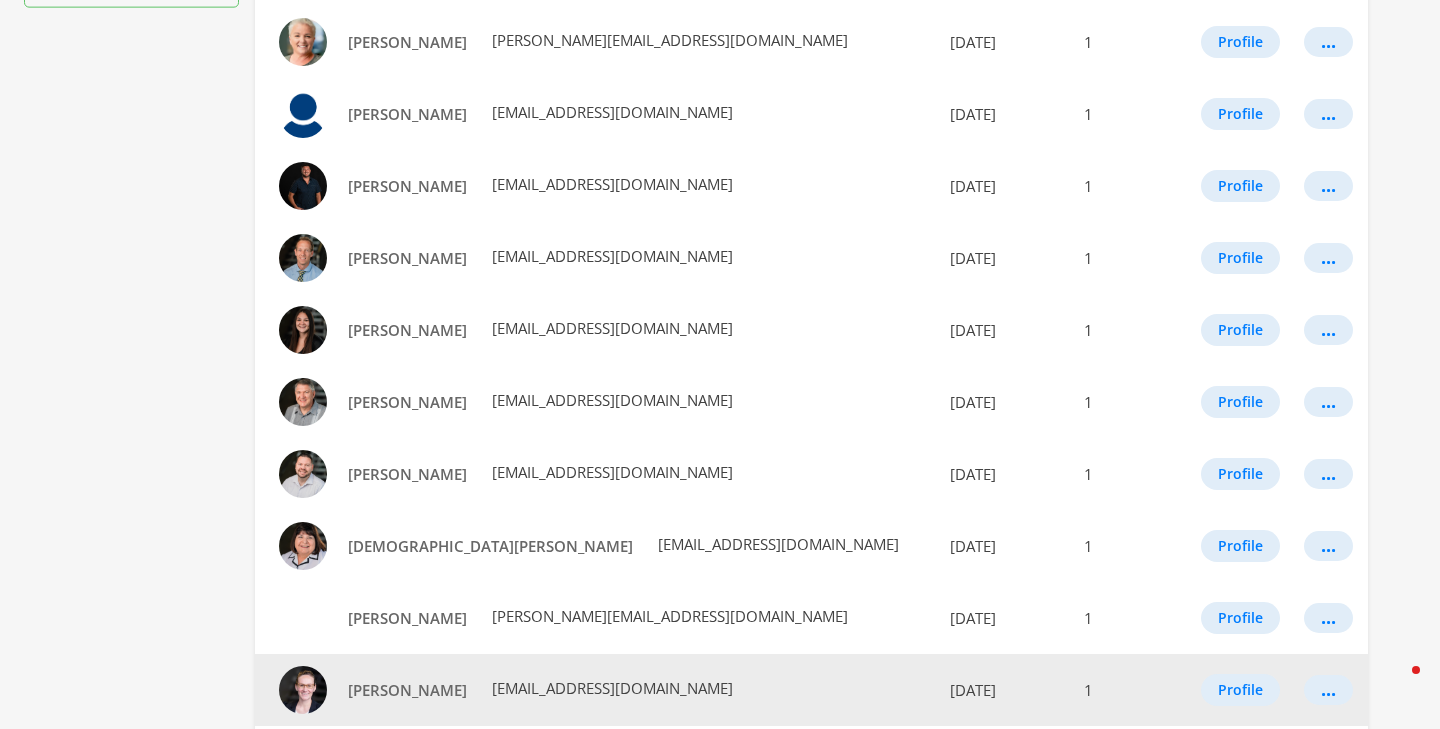 scroll, scrollTop: 942, scrollLeft: 0, axis: vertical 